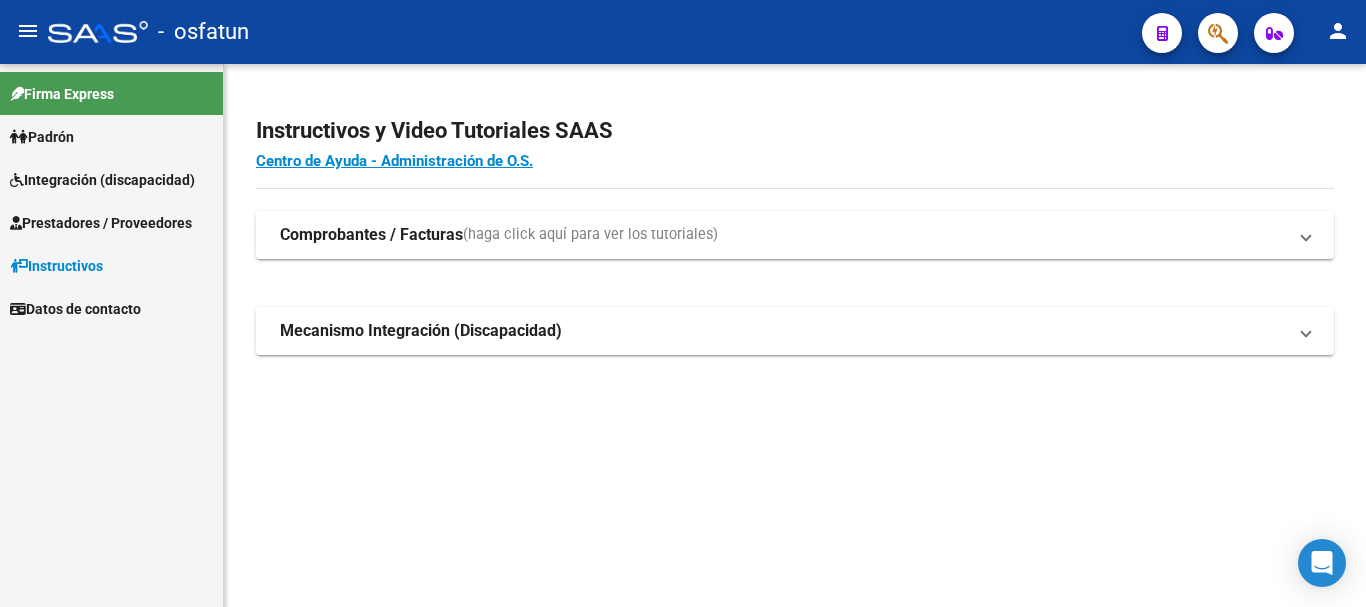 scroll, scrollTop: 0, scrollLeft: 0, axis: both 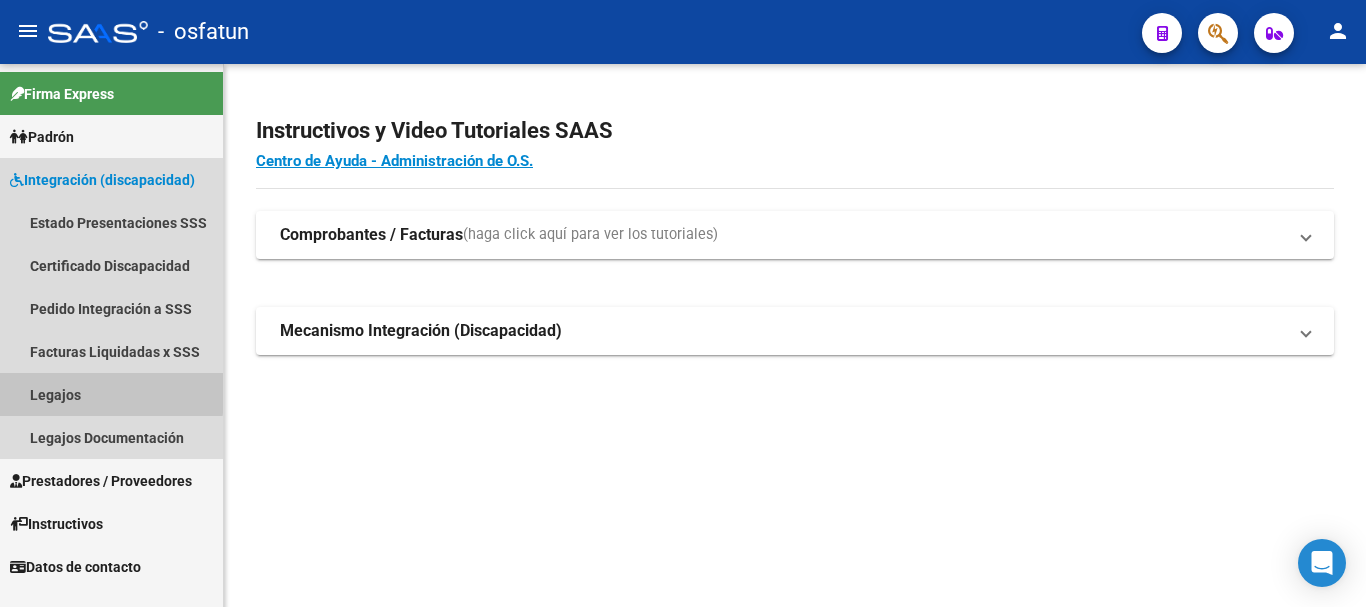 click on "Legajos" at bounding box center (111, 394) 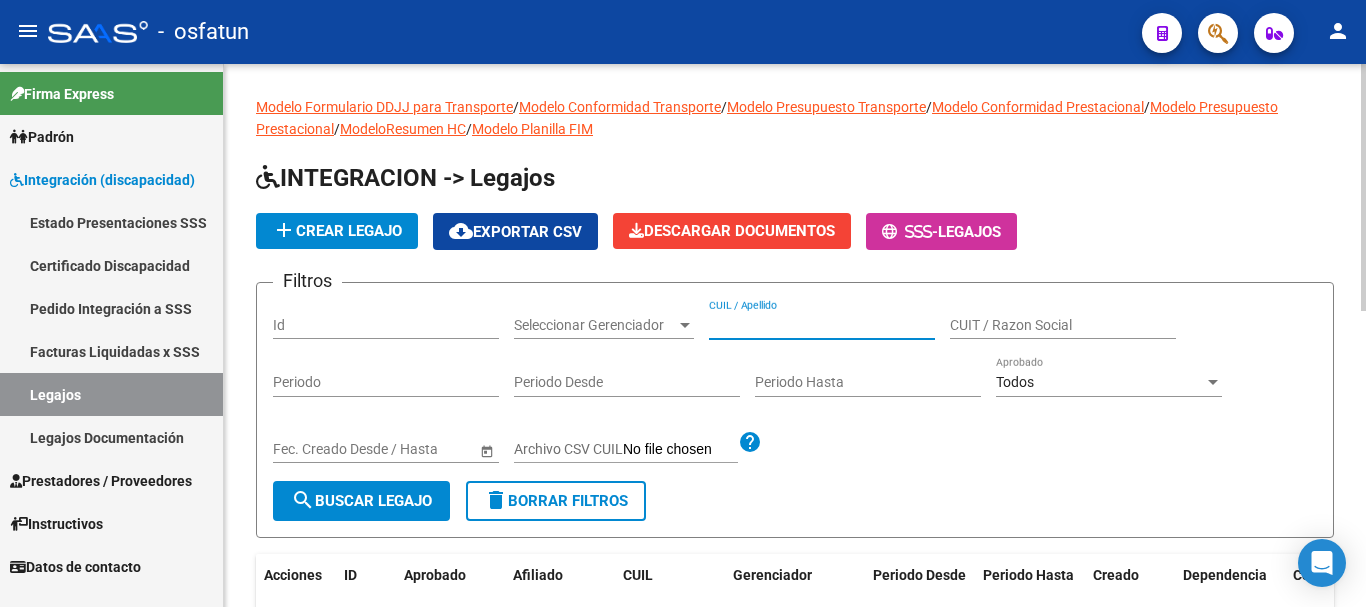 click on "CUIL / Apellido" at bounding box center [822, 325] 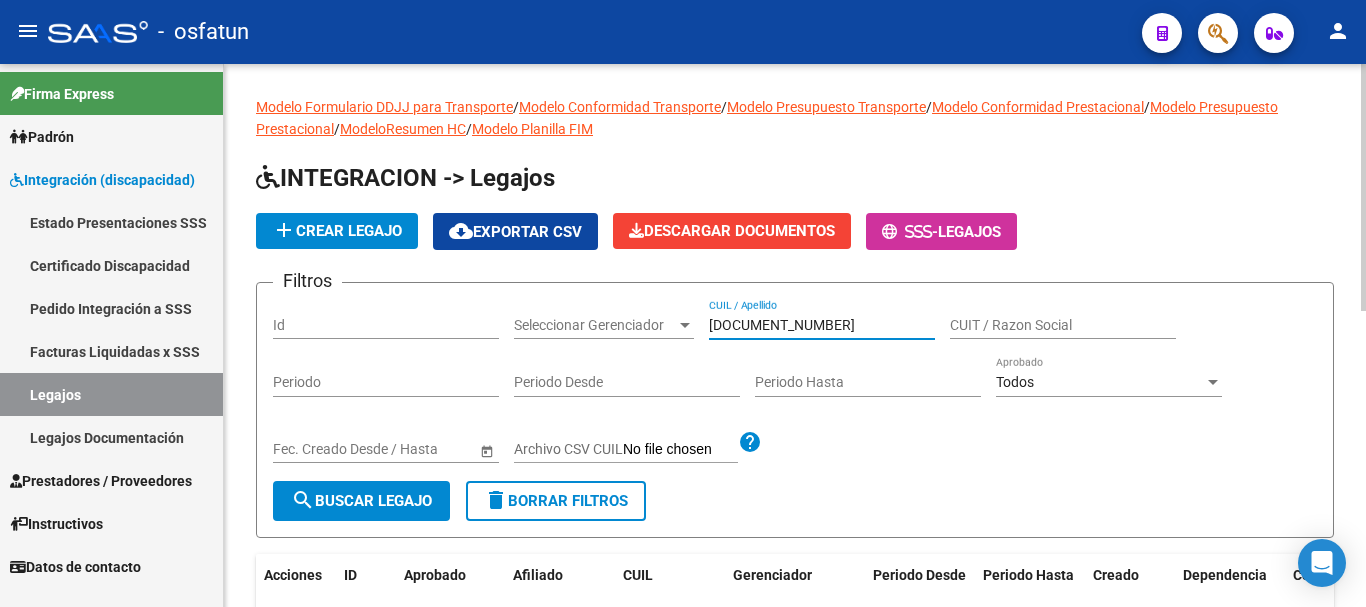 type on "[DOCUMENT_NUMBER]" 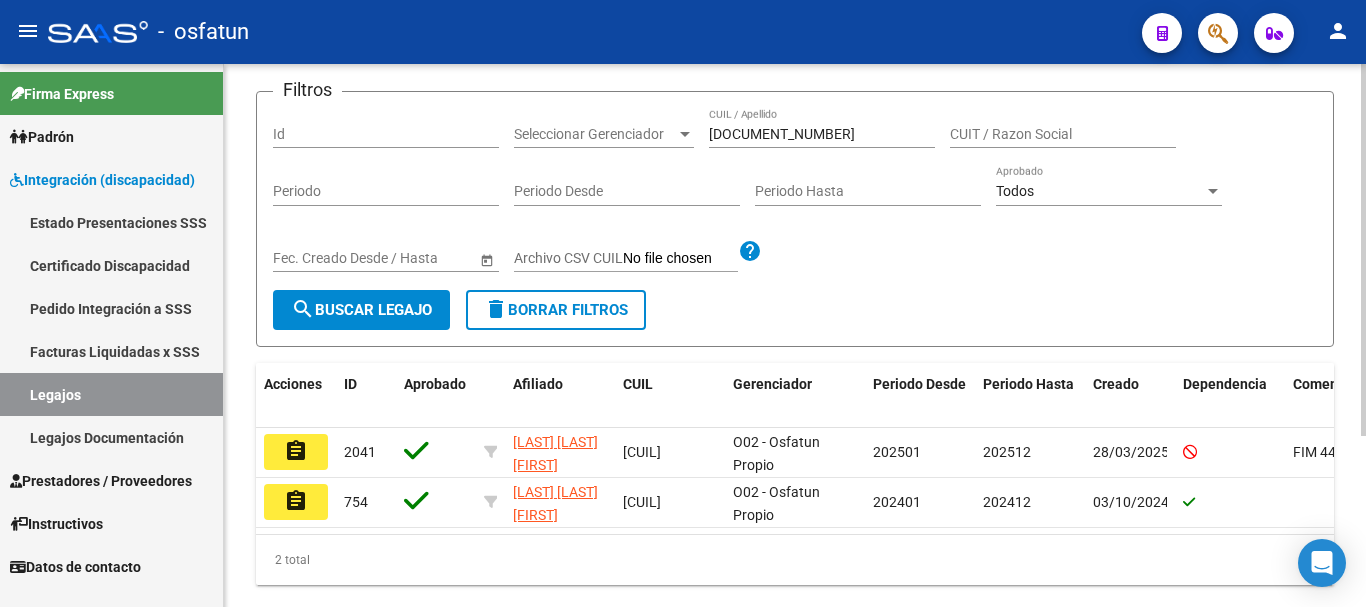 scroll, scrollTop: 250, scrollLeft: 0, axis: vertical 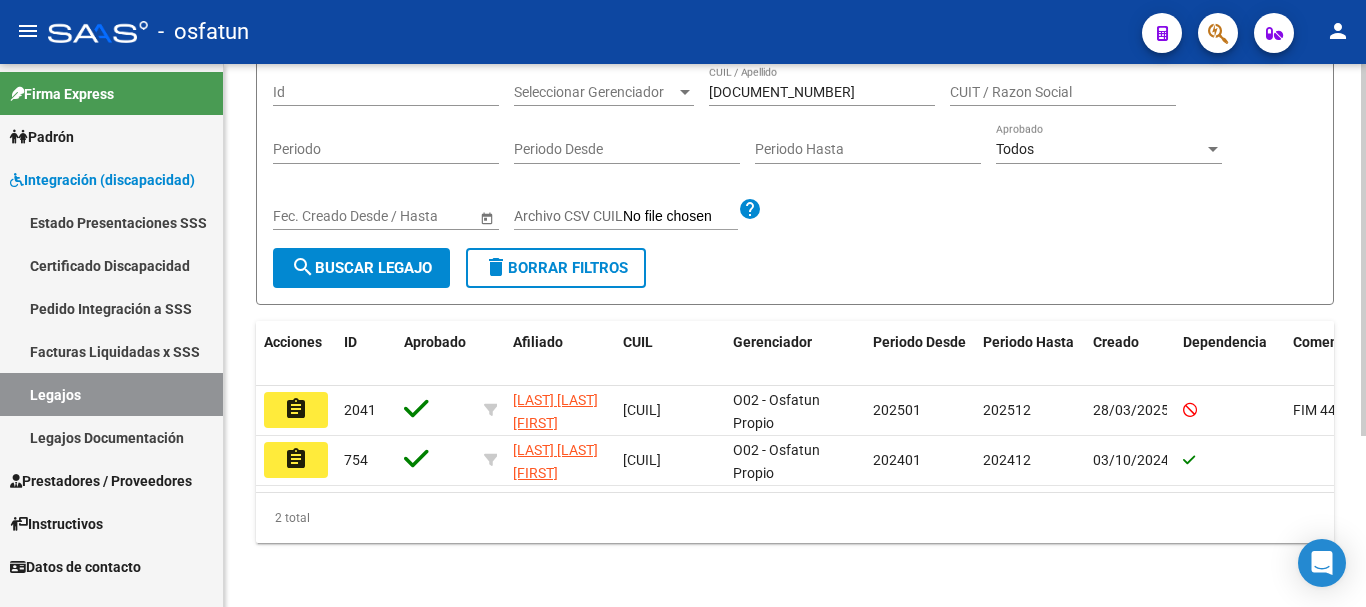 click on "Modelo Formulario DDJJ para Transporte  /  Modelo Conformidad Transporte  /  Modelo Presupuesto Transporte  /  Modelo Conformidad Prestacional  /  Modelo Presupuesto Prestacional  /  ModeloResumen HC  /  Modelo Planilla FIM  INTEGRACION -> Legajos add  Crear Legajo
cloud_download  Exportar CSV  Descargar Documentos
-  Legajos Filtros Id Seleccionar Gerenciador Seleccionar Gerenciador [CUIL_PART] CUIL / Apellido CUIT / Razon Social Periodo Periodo Desde Periodo Hasta Todos Aprobado Start date – End date Fec. Creado Desde / Hasta Archivo CSV CUIL help search  Buscar Legajo  delete  Borrar Filtros  Acciones ID Aprobado Afiliado CUIL Gerenciador Periodo Desde Periodo Hasta Creado Dependencia Comentario Comentario Adm. assignment 2041 [LAST] [LAST] [FIRST] [CUIL] O02 - Osfatun Propio [DATE] [DATE] [DATE] FIM 44 - 12 años assignment 754 [LAST] [LAST] [FIRST]          [CUIL] O02 - Osfatun Propio [DATE] [DATE]  2 total   1" 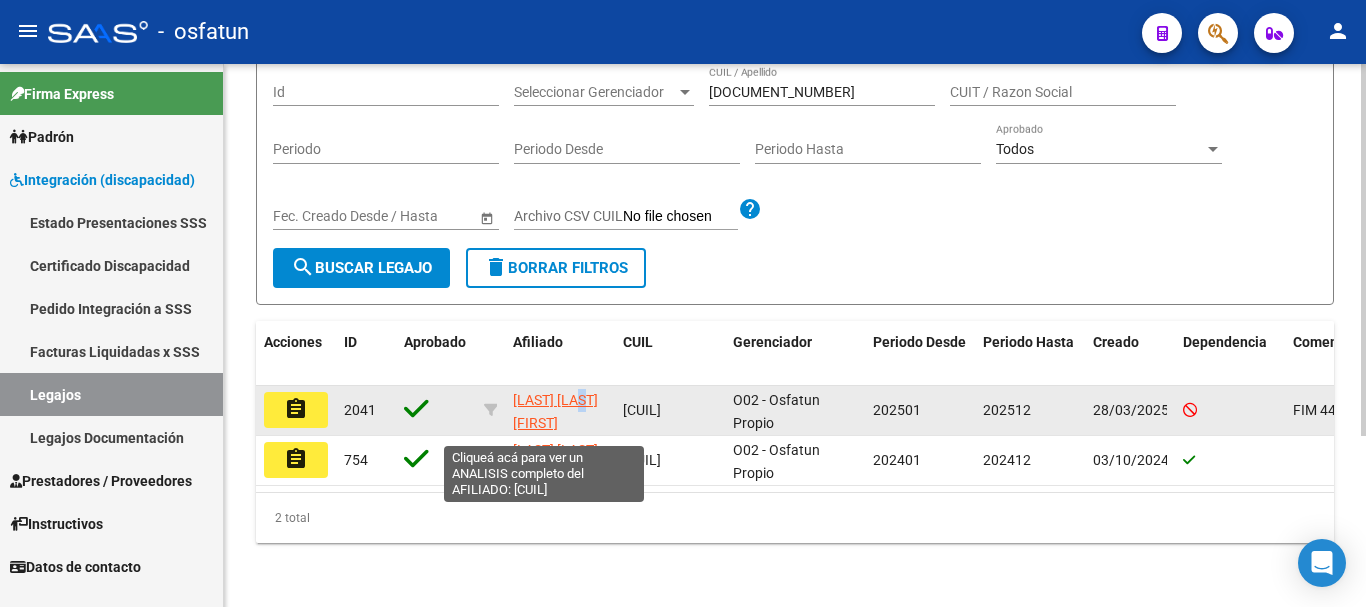 scroll, scrollTop: 26, scrollLeft: 0, axis: vertical 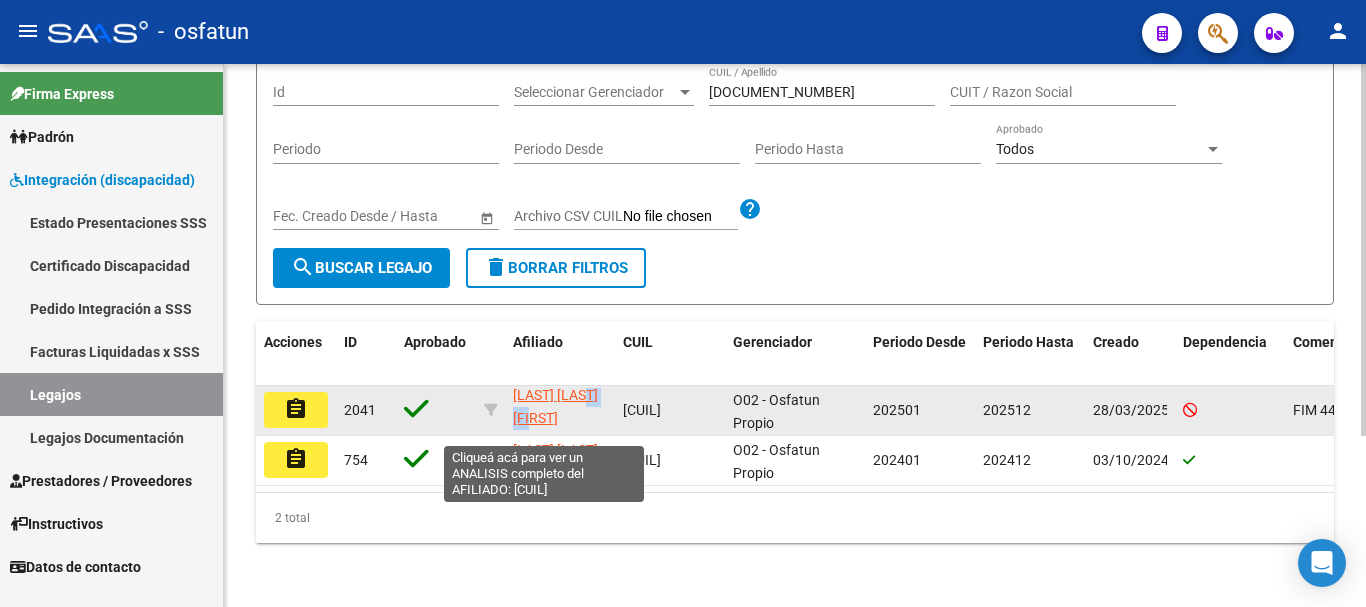click on "[LAST] [LAST] [FIRST]" 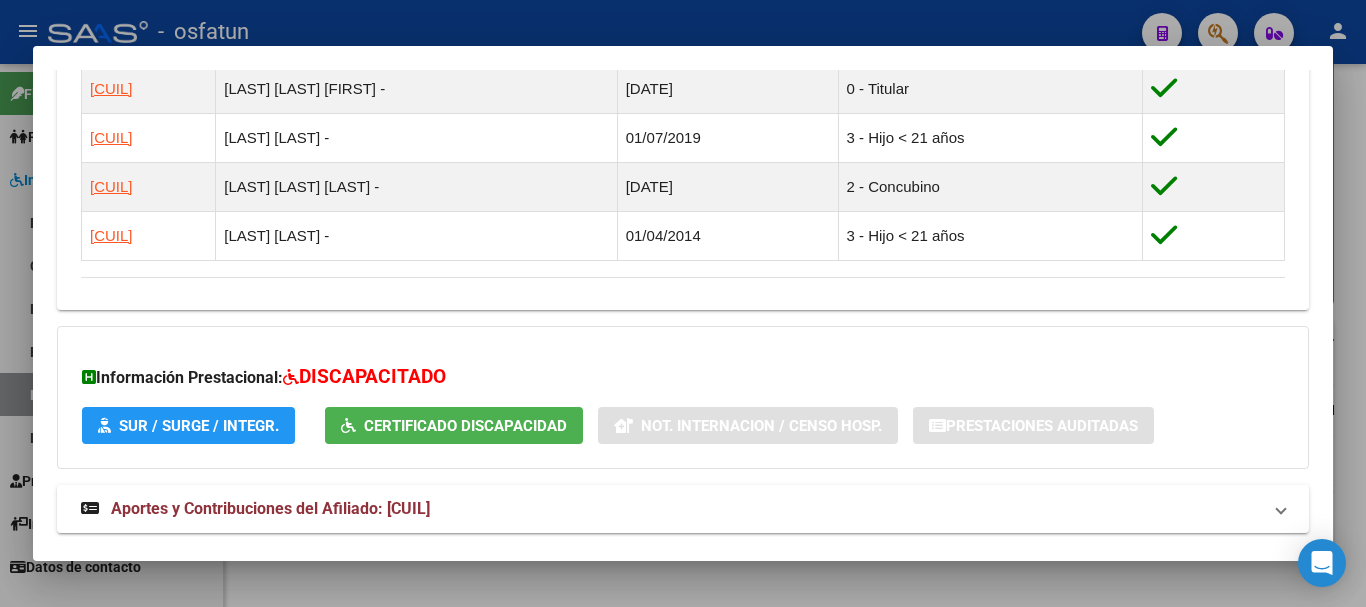 scroll, scrollTop: 1326, scrollLeft: 0, axis: vertical 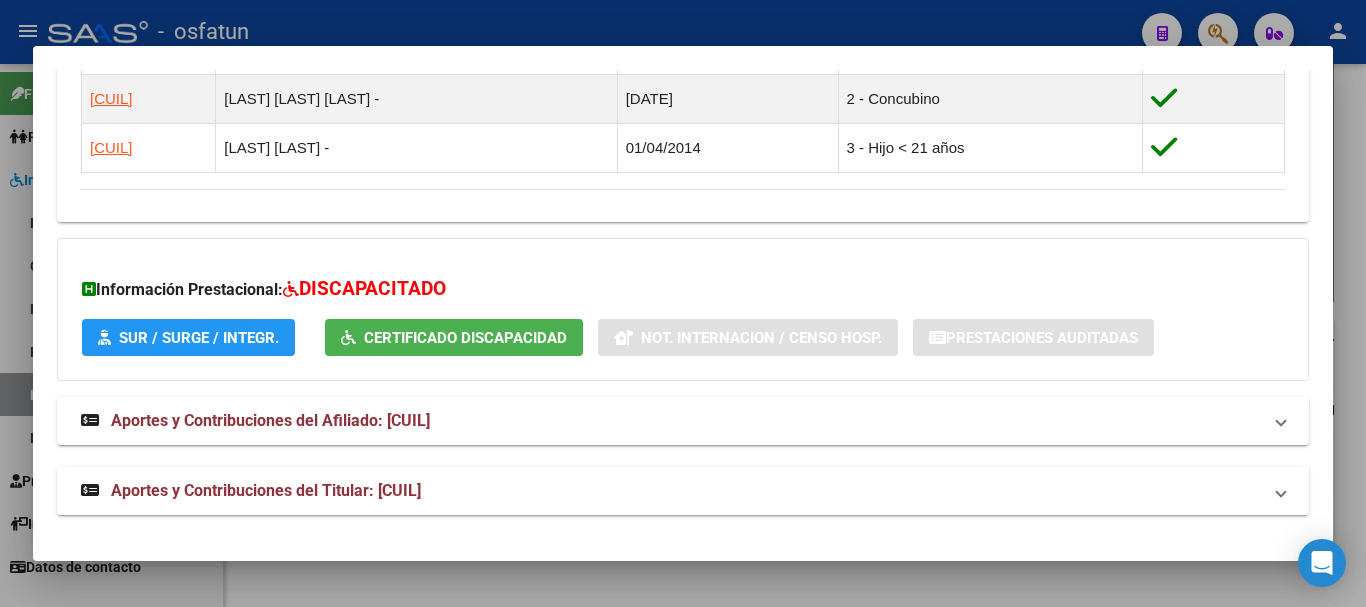 click on "Aportes y Contribuciones del Titular: [CUIL]" at bounding box center (266, 490) 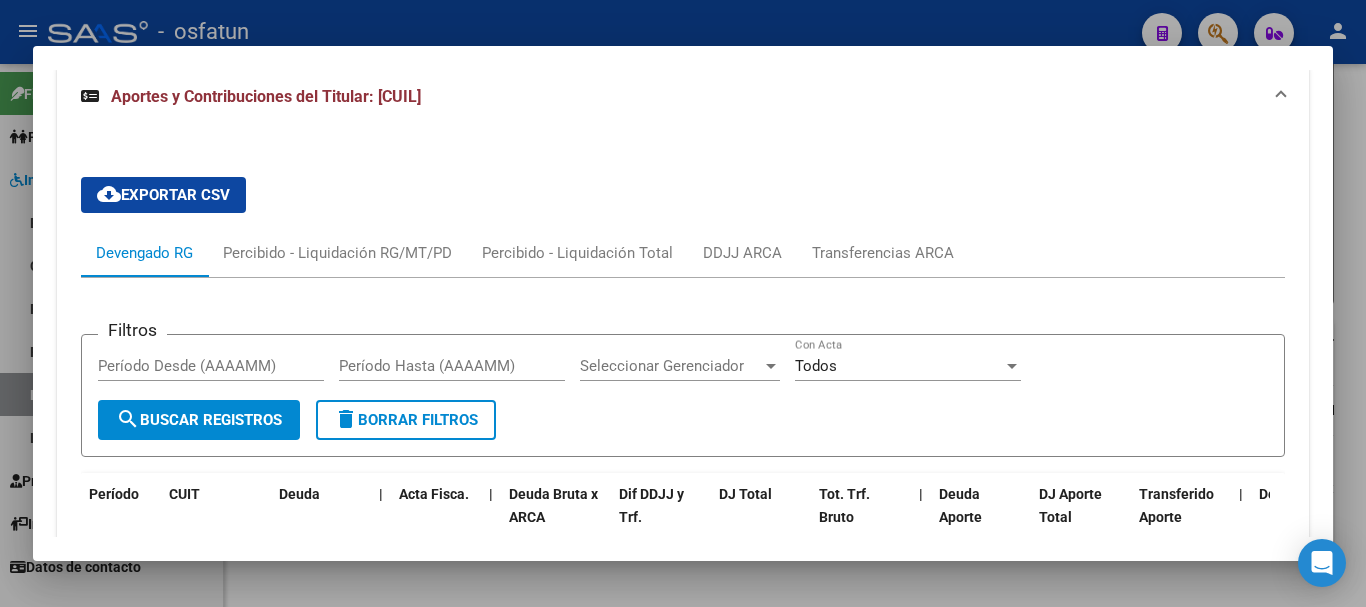 scroll, scrollTop: 1734, scrollLeft: 0, axis: vertical 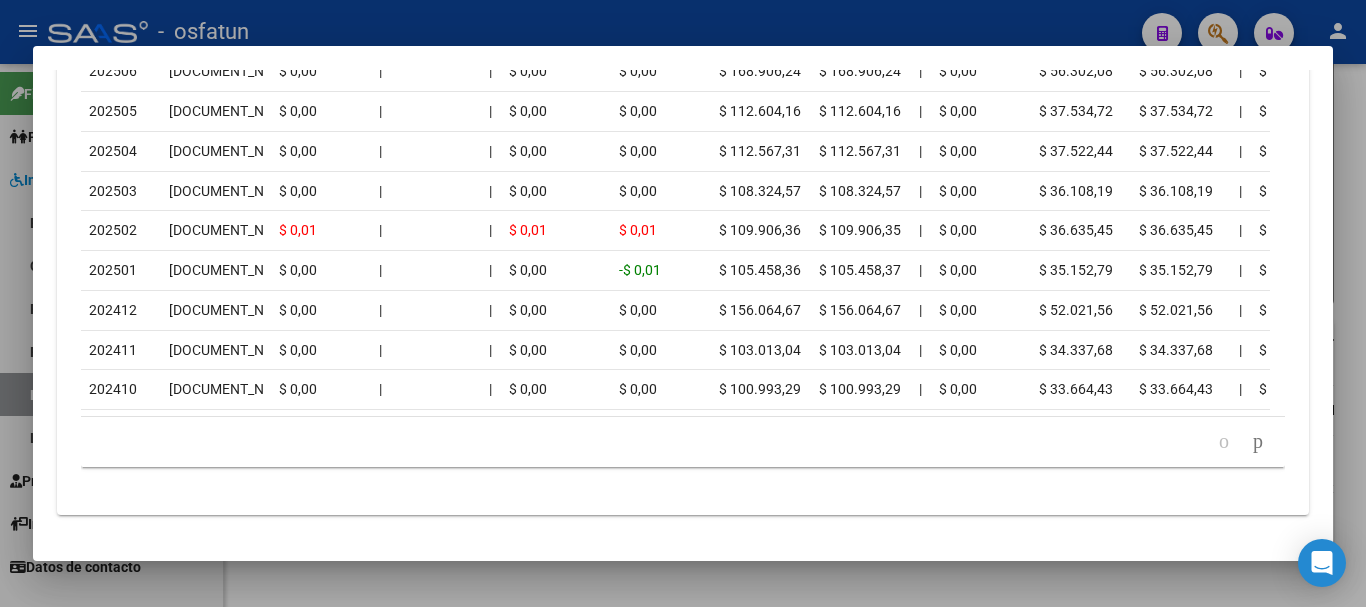 drag, startPoint x: 1365, startPoint y: 310, endPoint x: 1319, endPoint y: 295, distance: 48.38388 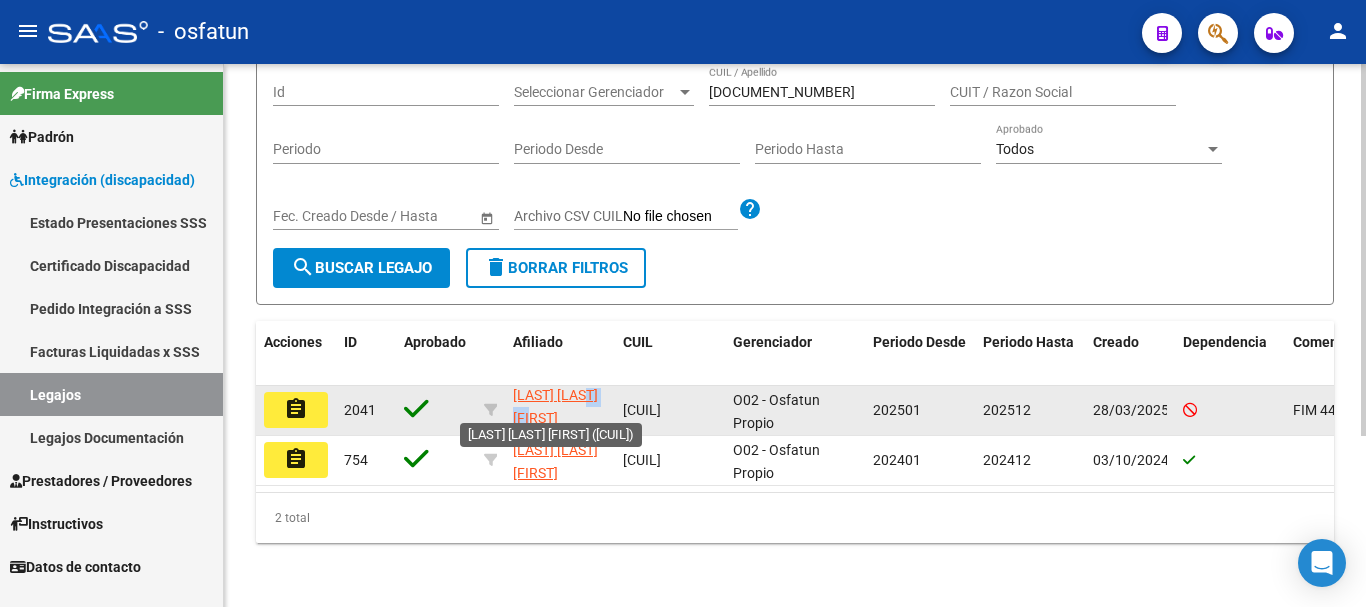 click on "[LAST] [LAST] [FIRST]" 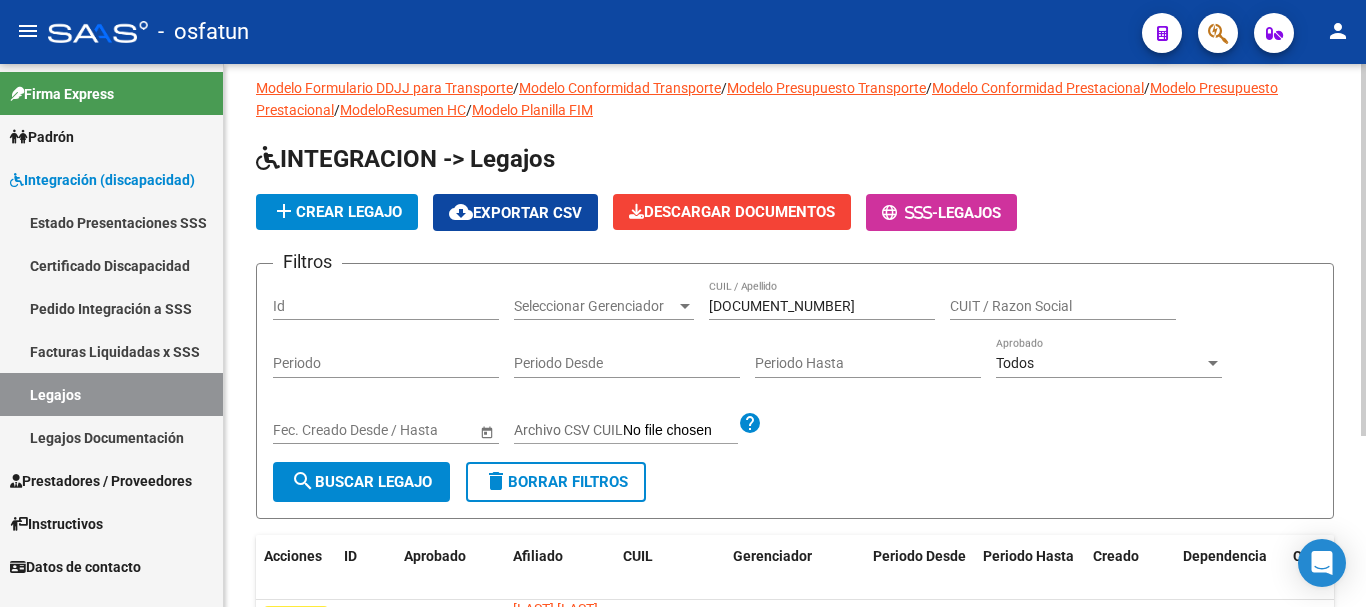 scroll, scrollTop: 16, scrollLeft: 0, axis: vertical 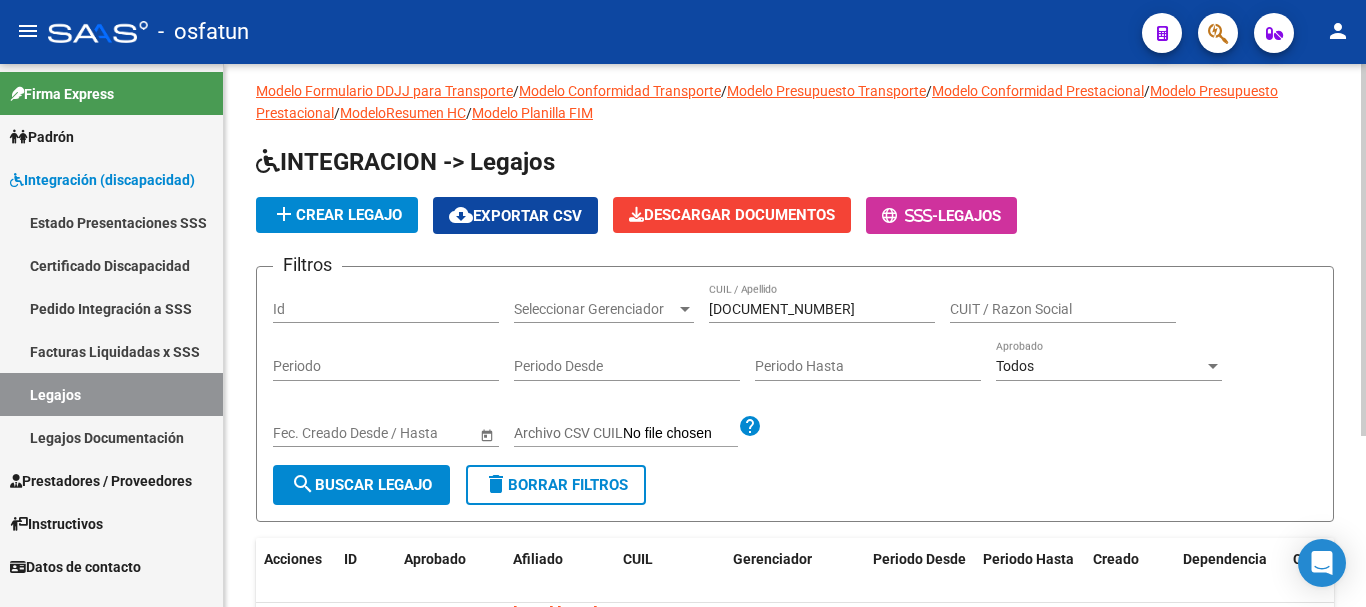 click on "Modelo Formulario DDJJ para Transporte  /  Modelo Conformidad Transporte  /  Modelo Presupuesto Transporte  /  Modelo Conformidad Prestacional  /  Modelo Presupuesto Prestacional  /  ModeloResumen HC  /  Modelo Planilla FIM  INTEGRACION -> Legajos add  Crear Legajo
cloud_download  Exportar CSV  Descargar Documentos
-  Legajos Filtros Id Seleccionar Gerenciador Seleccionar Gerenciador [CUIL_PART] CUIL / Apellido CUIT / Razon Social Periodo Periodo Desde Periodo Hasta Todos Aprobado Start date – End date Fec. Creado Desde / Hasta Archivo CSV CUIL help search  Buscar Legajo  delete  Borrar Filtros  Acciones ID Aprobado Afiliado CUIL Gerenciador Periodo Desde Periodo Hasta Creado Dependencia Comentario Comentario Adm. assignment 2041 [LAST] [LAST] [FIRST] [CUIL] O02 - Osfatun Propio [DATE] [DATE] [DATE] FIM 44 - 12 años assignment 754 [LAST] [LAST] [FIRST]          [CUIL] O02 - Osfatun Propio [DATE] [DATE]  2 total   1" 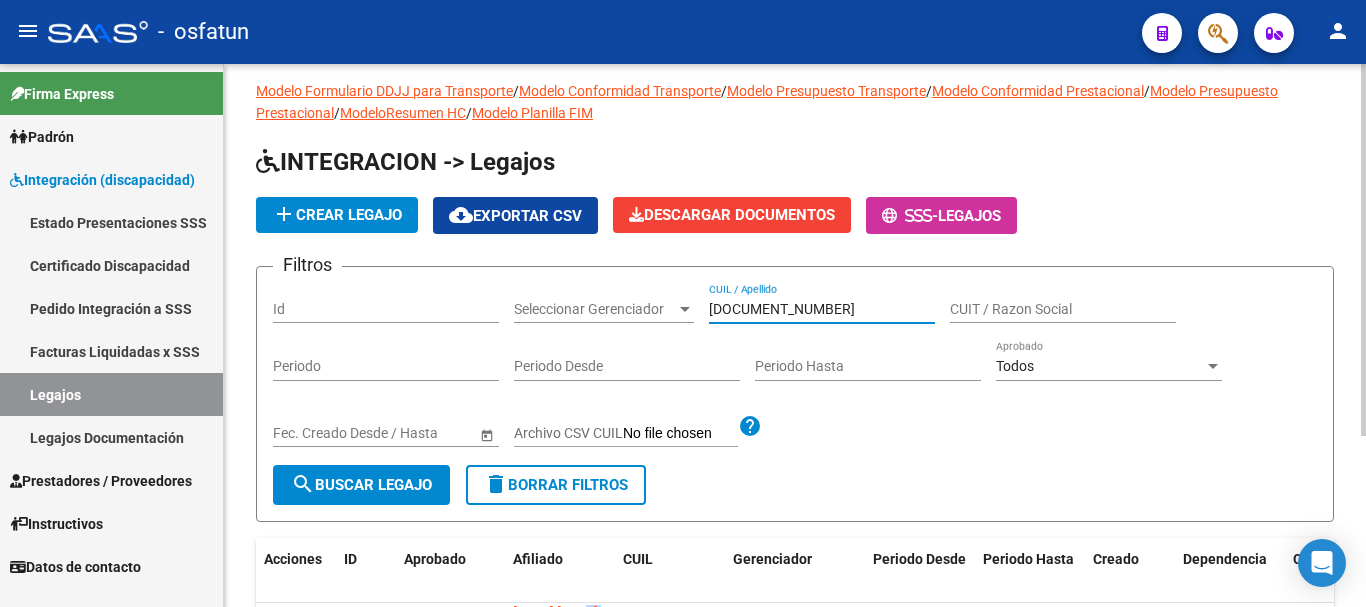 drag, startPoint x: 779, startPoint y: 313, endPoint x: 662, endPoint y: 326, distance: 117.72001 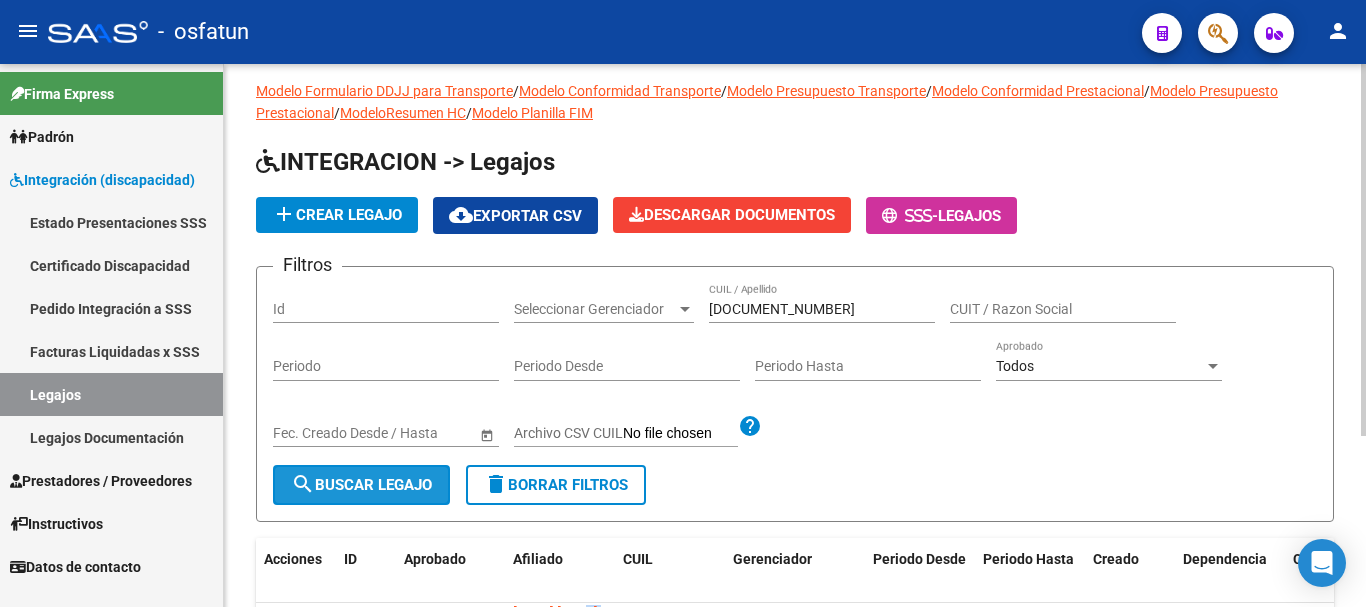 click on "search  Buscar Legajo" 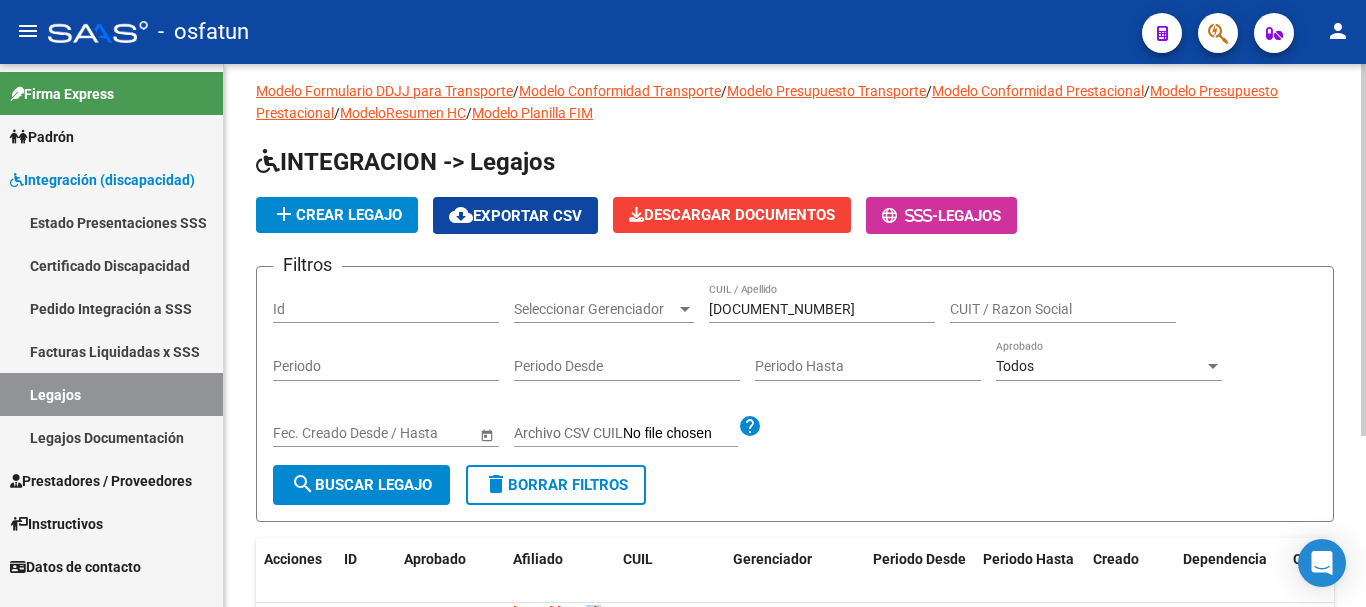 drag, startPoint x: 1360, startPoint y: 276, endPoint x: 1365, endPoint y: 466, distance: 190.06578 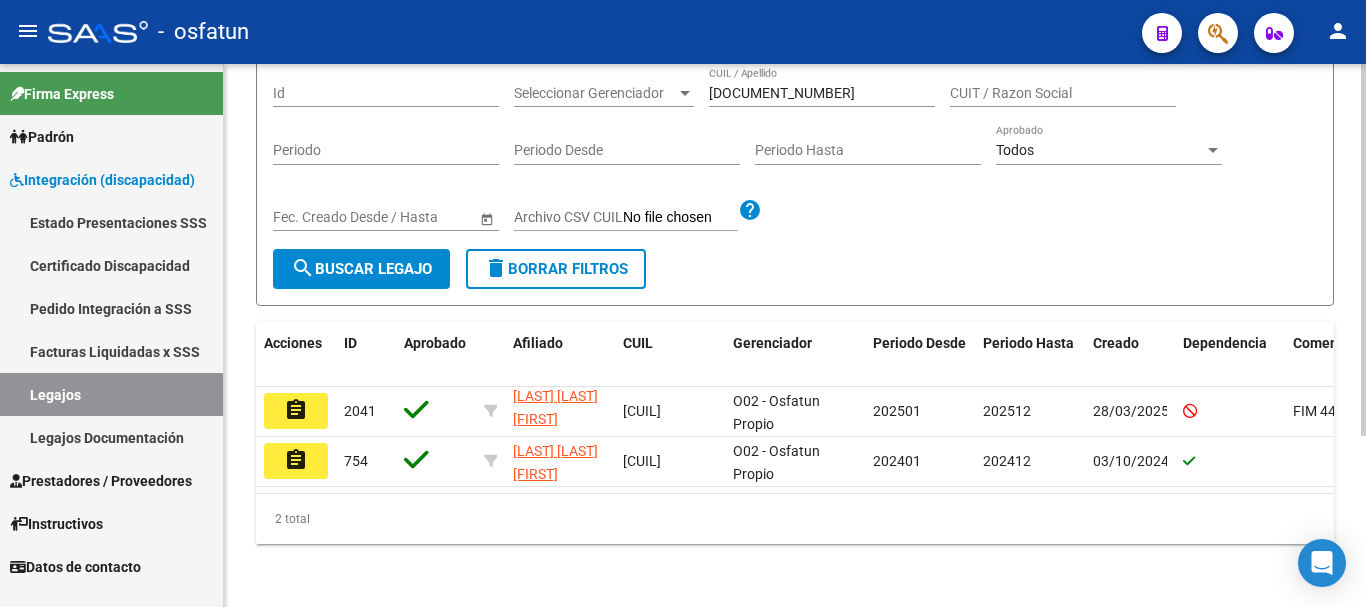 scroll, scrollTop: 250, scrollLeft: 0, axis: vertical 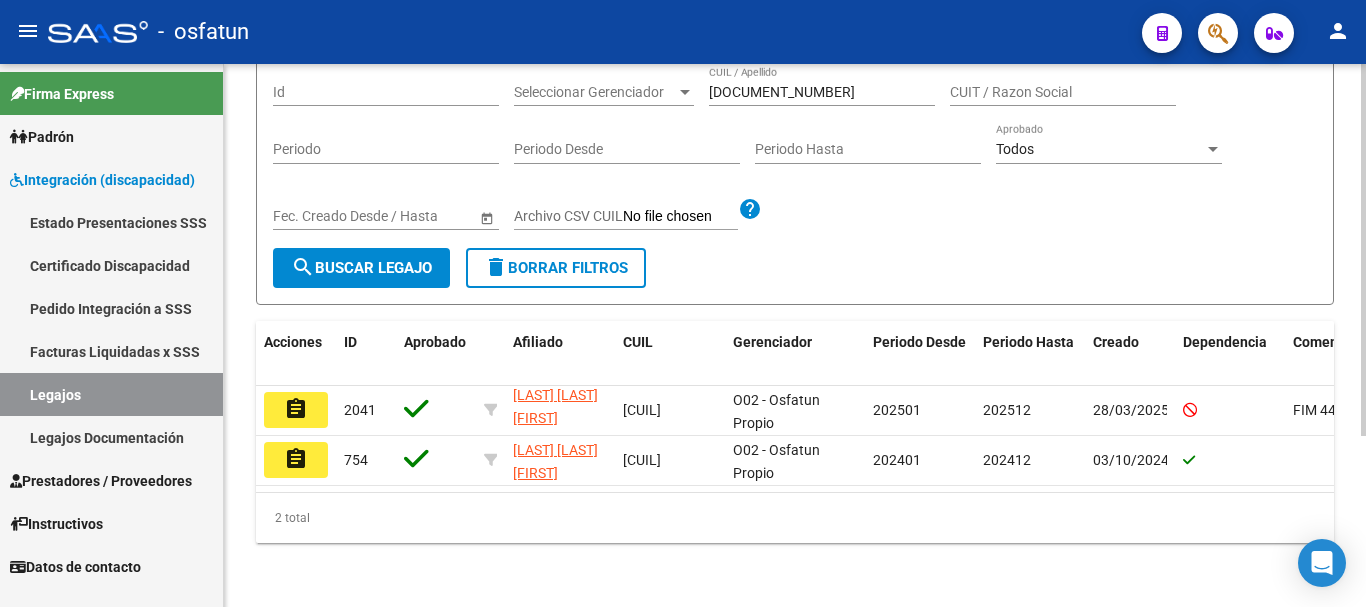 click 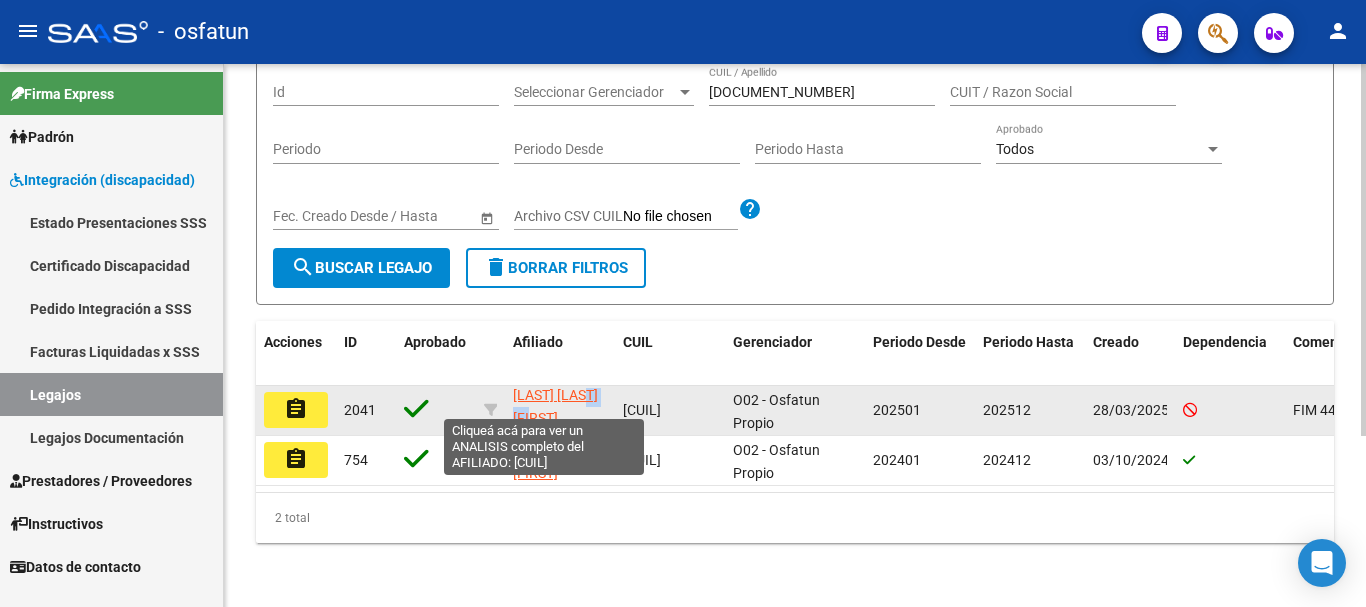 click on "[LAST] [LAST] [FIRST]" 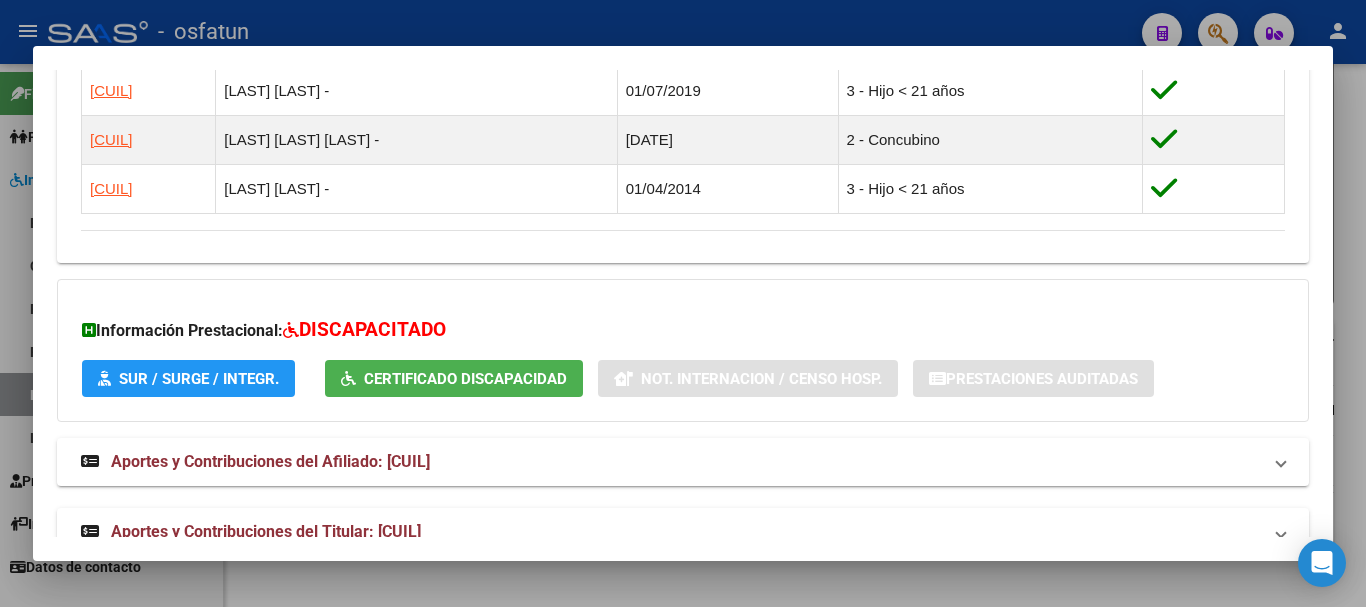 scroll, scrollTop: 1326, scrollLeft: 0, axis: vertical 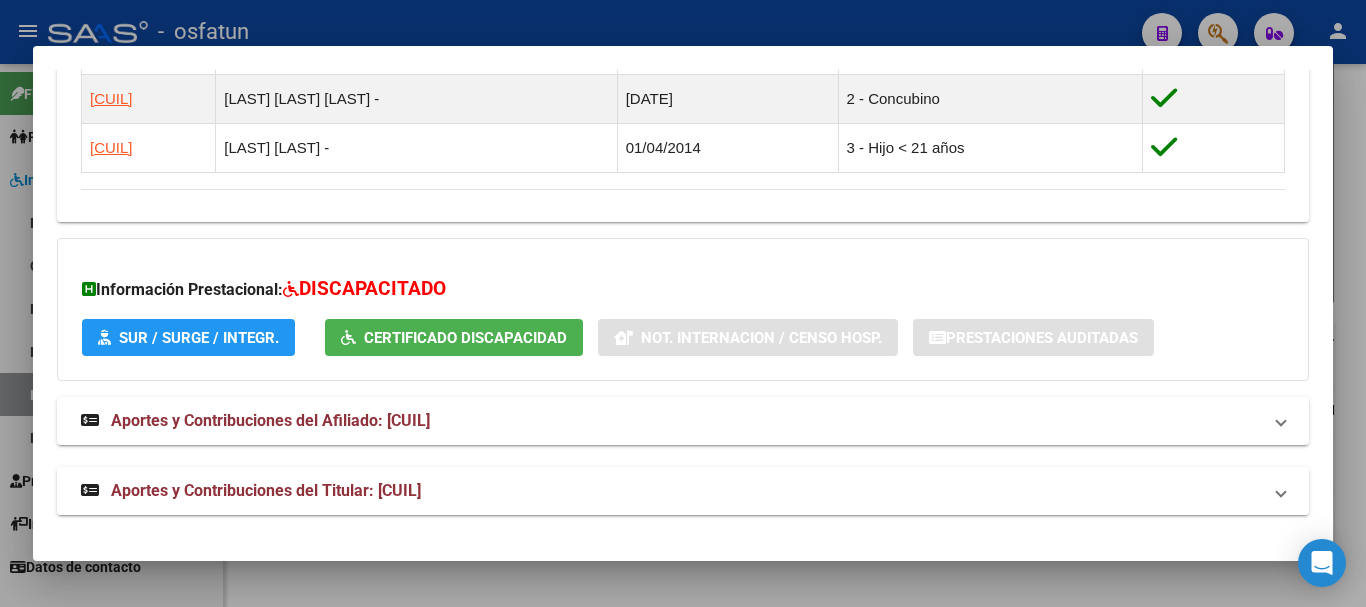 click on "Aportes y Contribuciones del Titular: [CUIL]" at bounding box center [671, 491] 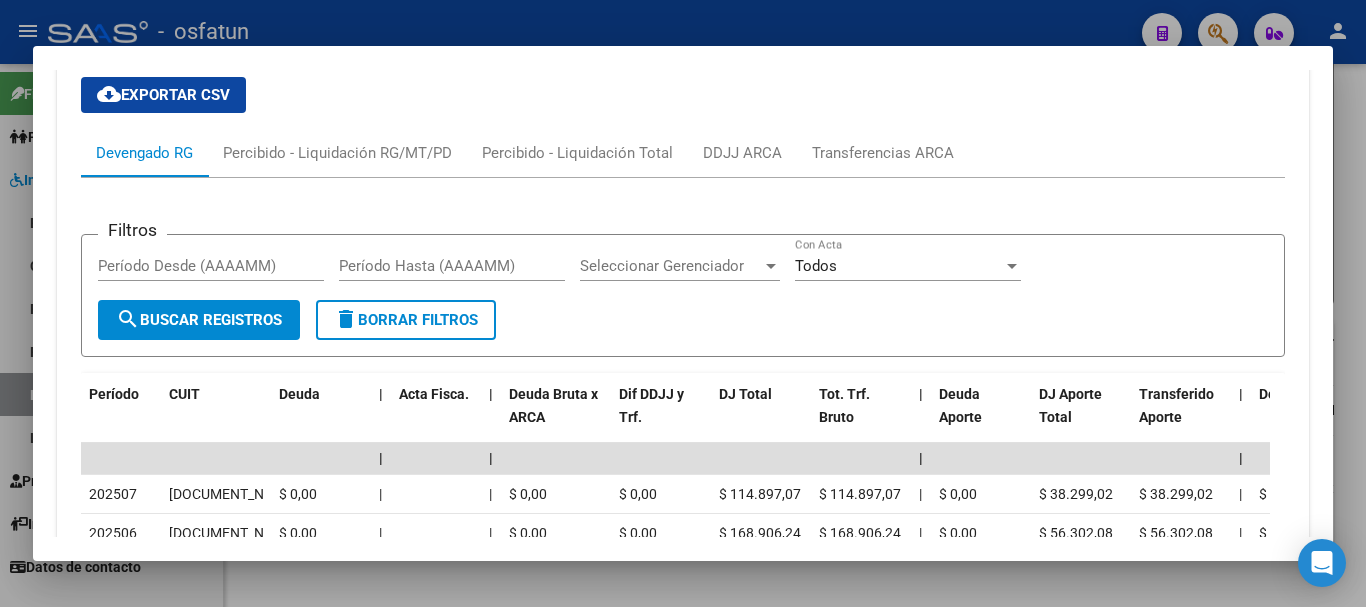 scroll, scrollTop: 1886, scrollLeft: 0, axis: vertical 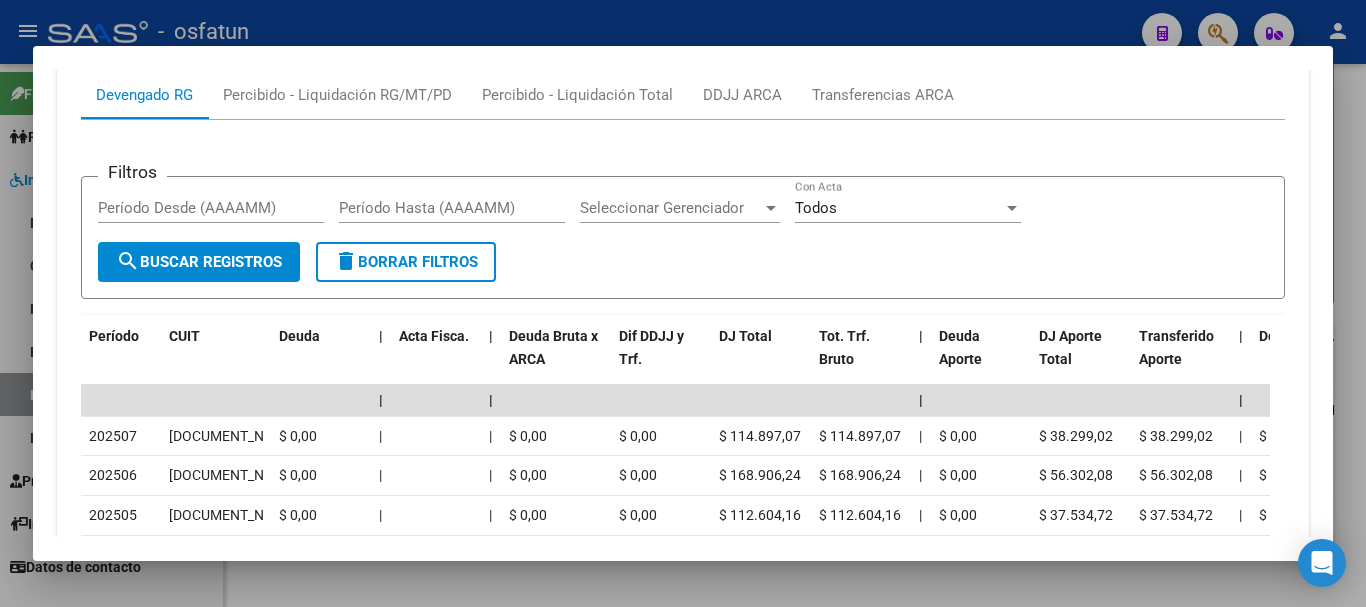 click at bounding box center [683, 303] 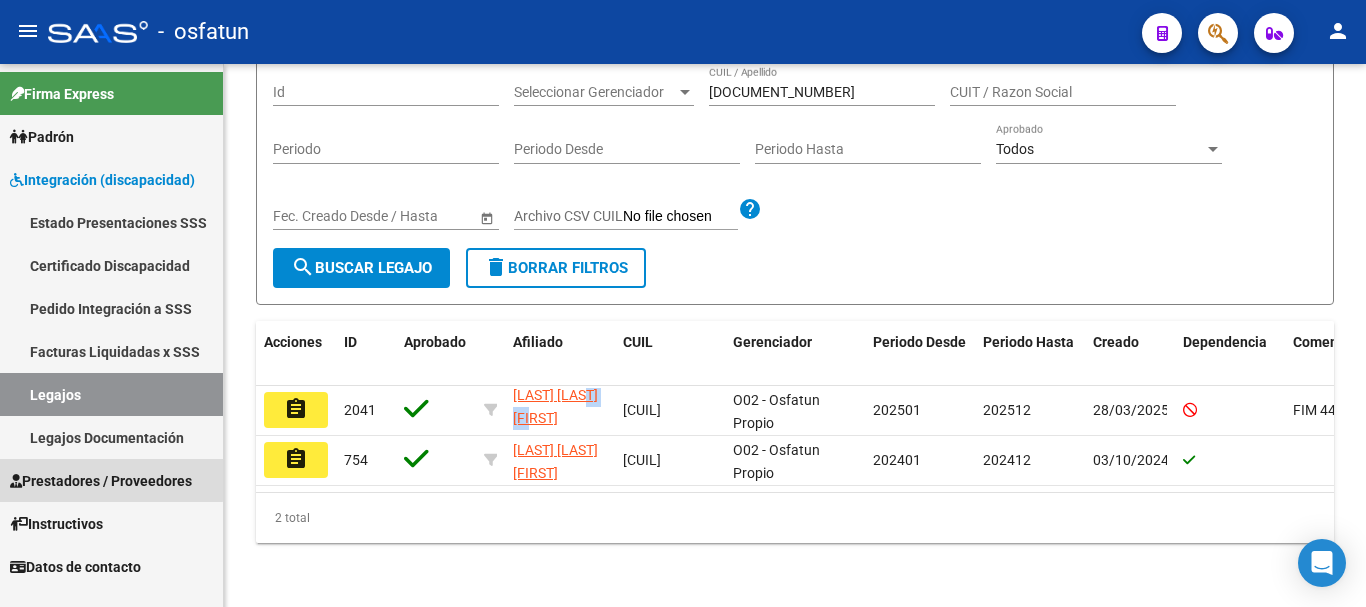 click on "Prestadores / Proveedores" at bounding box center (101, 481) 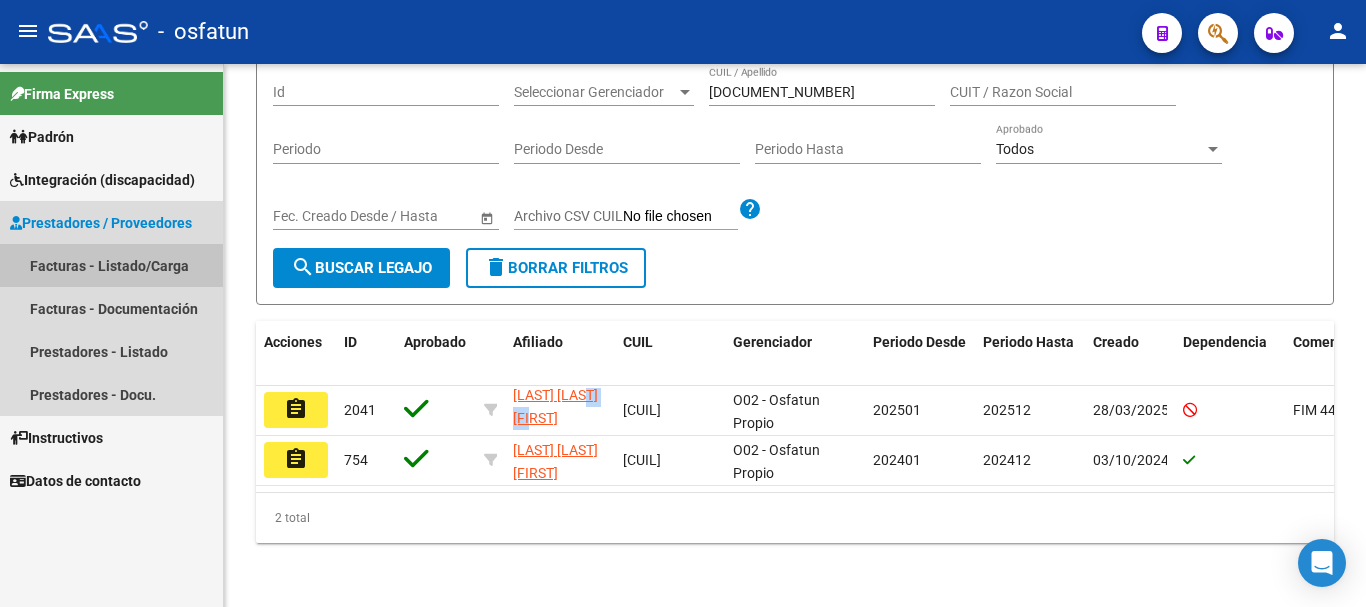 click on "Facturas - Listado/Carga" at bounding box center [111, 265] 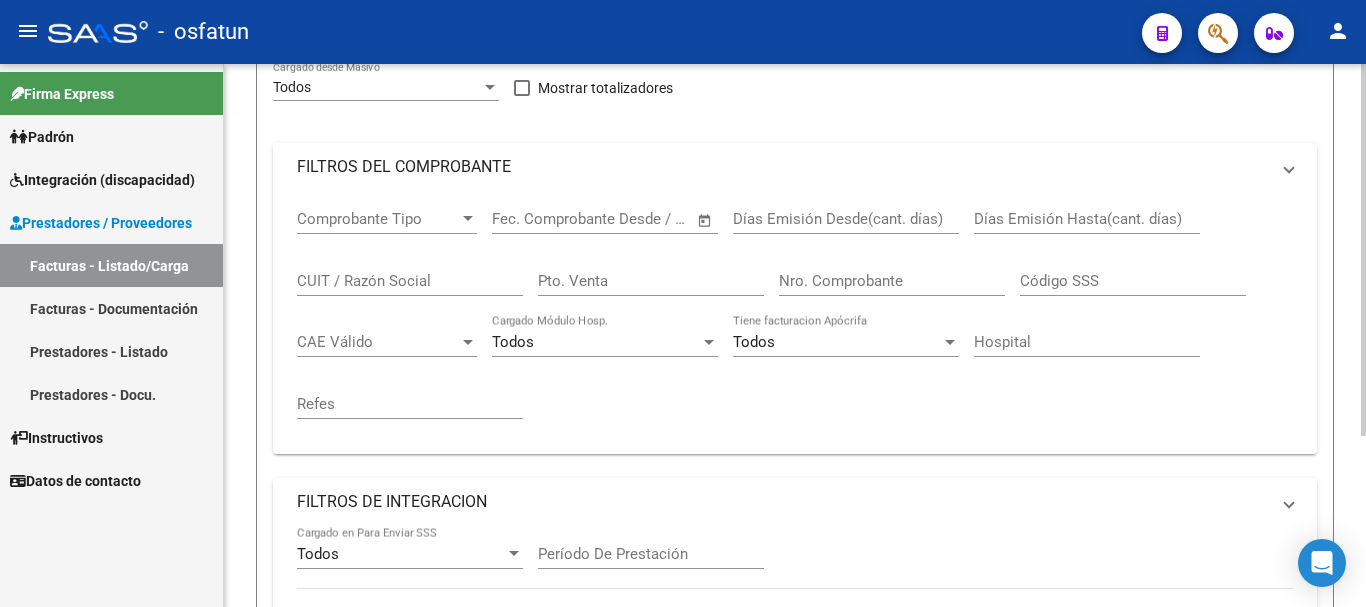 scroll, scrollTop: 0, scrollLeft: 0, axis: both 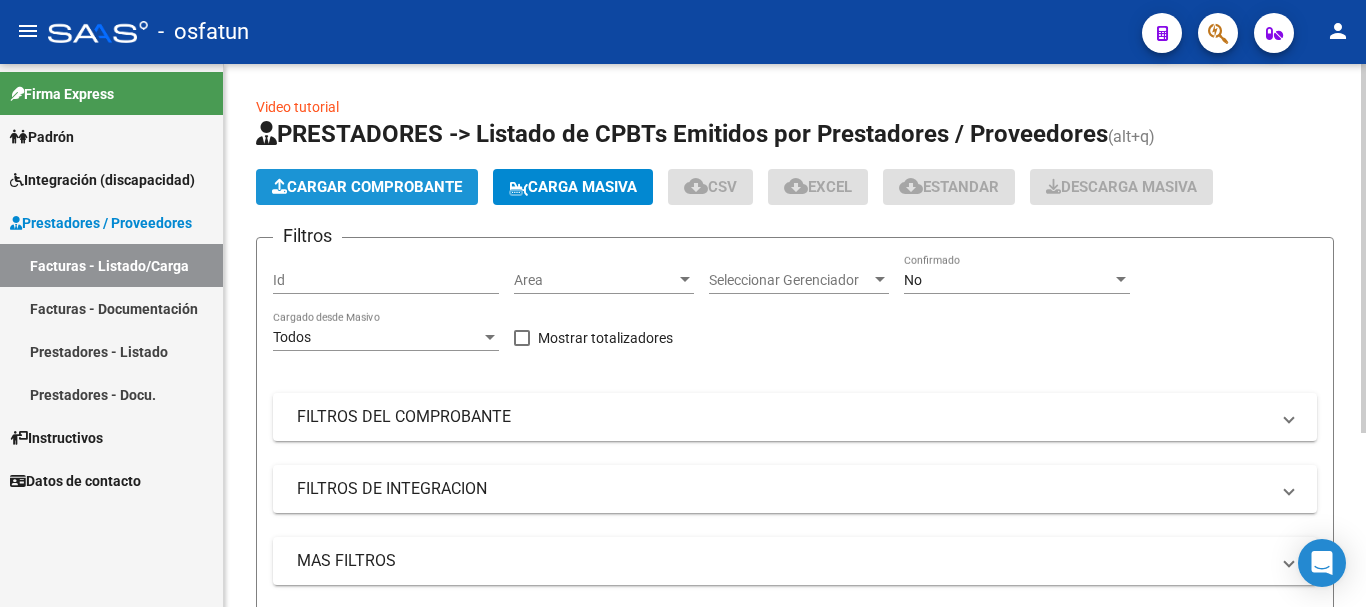 click on "Cargar Comprobante" 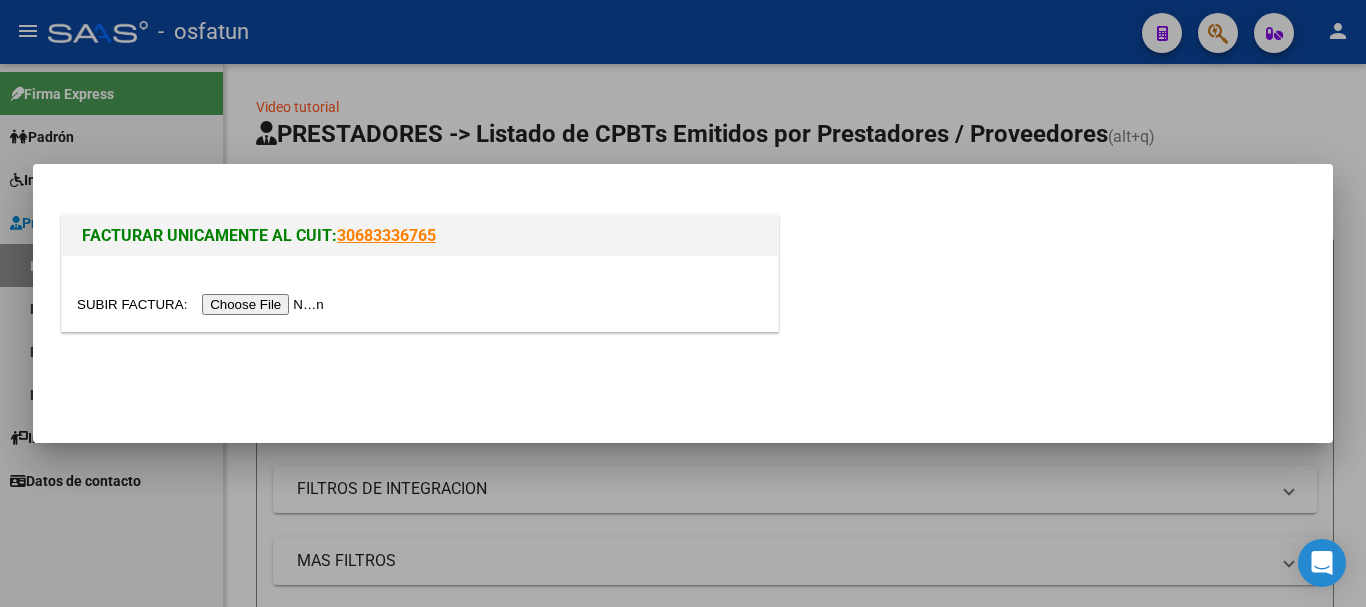 click at bounding box center [203, 304] 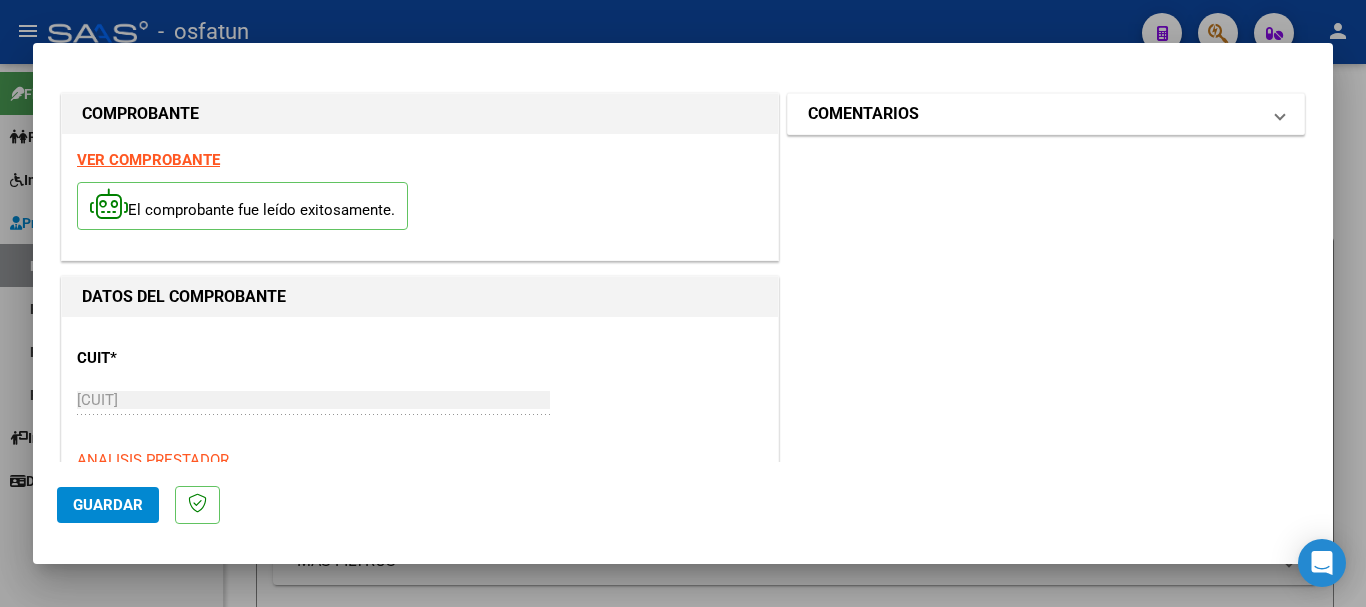 drag, startPoint x: 1096, startPoint y: 114, endPoint x: 888, endPoint y: 281, distance: 266.7452 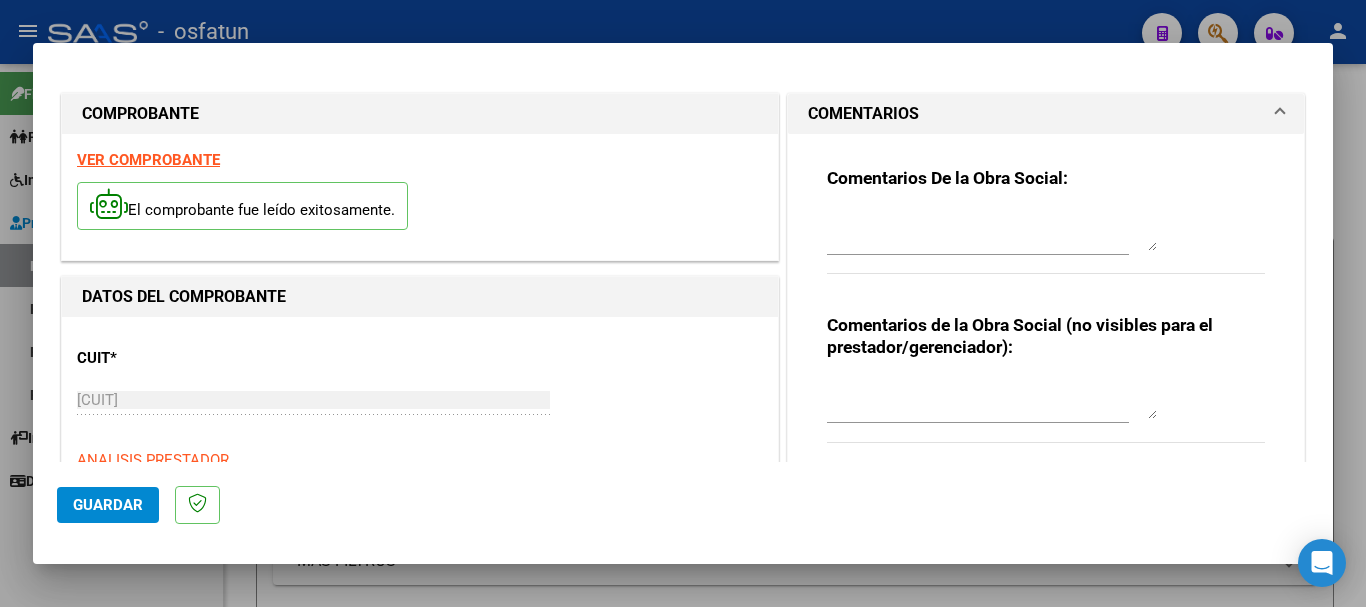 click at bounding box center [992, 399] 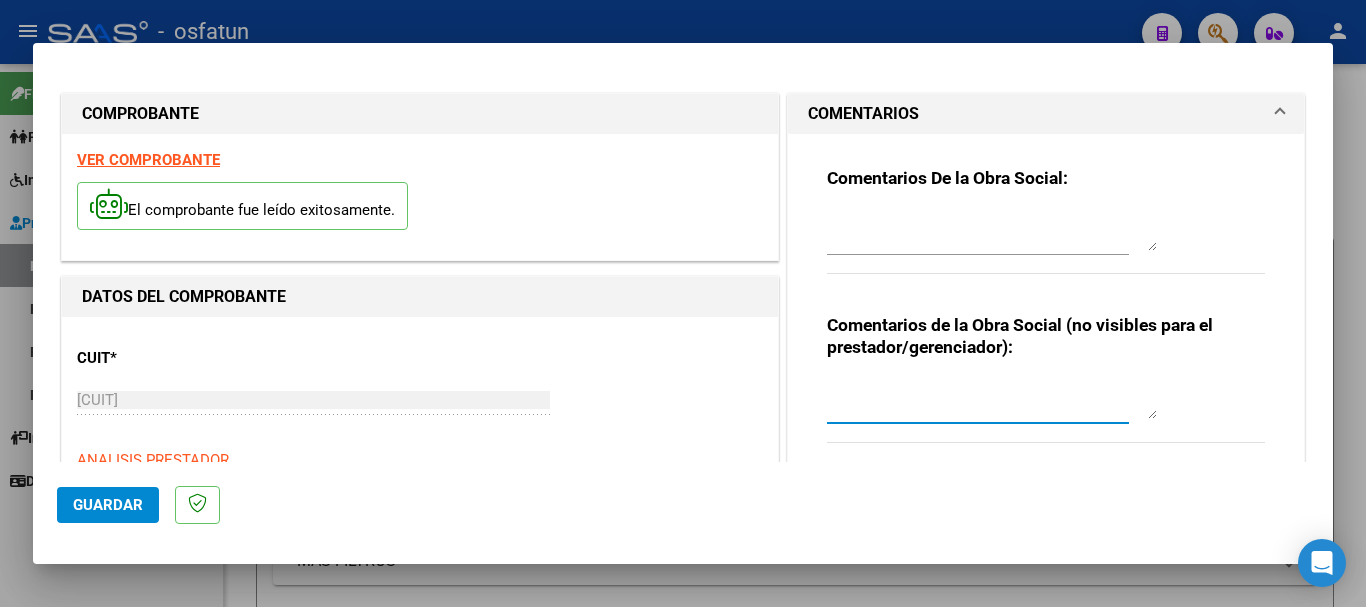 paste on "Cargado Banegas M. Laura / sin verificación de legajo." 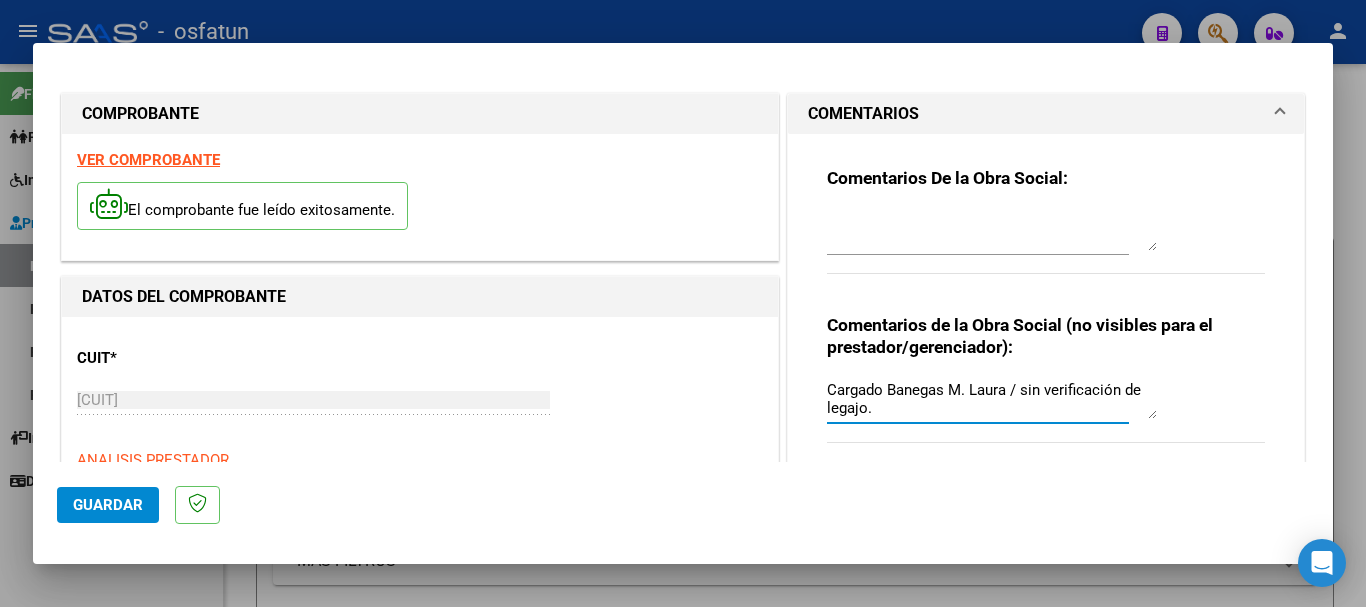 type on "Cargado Banegas M. Laura / sin verificación de legajo." 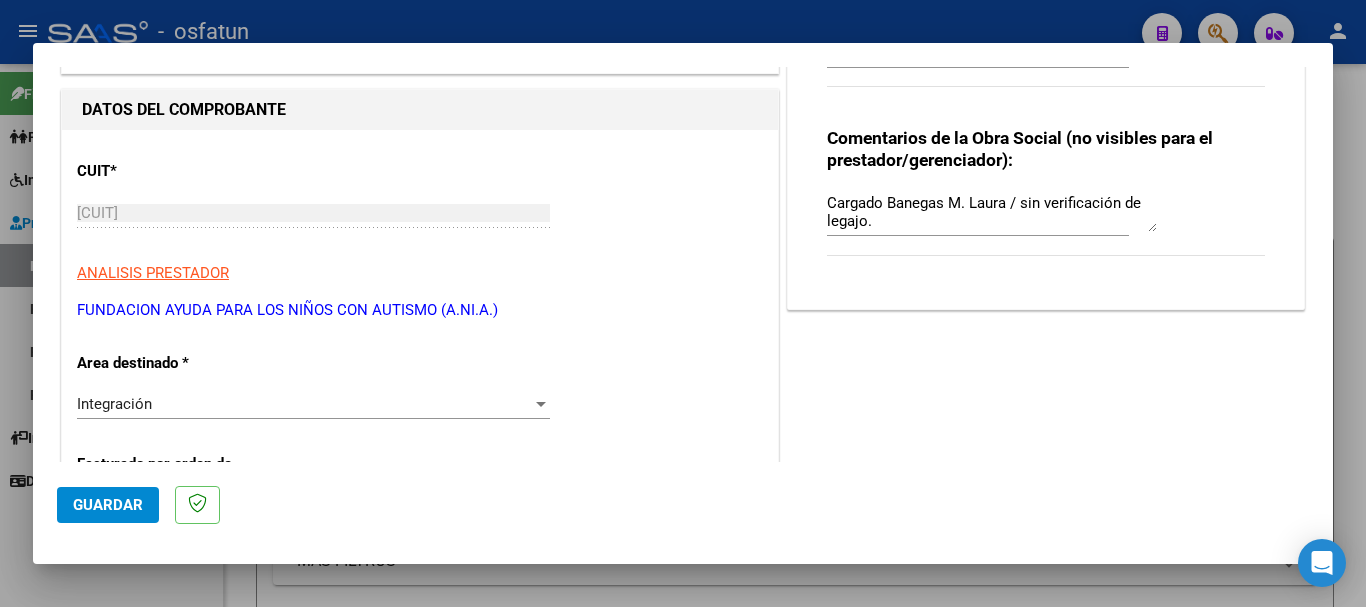 scroll, scrollTop: 204, scrollLeft: 0, axis: vertical 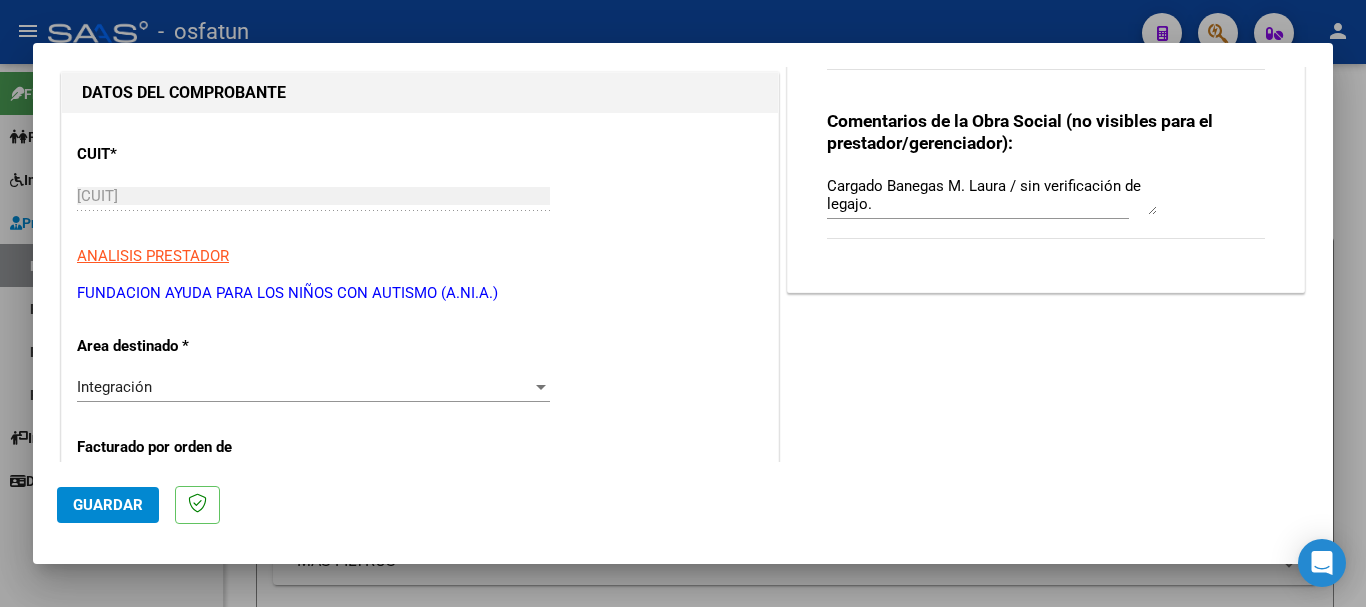 click on "COMPROBANTE VER COMPROBANTE          El comprobante fue leído exitosamente.  DATOS DEL COMPROBANTE CUIT  *   [CUIT] Ingresar CUIT  ANALISIS PRESTADOR  [ORGANIZATION_NAME]  ARCA Padrón  Area destinado * Integración Seleccionar Area  Facturado por orden de  O02 - Osfatun Propio Seleccionar Gerenciador Luego de guardar debe preaprobar la factura asociandola a un legajo de integración y subir la documentación respaldatoria (planilla de asistencia o ddjj para período de aislamiento)  Período de Prestación (Ej: [YEAR] para Mayo [YEAR]    Ingrese el Período de Prestación como indica el ejemplo   Comprobante Tipo * Factura C Seleccionar Tipo Punto de Venta  *   4 Ingresar el Nro.  Número  *   11009 Ingresar el Nro.  Monto  *   $ [AMOUNT] Ingresar el monto  Fecha del Cpbt.  *   [DATE] Ingresar la fecha  CAE / CAEA (no ingrese CAI)    [DOCUMENT_NUMBER] Ingresar el CAE o CAEA (no ingrese CAI)  Fecha Recibido  *   [DATE] Ingresar la fecha  Fecha de Vencimiento" at bounding box center [683, 264] 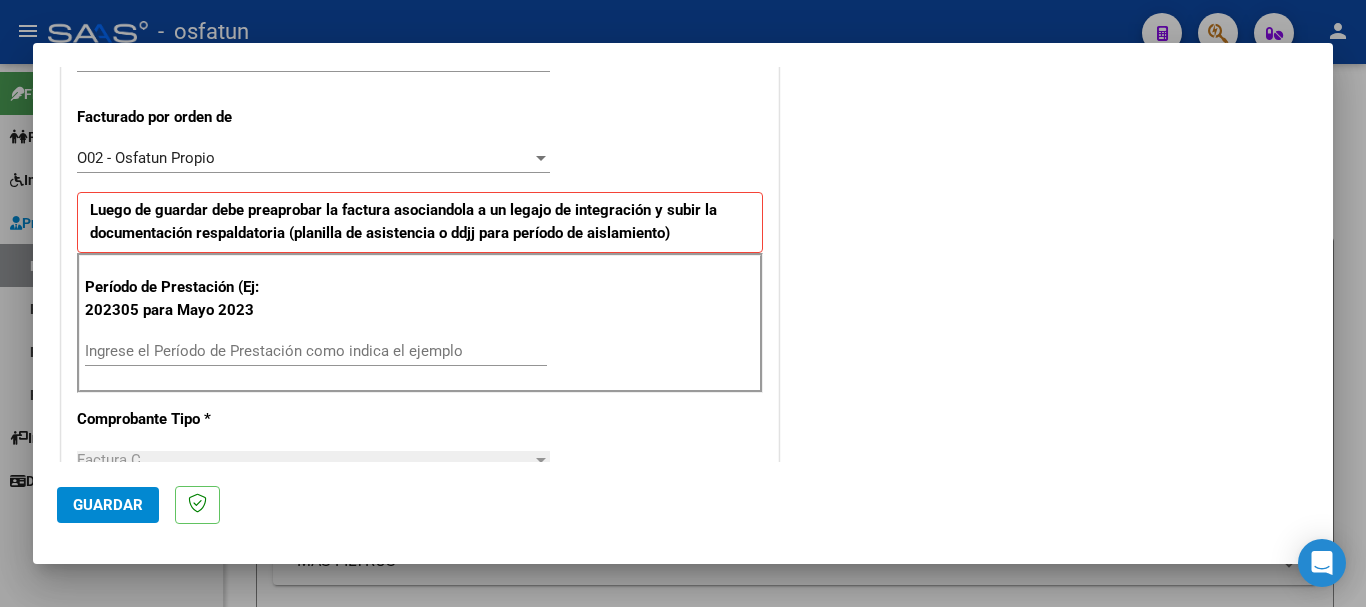 scroll, scrollTop: 540, scrollLeft: 0, axis: vertical 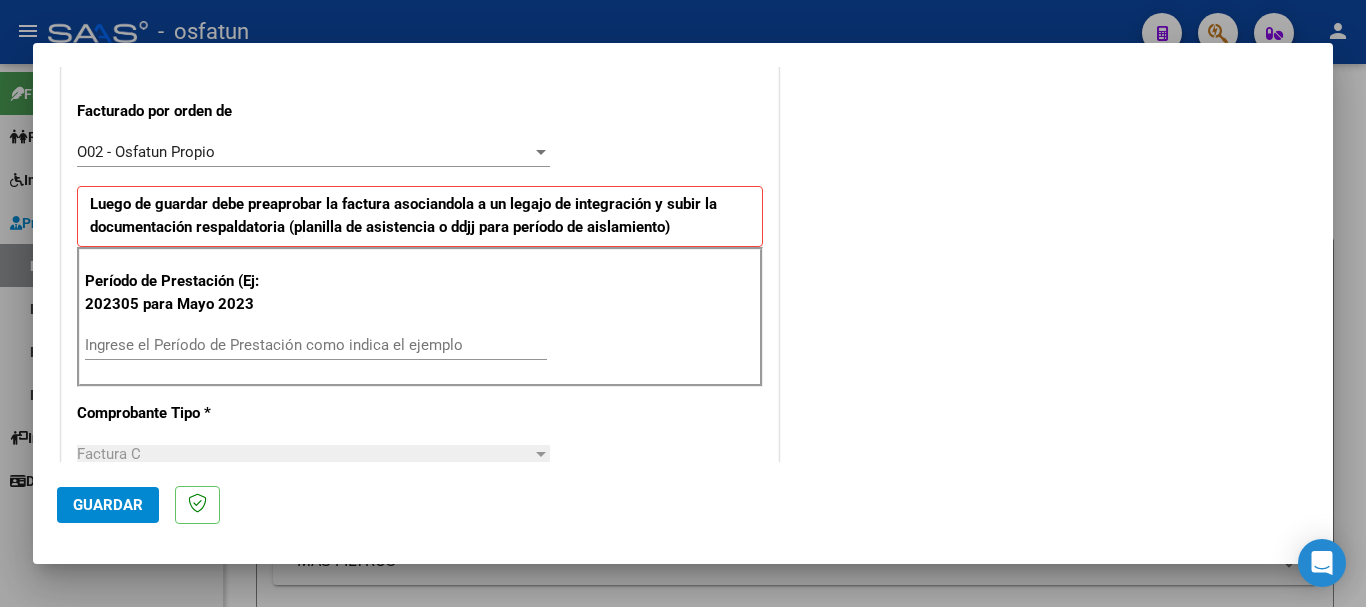 click on "Ingrese el Período de Prestación como indica el ejemplo" at bounding box center [316, 345] 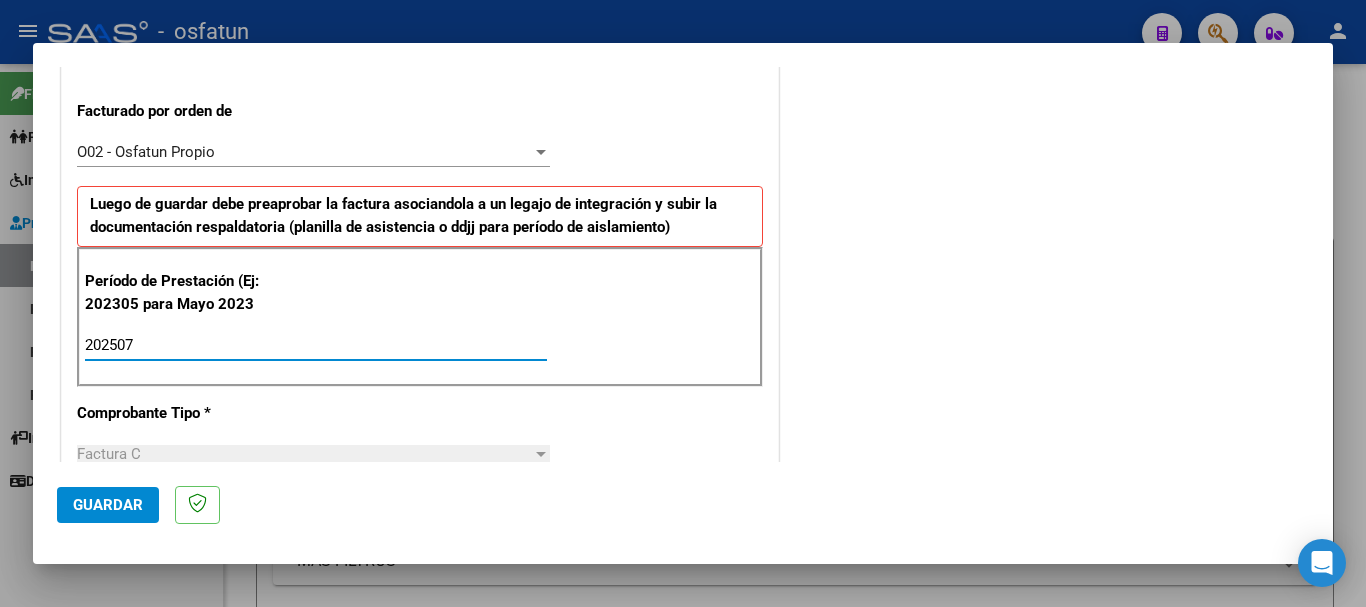 type on "202507" 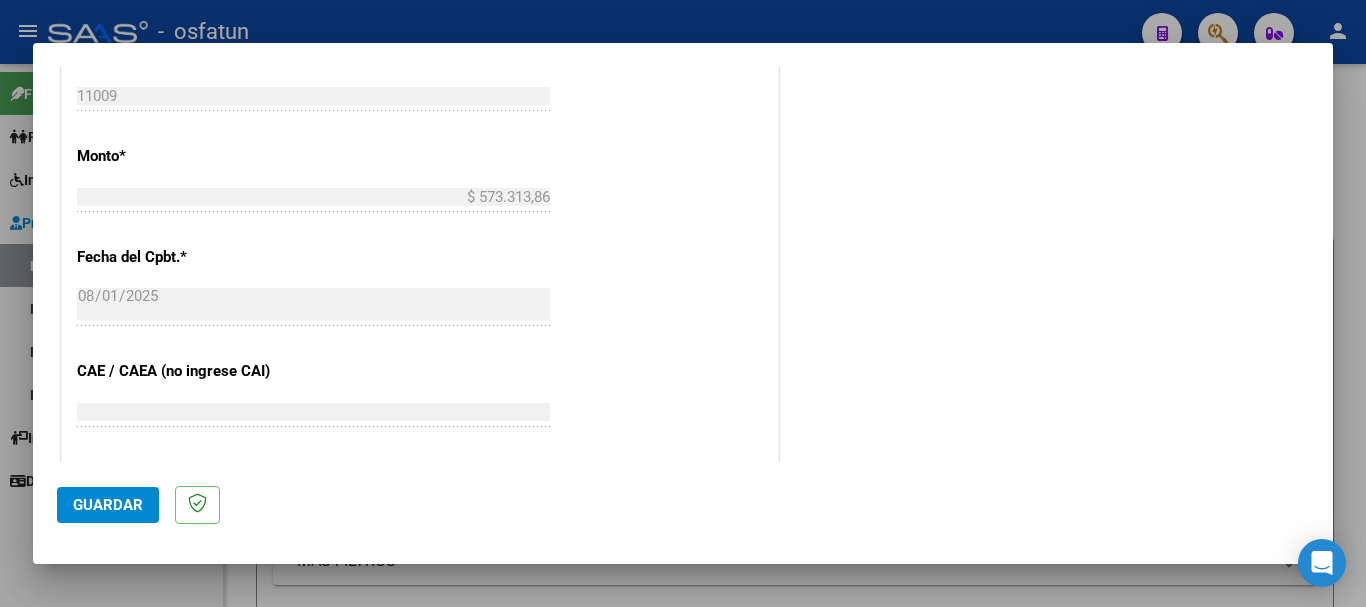 scroll, scrollTop: 1580, scrollLeft: 0, axis: vertical 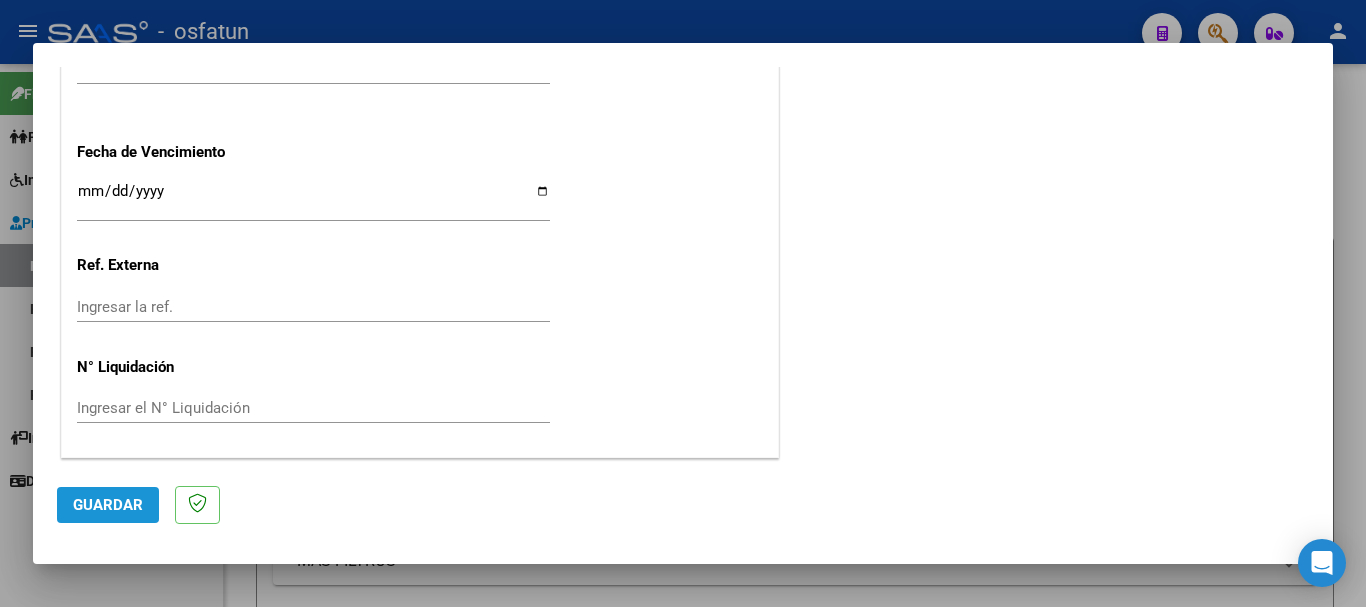 drag, startPoint x: 85, startPoint y: 495, endPoint x: 97, endPoint y: 515, distance: 23.323807 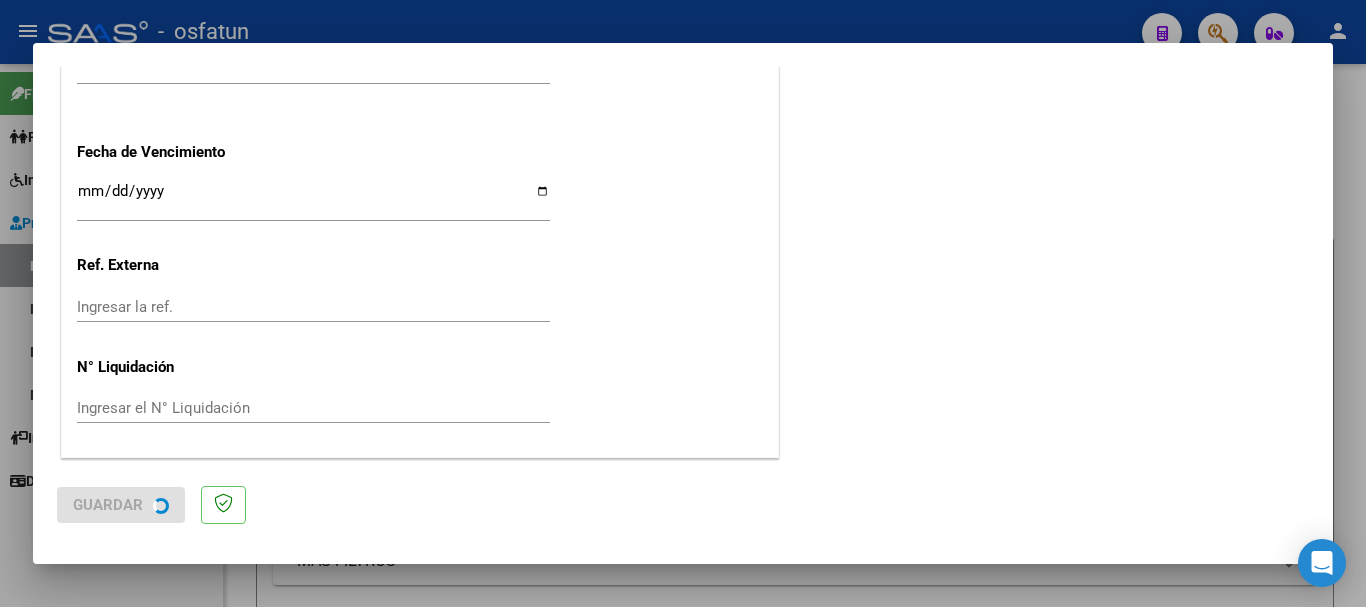 scroll, scrollTop: 0, scrollLeft: 0, axis: both 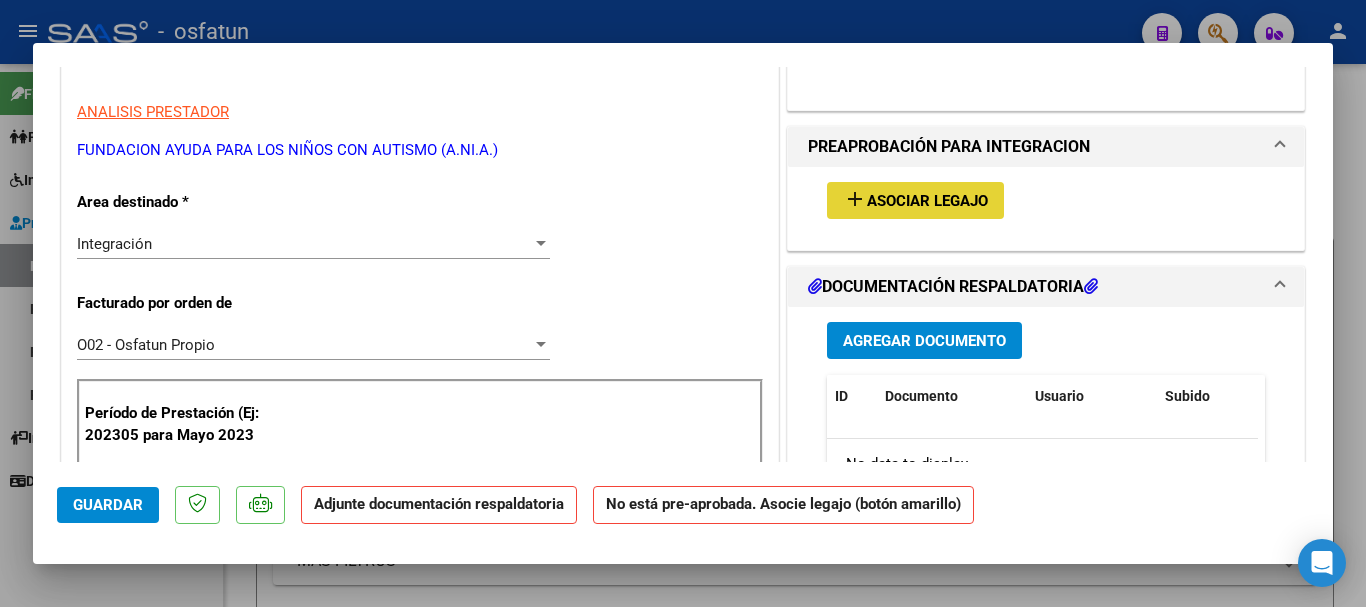 click on "add Asociar Legajo" at bounding box center (915, 200) 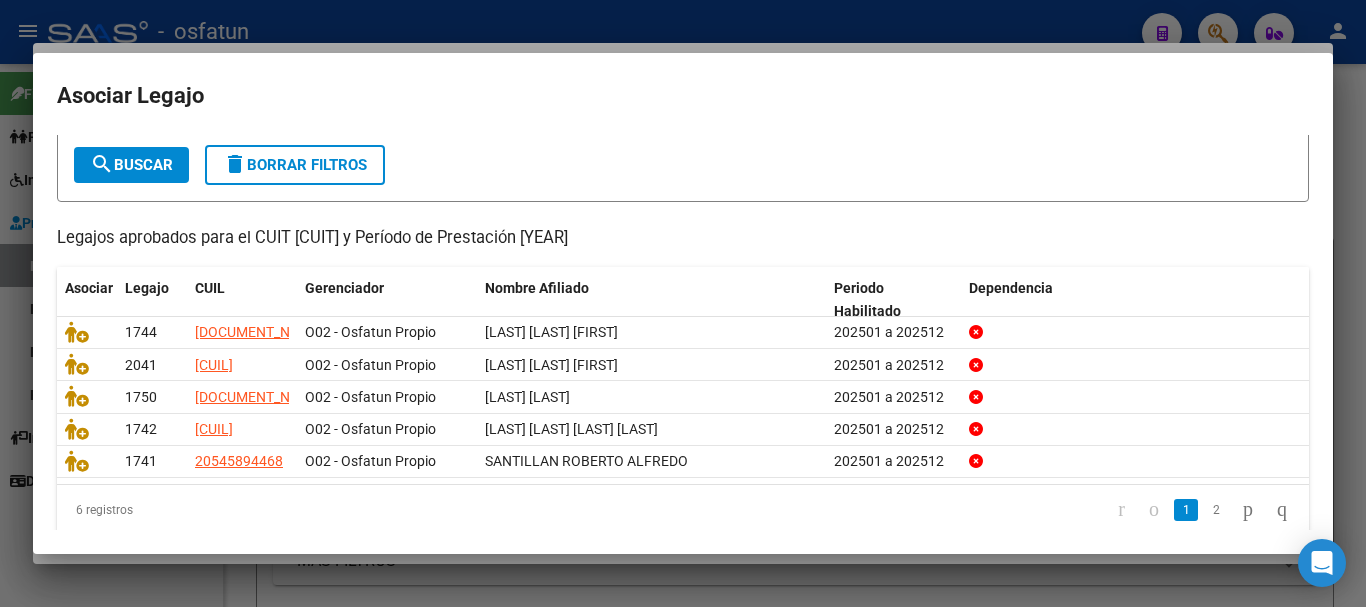 scroll, scrollTop: 131, scrollLeft: 0, axis: vertical 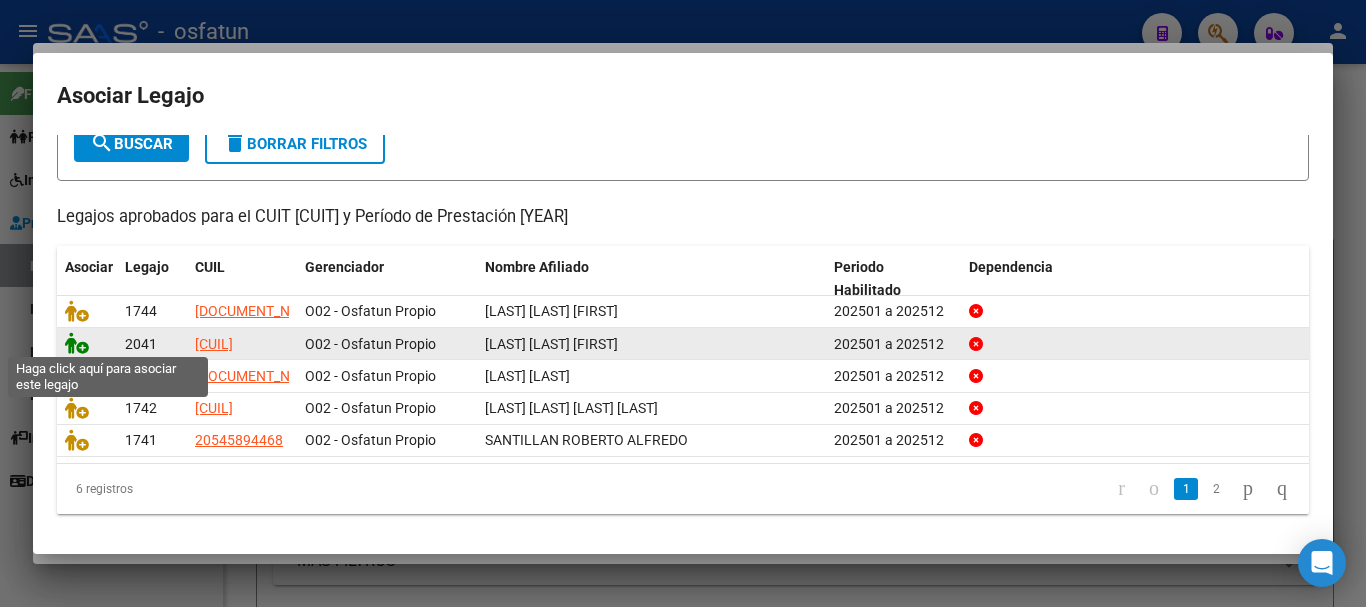 click 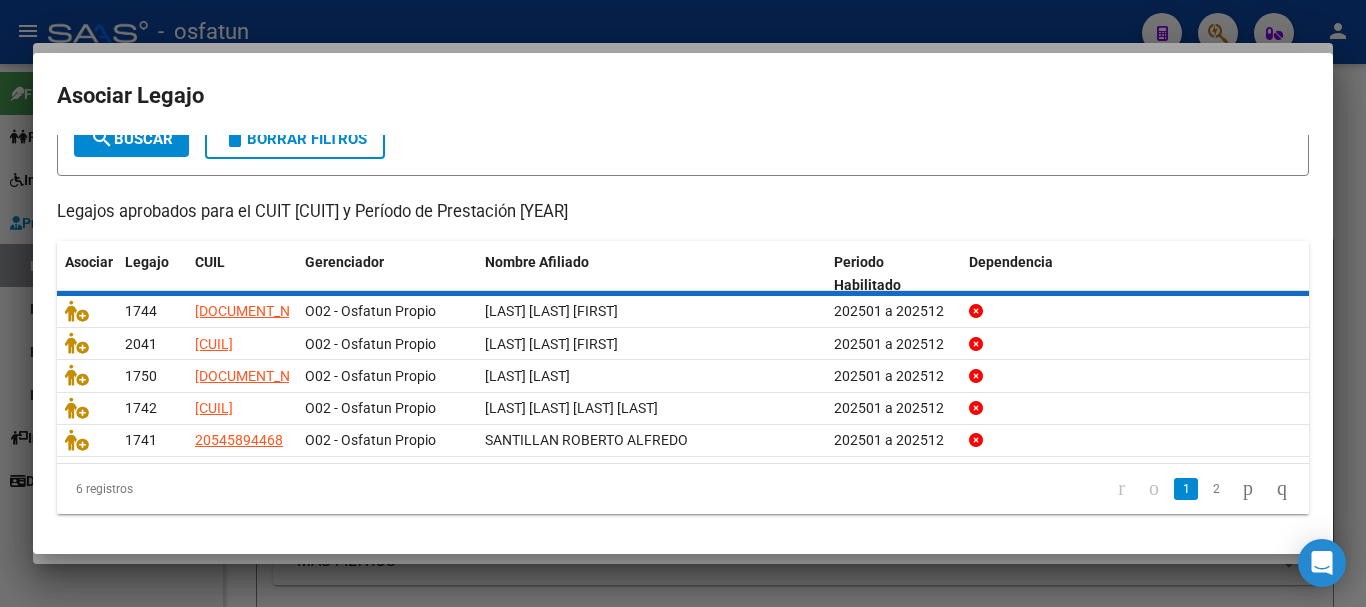 scroll, scrollTop: 0, scrollLeft: 0, axis: both 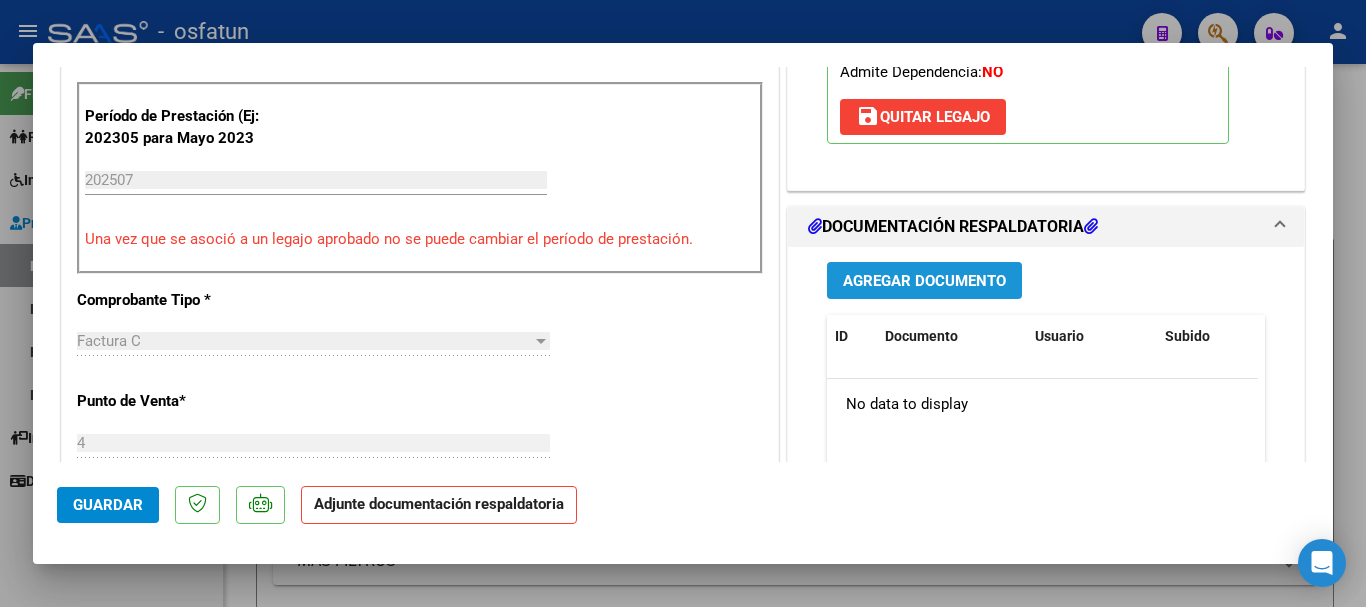 click on "Agregar Documento" at bounding box center [924, 280] 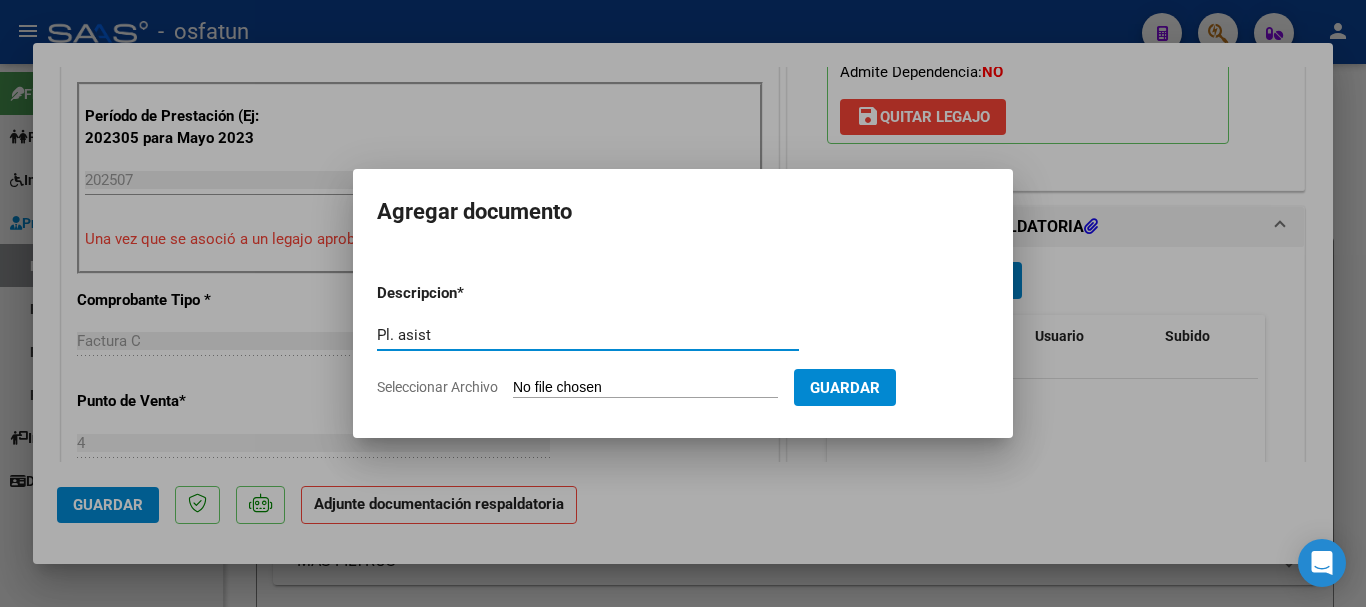 type on "Pl. asist" 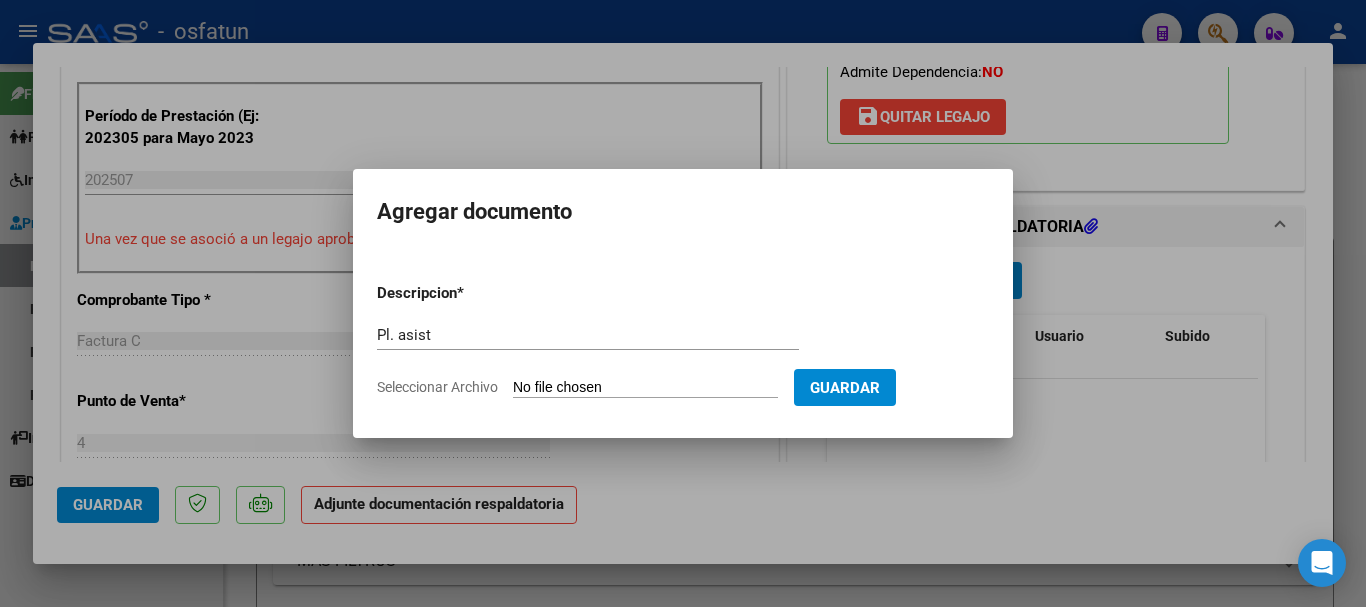 type on "C:\fakepath\PLANILLA CET 07-2025 [LAST].pdf" 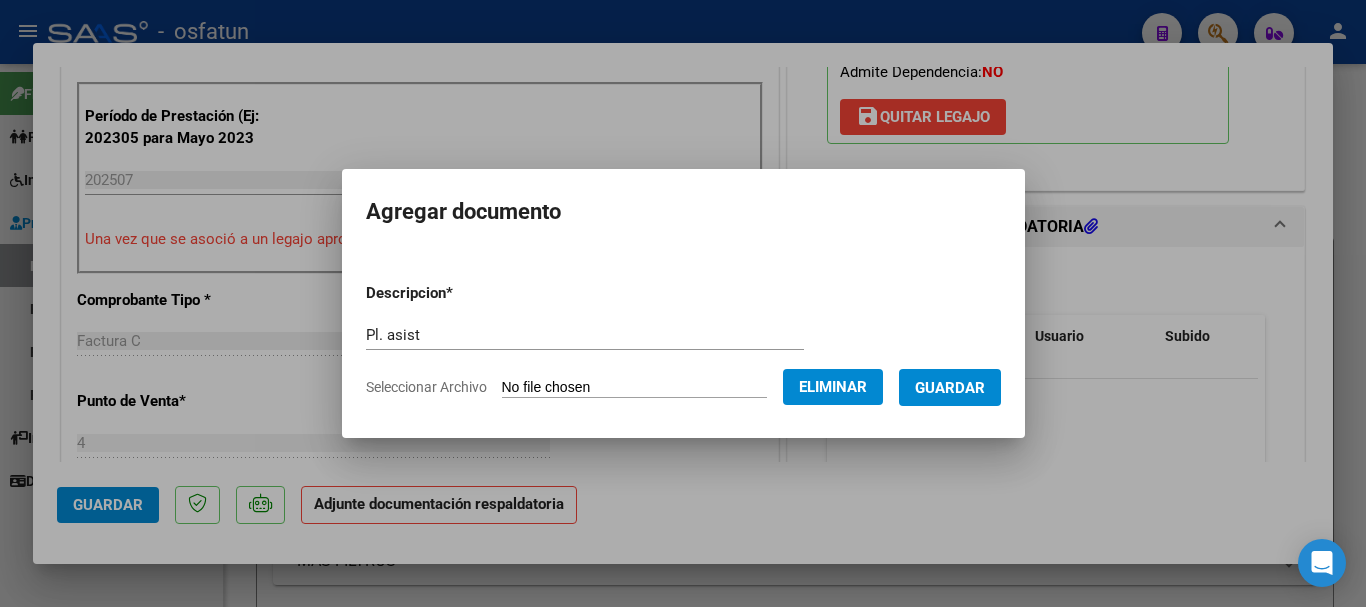 click on "Guardar" at bounding box center (950, 388) 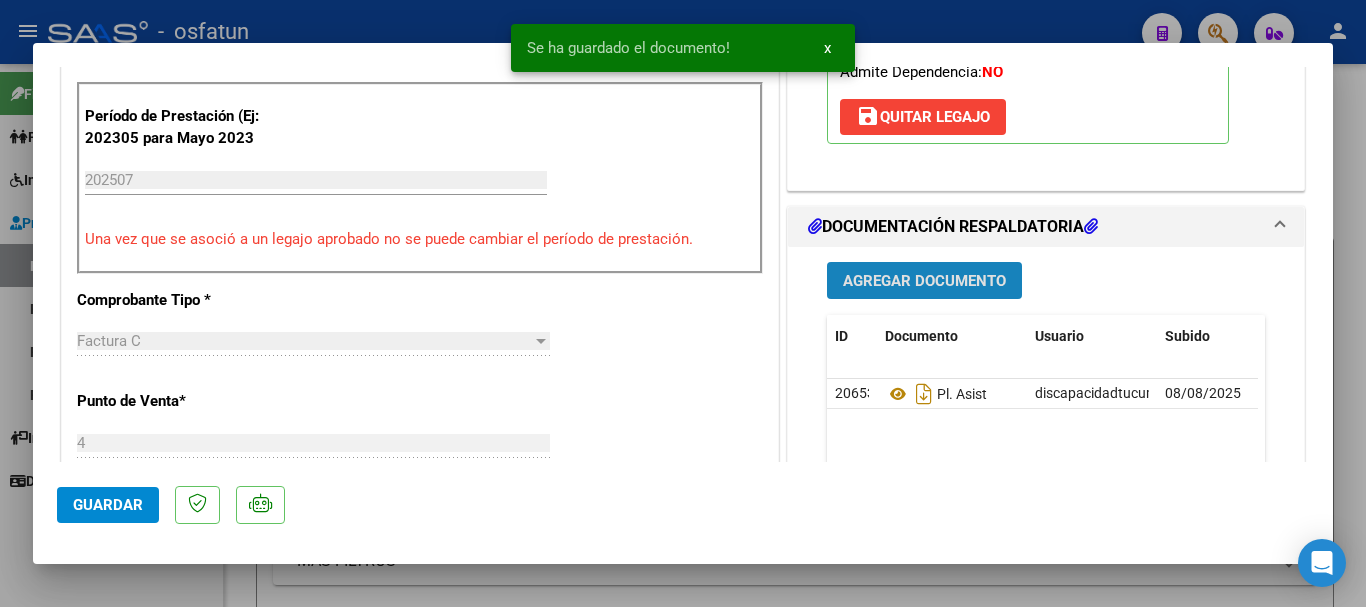 click on "Agregar Documento" at bounding box center (924, 281) 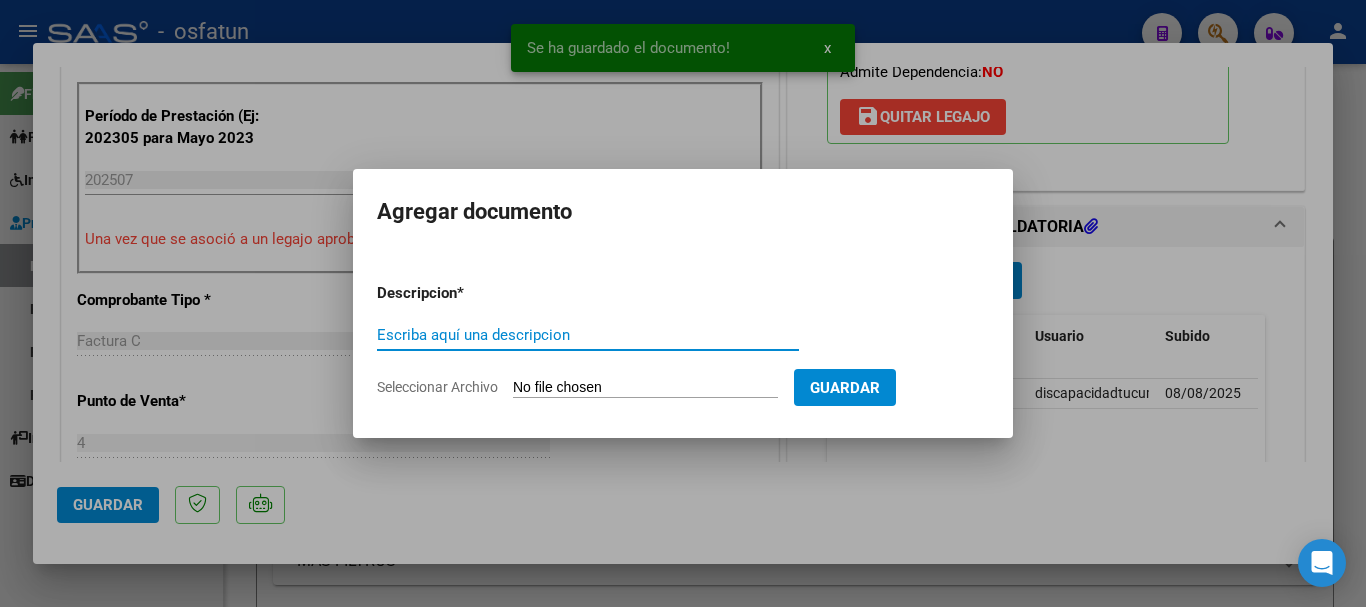 type on "u" 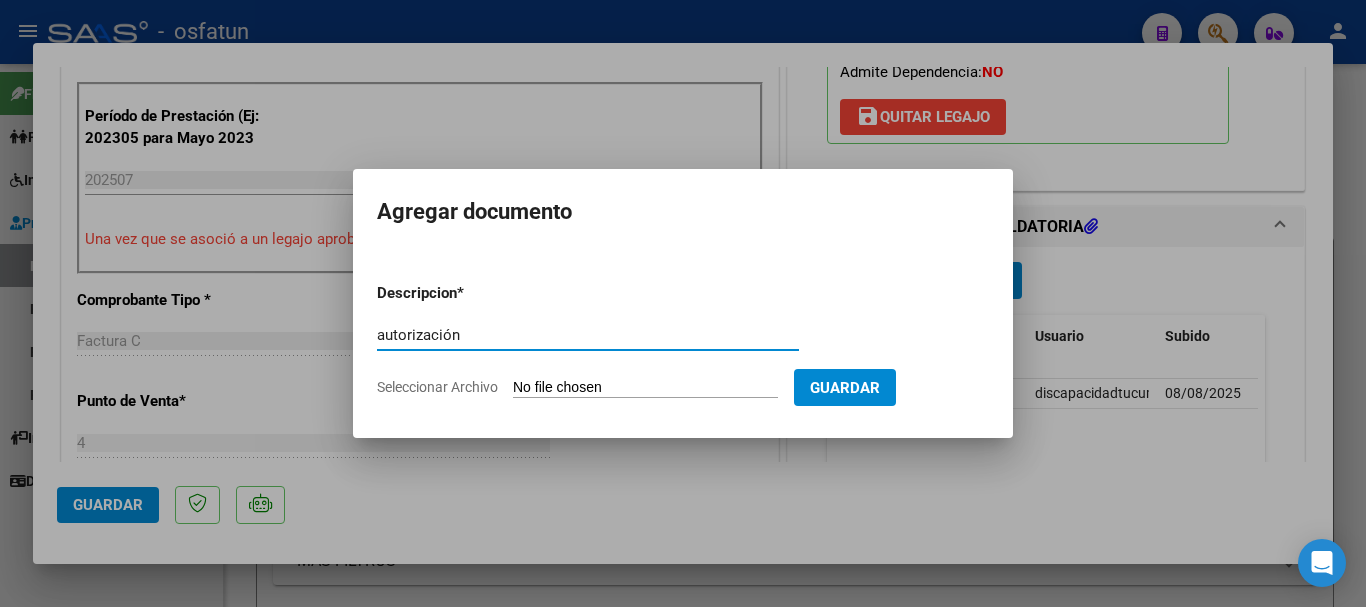 type on "autorización" 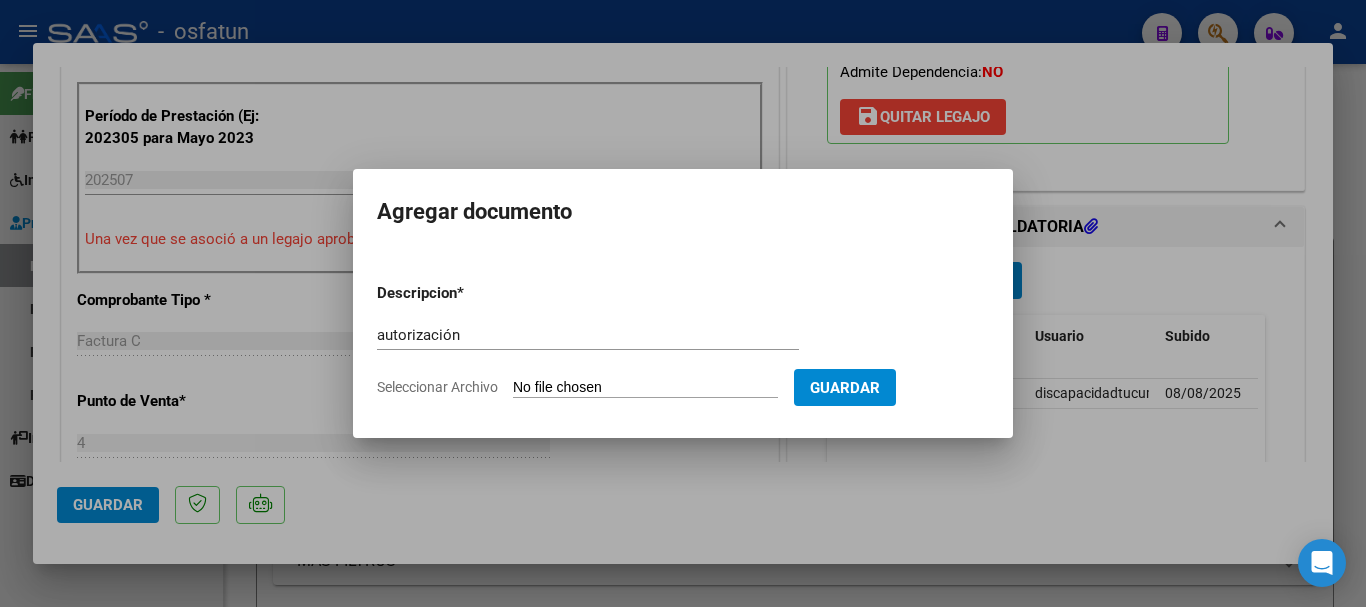 type on "C:\fakepath\order_3366350.pdf" 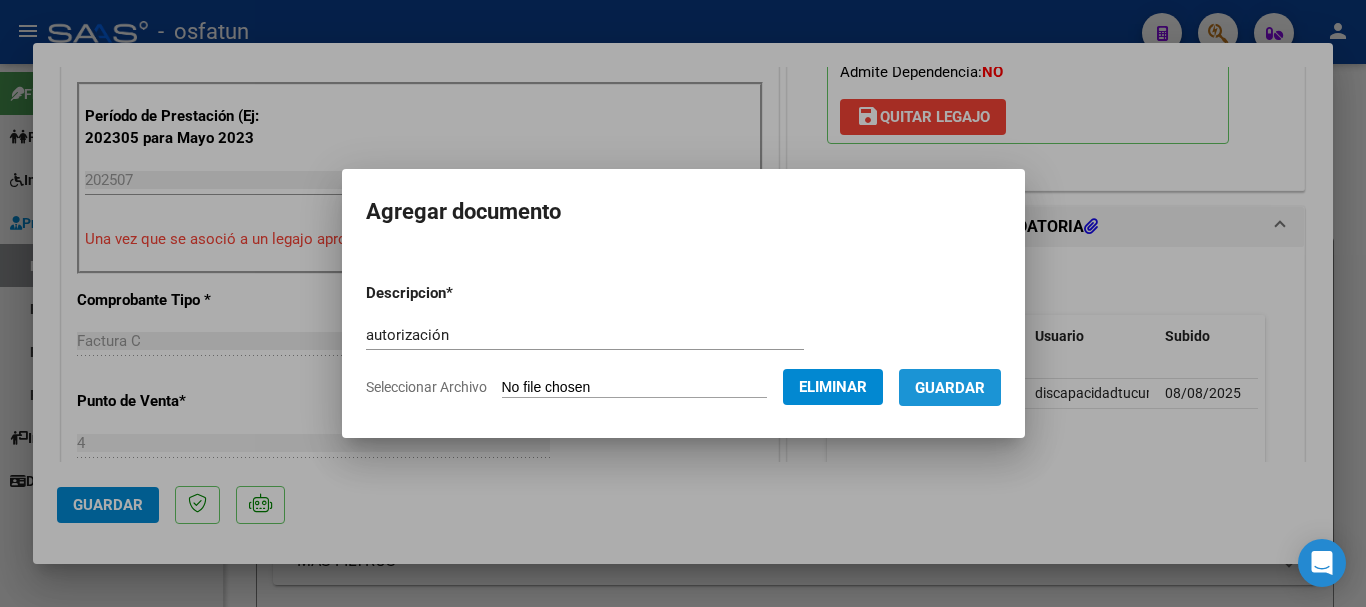 click on "Guardar" at bounding box center (950, 388) 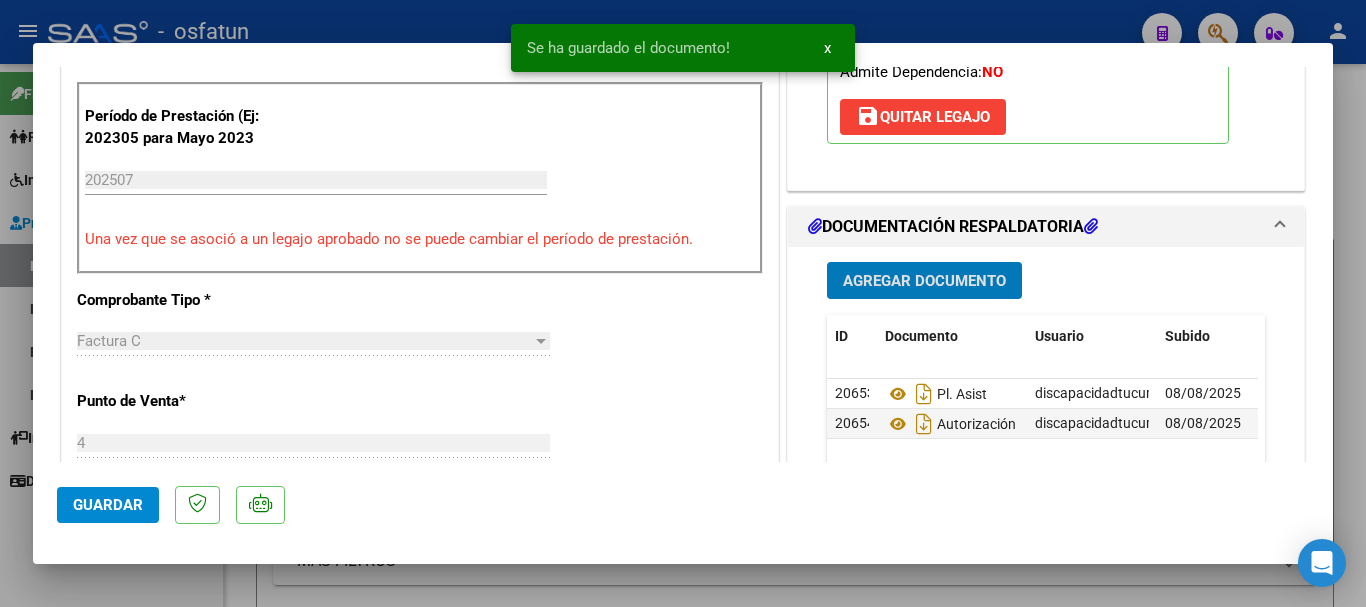click on "Guardar" 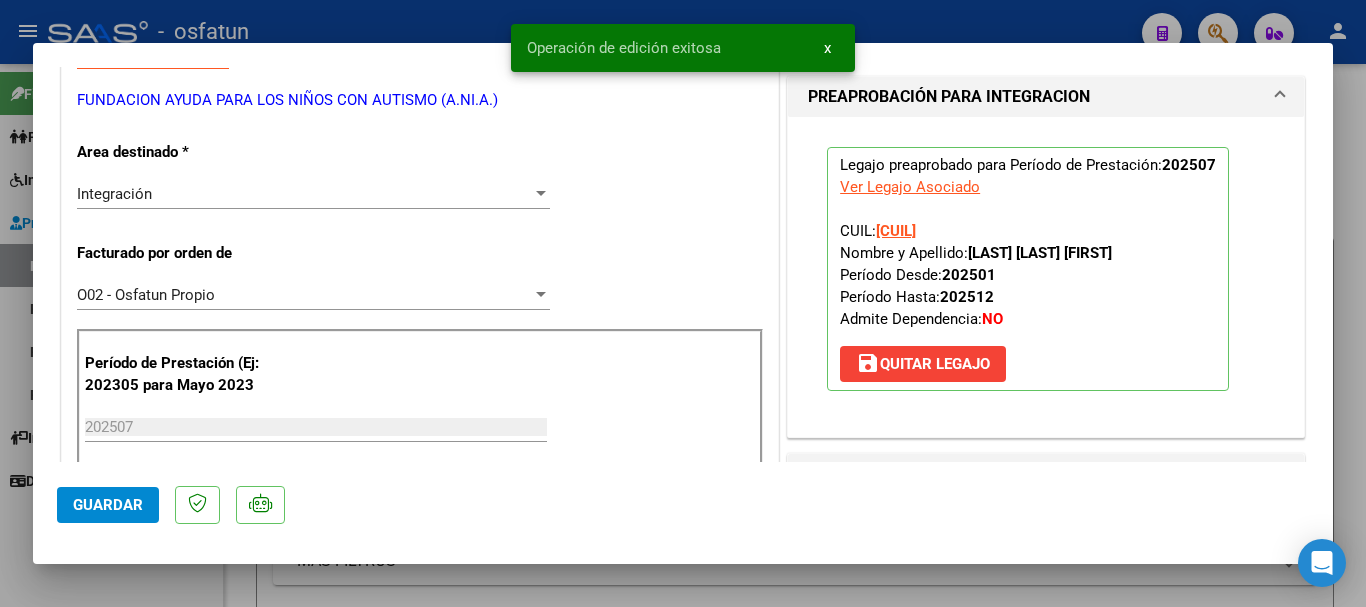 scroll, scrollTop: 402, scrollLeft: 0, axis: vertical 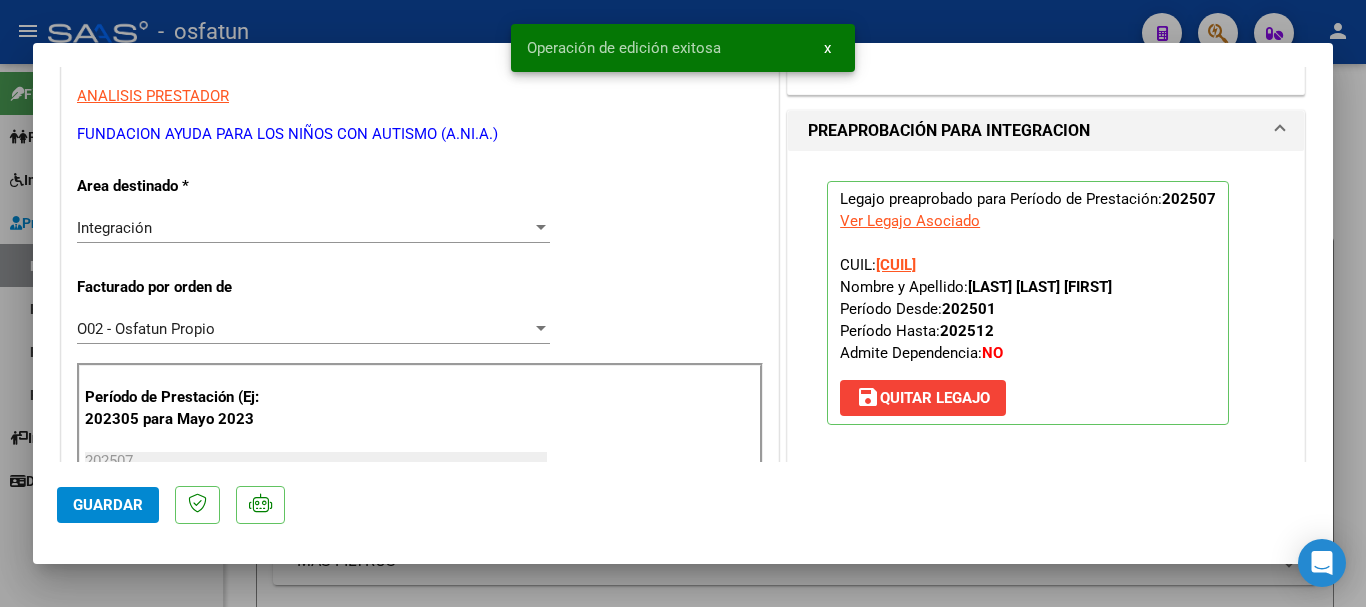 drag, startPoint x: 1167, startPoint y: 286, endPoint x: 964, endPoint y: 295, distance: 203.1994 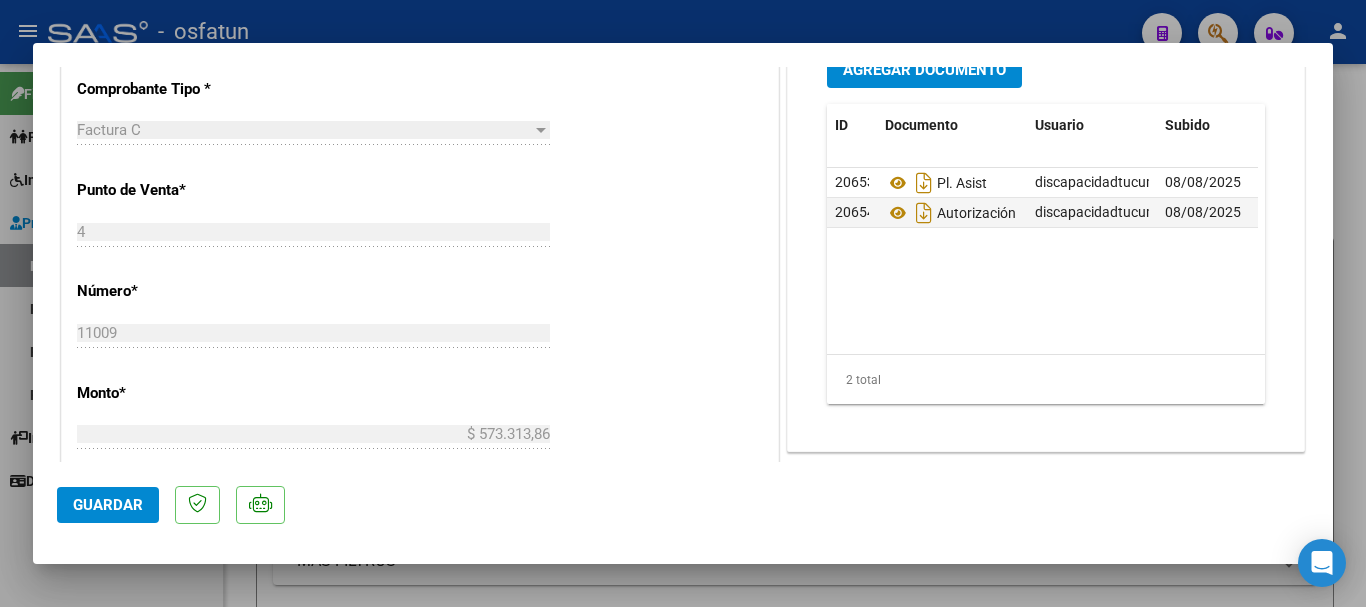 scroll, scrollTop: 917, scrollLeft: 0, axis: vertical 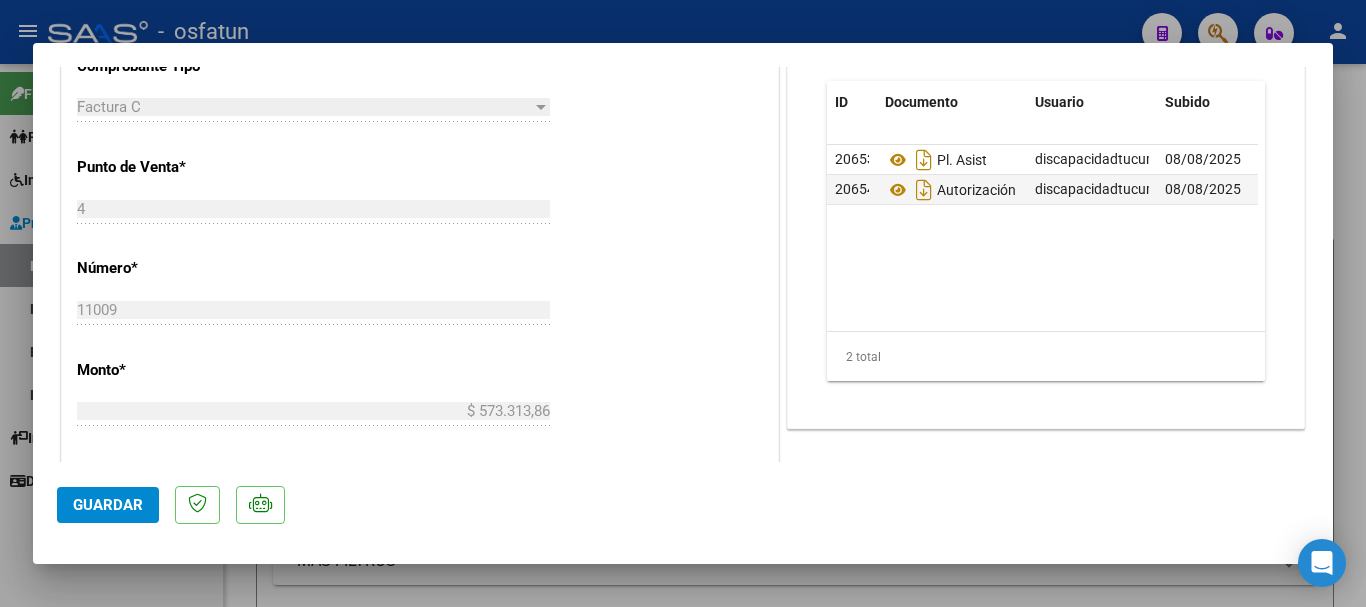 click on "Guardar" 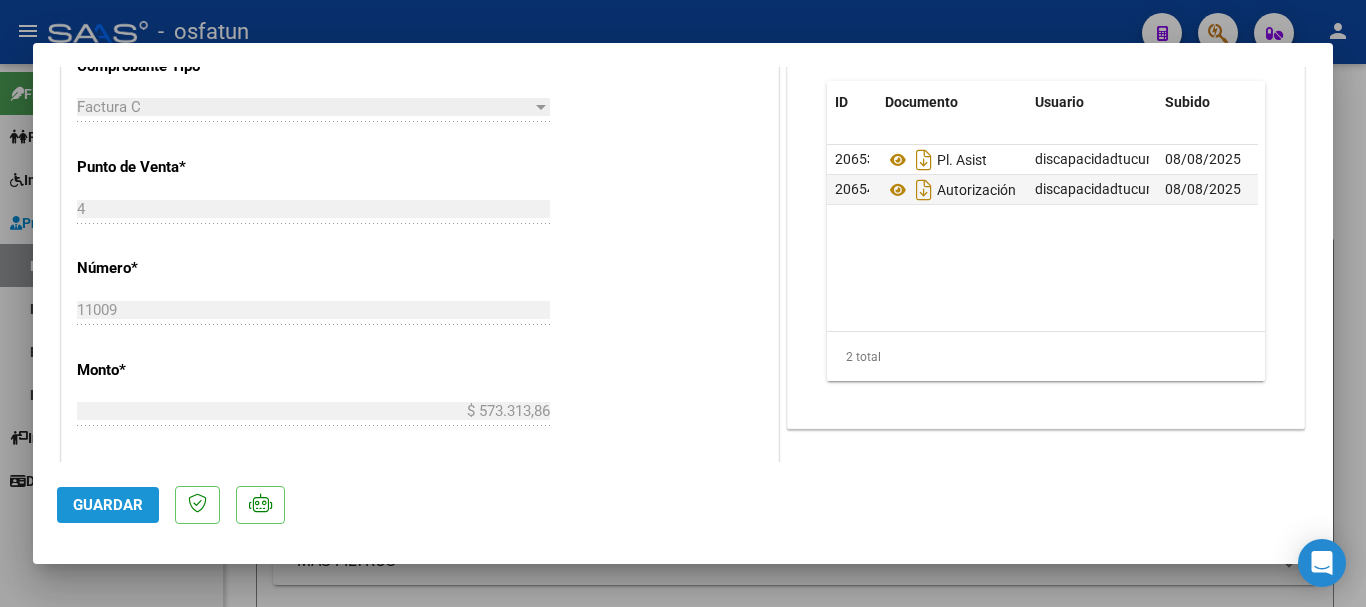 click on "Guardar" 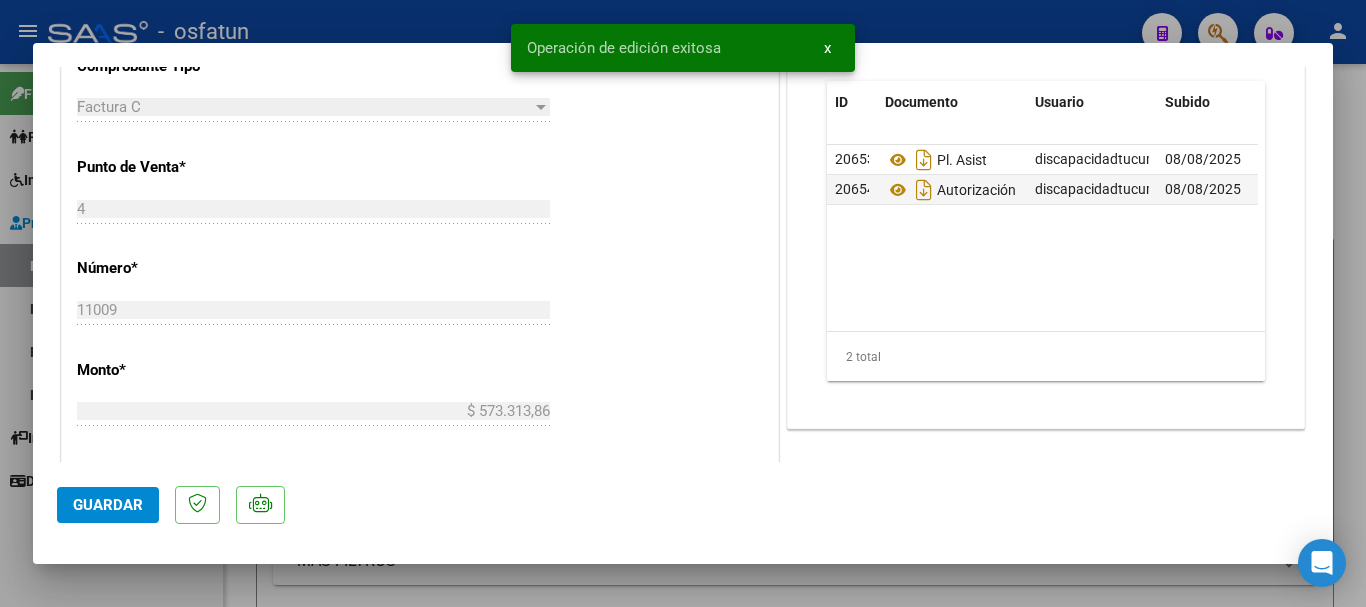 drag, startPoint x: 1351, startPoint y: 360, endPoint x: 974, endPoint y: 361, distance: 377.0013 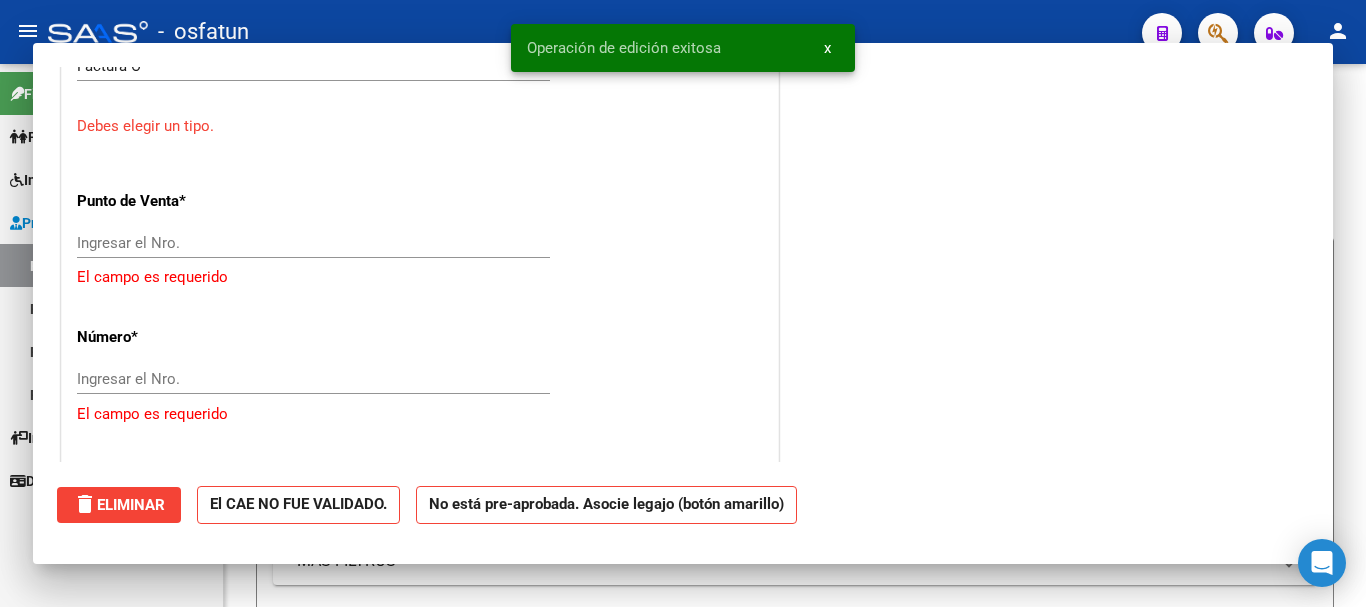 scroll, scrollTop: 876, scrollLeft: 0, axis: vertical 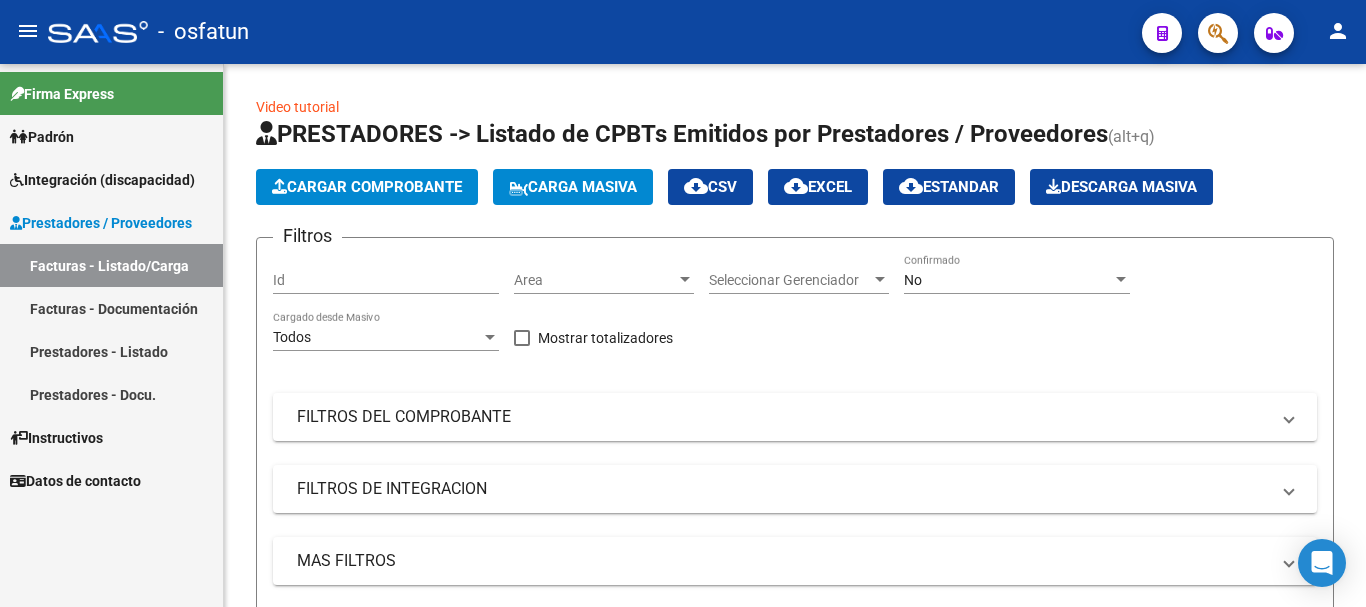 click on "Integración (discapacidad)" at bounding box center [102, 180] 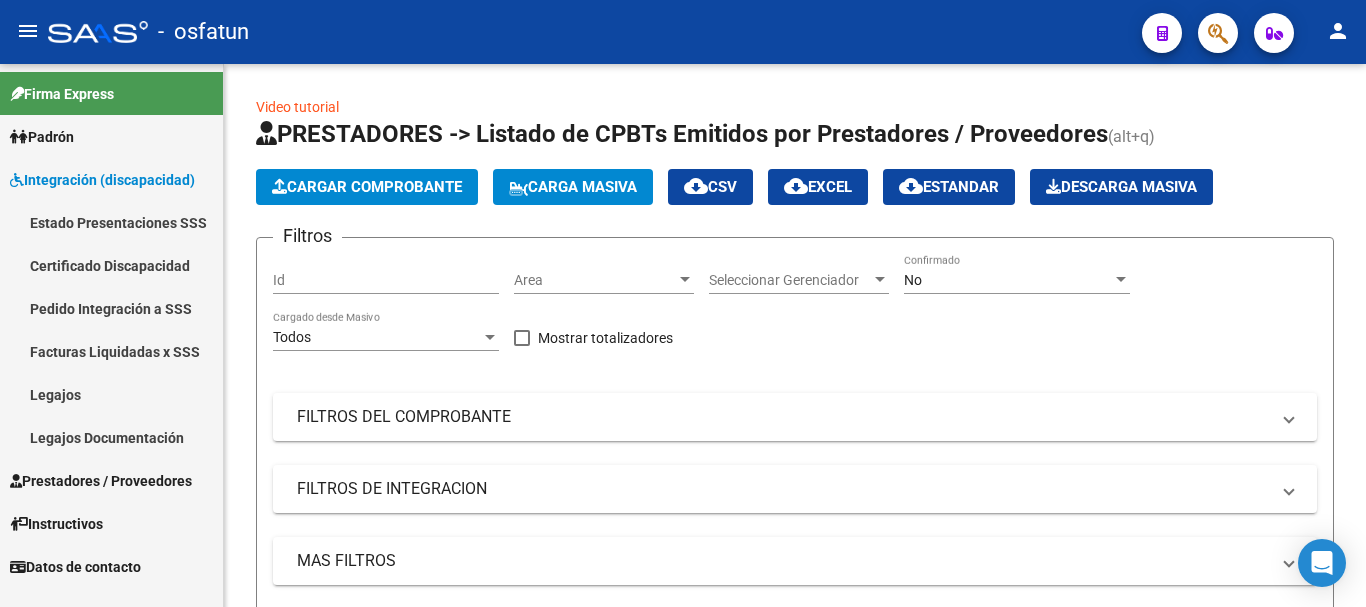 click on "Legajos" at bounding box center [111, 394] 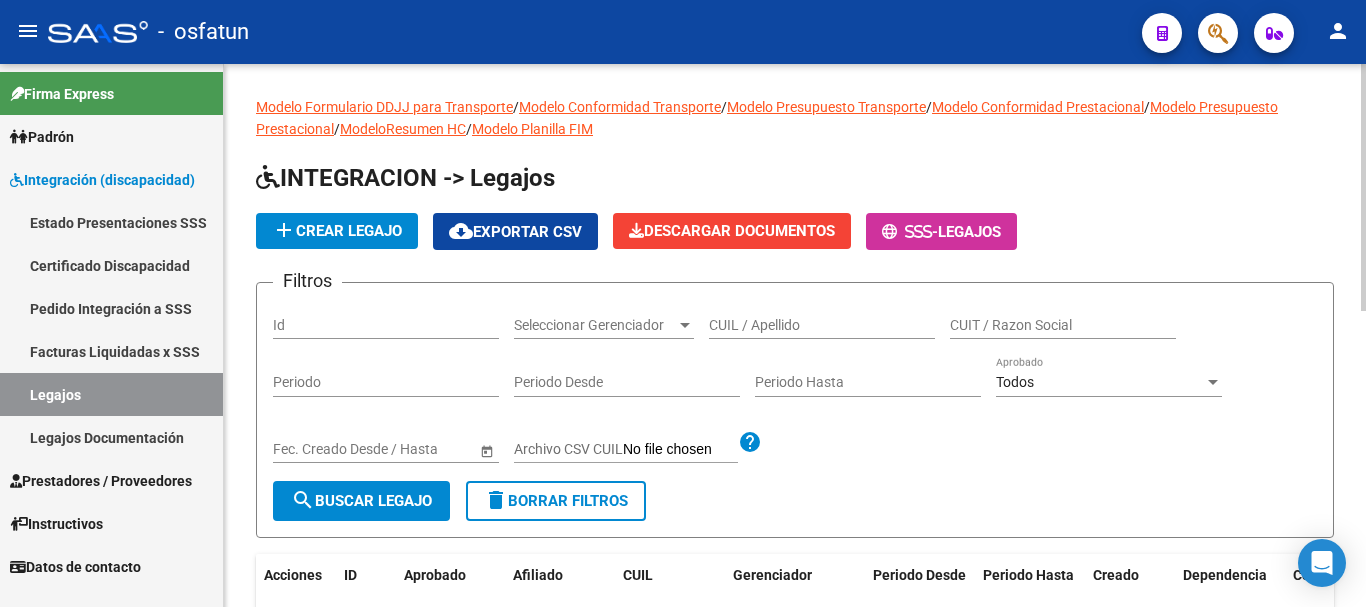 click on "CUIL / Apellido" at bounding box center [822, 325] 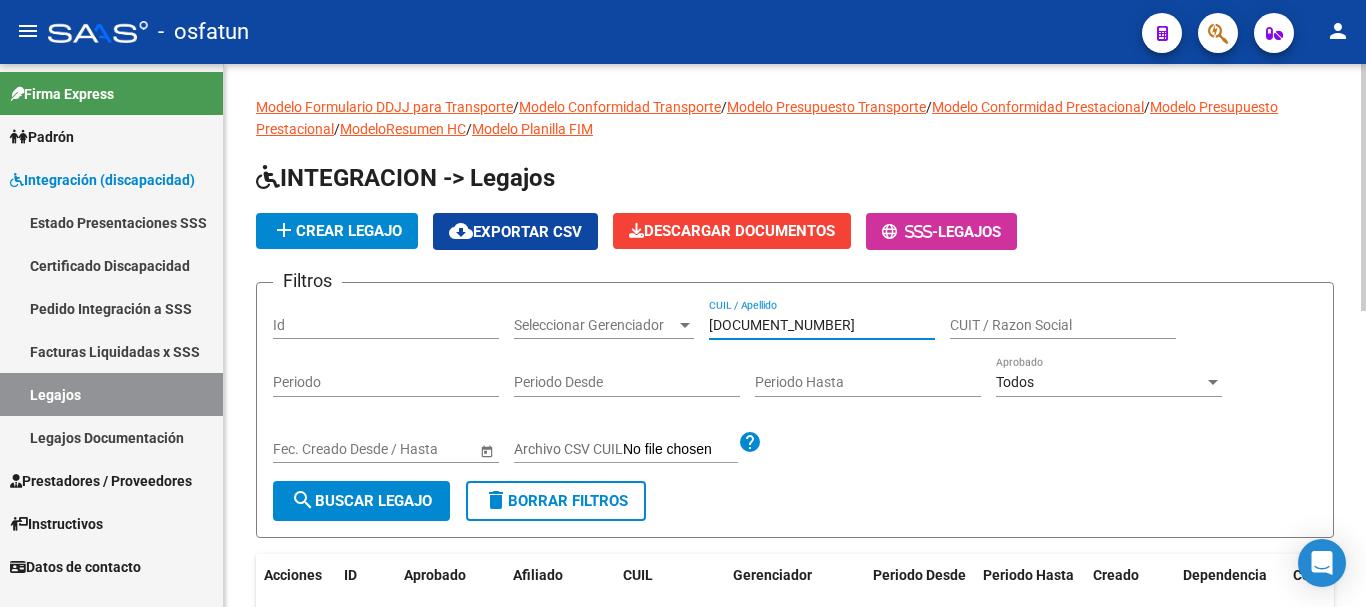 type on "[DOCUMENT_NUMBER]" 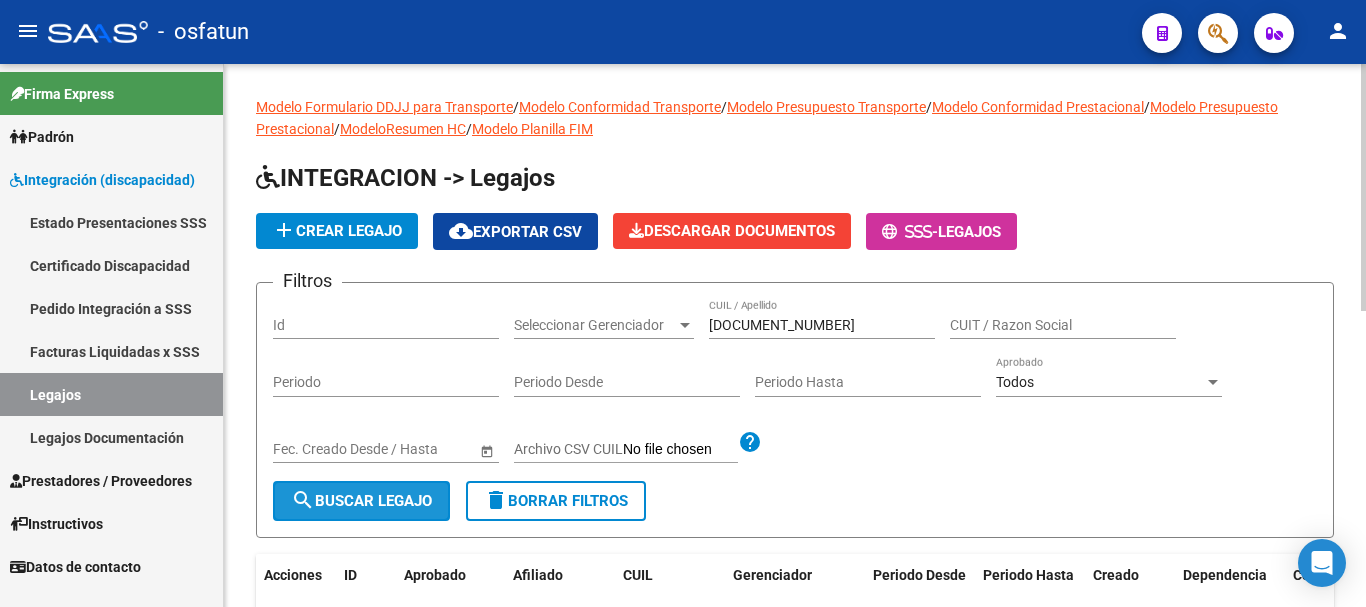 click on "search  Buscar Legajo" 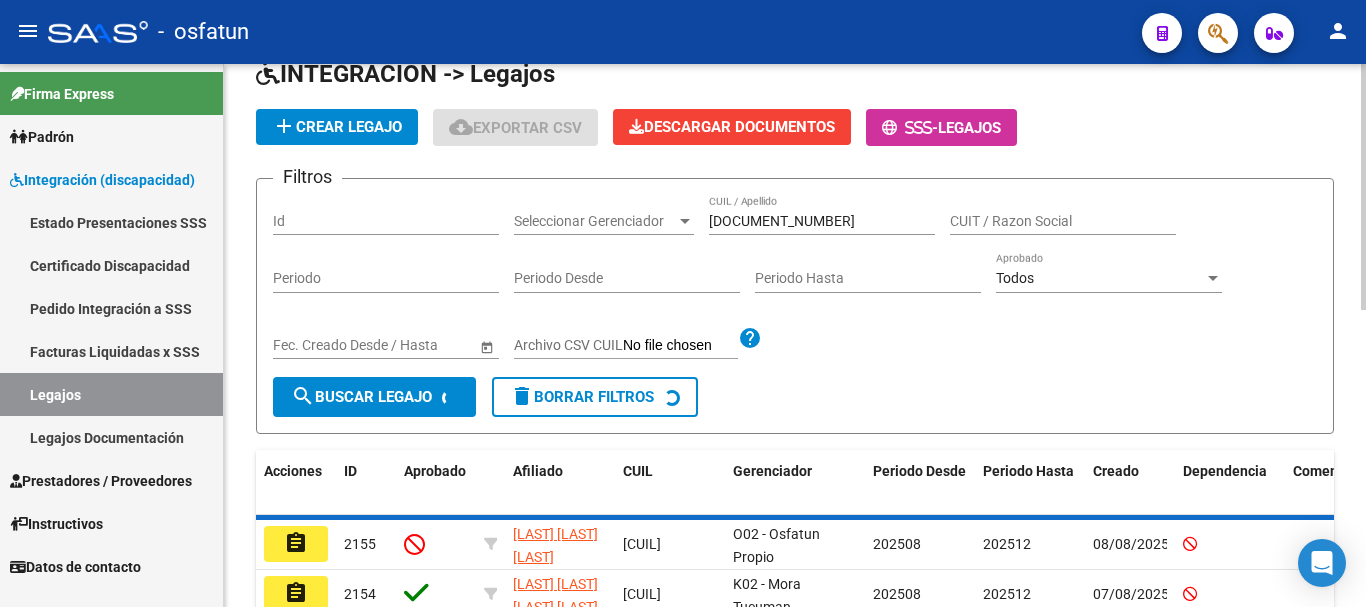 click 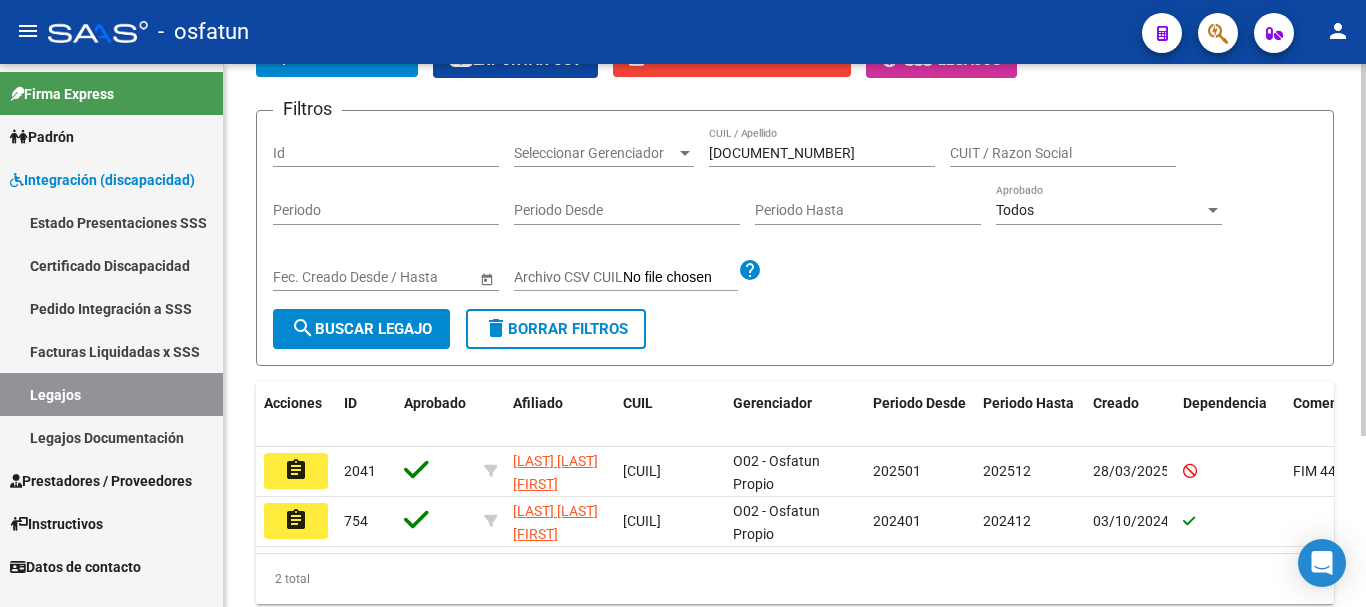scroll, scrollTop: 250, scrollLeft: 0, axis: vertical 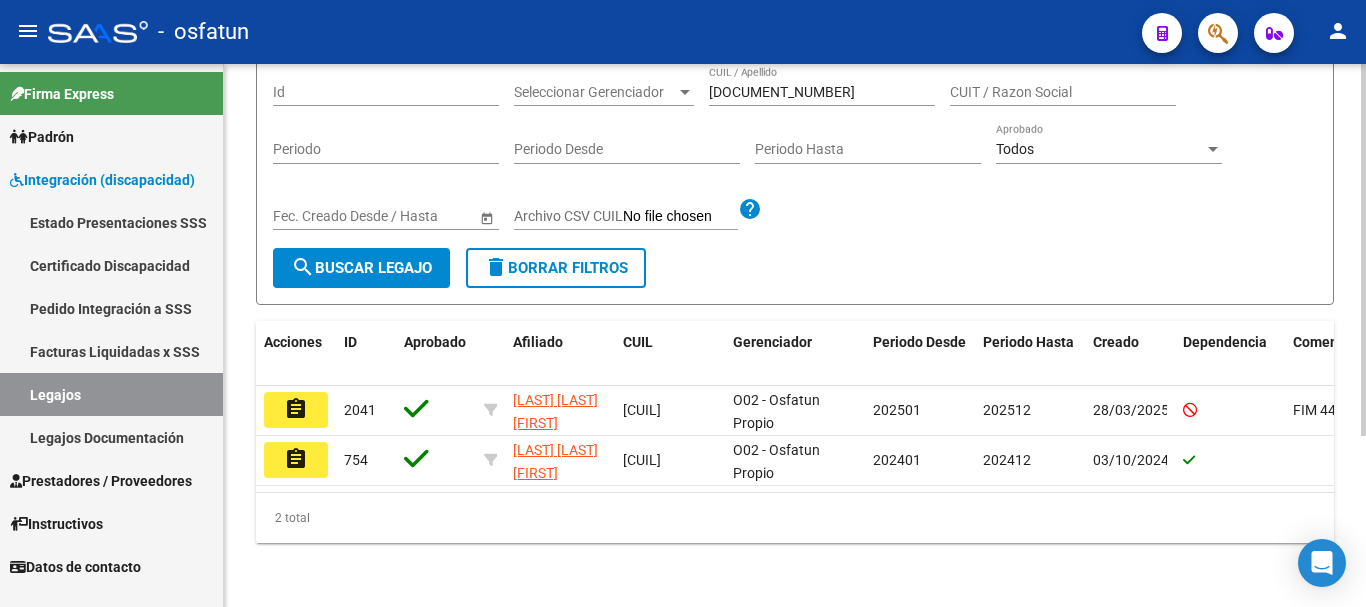 click 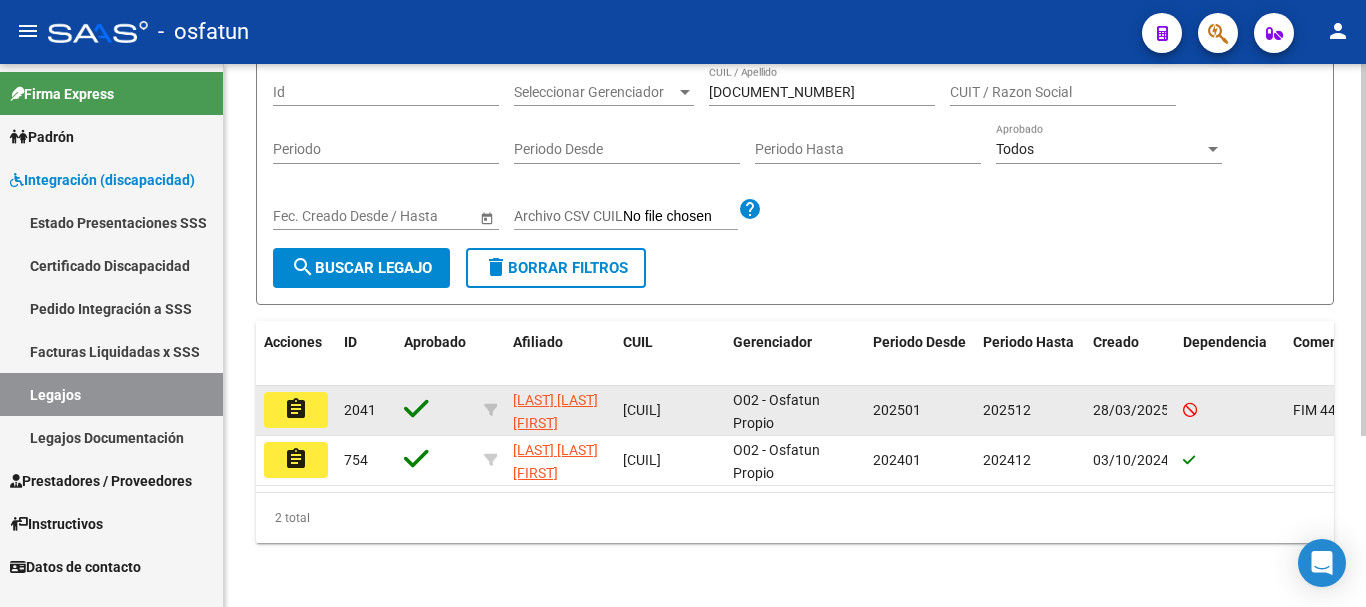 click on "assignment" 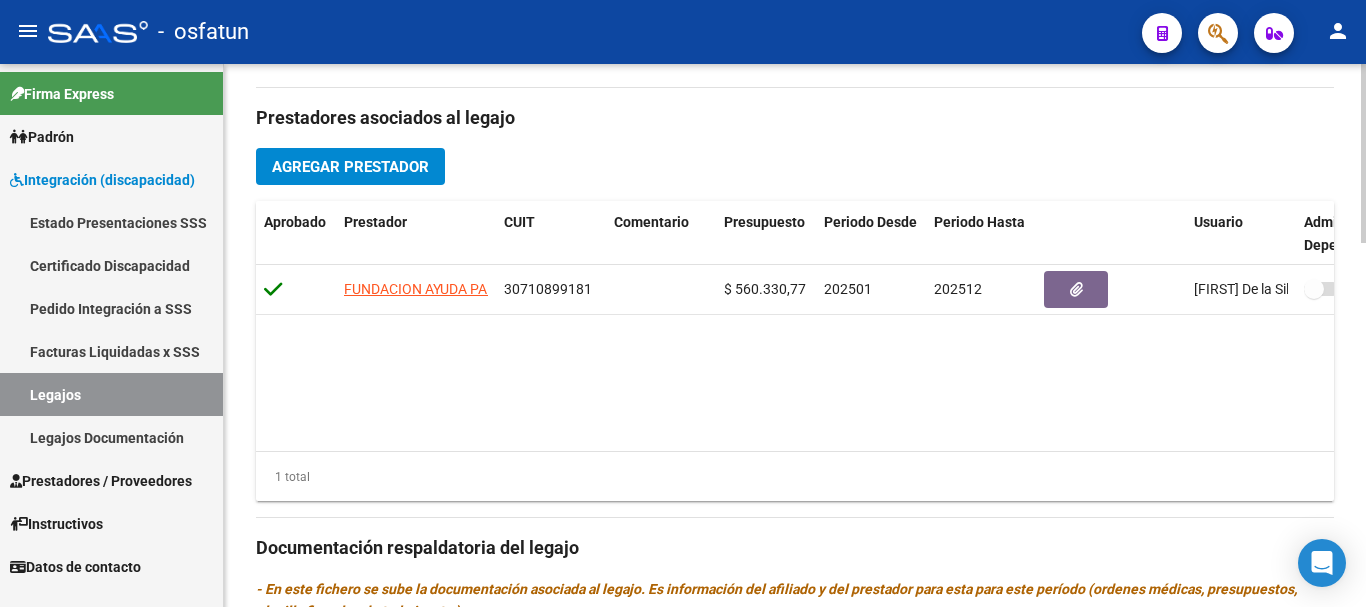 scroll, scrollTop: 670, scrollLeft: 0, axis: vertical 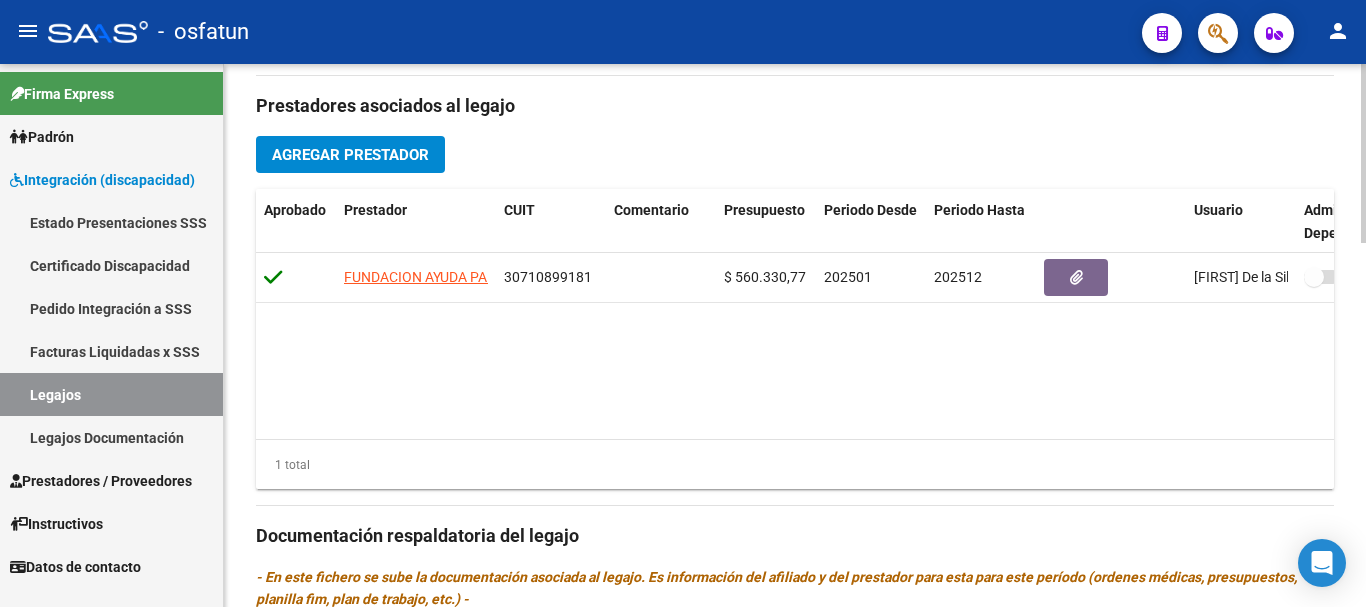 click on "arrow_back Editar 2041    save Guardar cambios Legajo de Integración Modelo Formulario DDJJ para Transporte  /  Modelo Conformidad Transporte  /  Modelo Presupuesto Transporte  /  Modelo Conformidad Prestacional  /  Modelo Presupuesto Prestacional  /  ModeloResumen HC  /  Modelo Planilla FIM  Legajo Aprobado.  CUIL  *   [CUIL] Ingresar CUIL  [LAST] [LAST] [FIRST]     Análisis Afiliado    Certificado Discapacidad ARCA Padrón Nombre Afiliado  *   [LAST] [LAST] [FIRST] Ingresar el nombre  Periodo Desde  *   [DATE] Ej: 202203  Periodo Hasta  *   [DATE] Ej: 202212  Admite Dependencia   Comentarios                                  Prestadores asociados al legajo Agregar Prestador Aprobado Prestador CUIT Comentario Presupuesto Periodo Desde Periodo Hasta Usuario Admite Dependencia FUNDACION AYUDA PARA LOS NIÑOS CON AUTISMO (A.NI.A.) [CUIT]      $ 560.330,77  [DATE] [DATE] [FIRST]  De la Silva    [DATE]    1 total Documentación respaldatoria del legajo Agregar Documentacion Aprobado Creado" 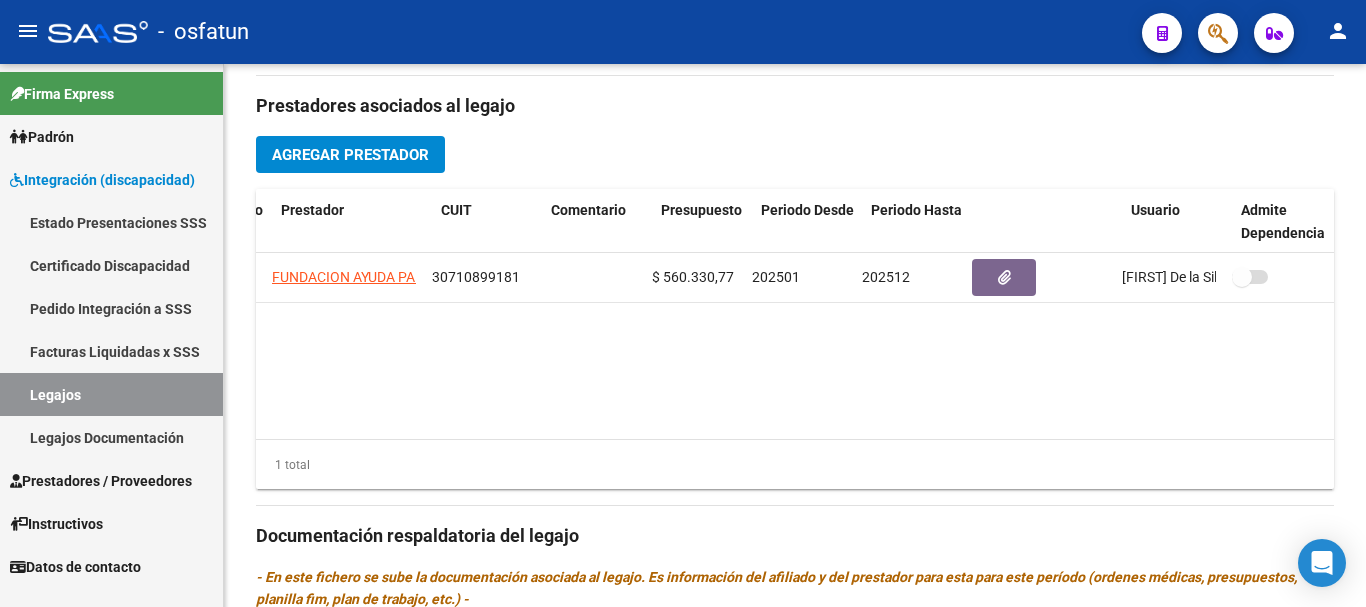 scroll, scrollTop: 0, scrollLeft: 0, axis: both 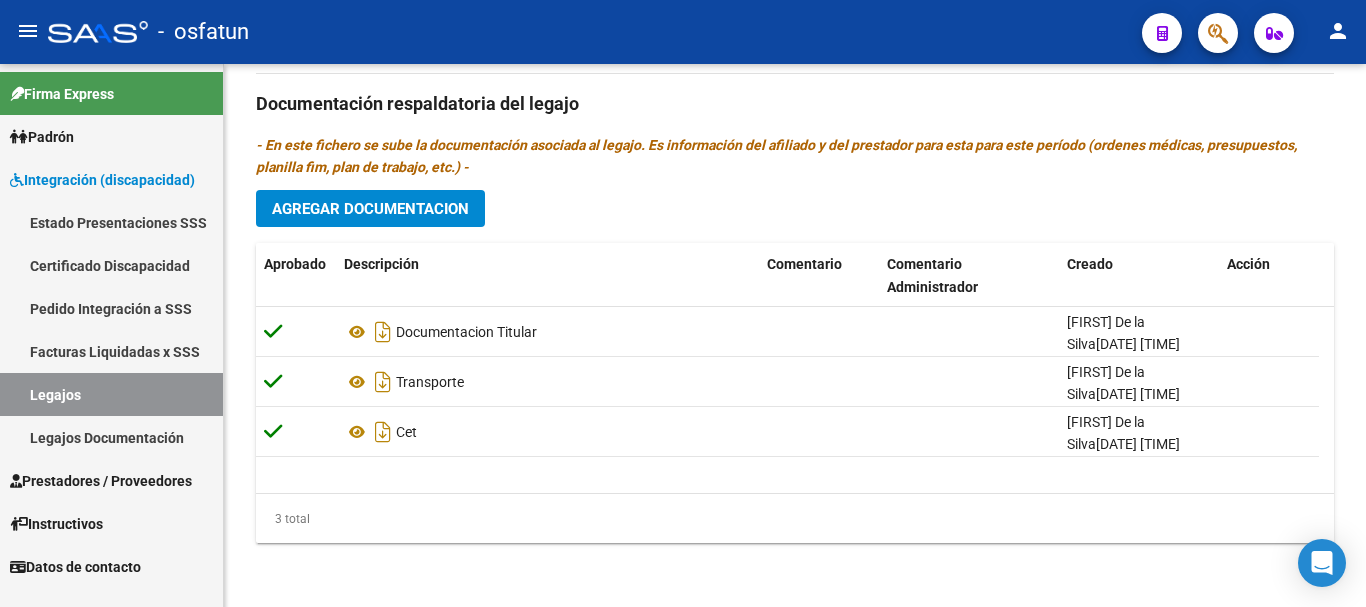 click 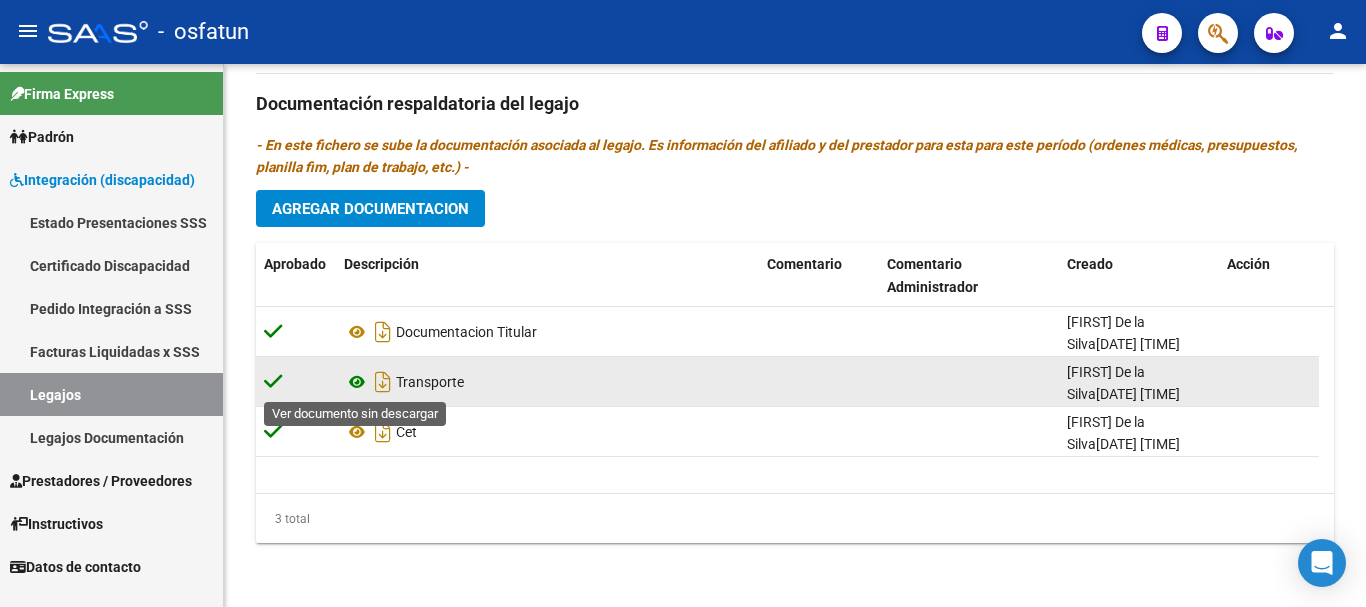 click 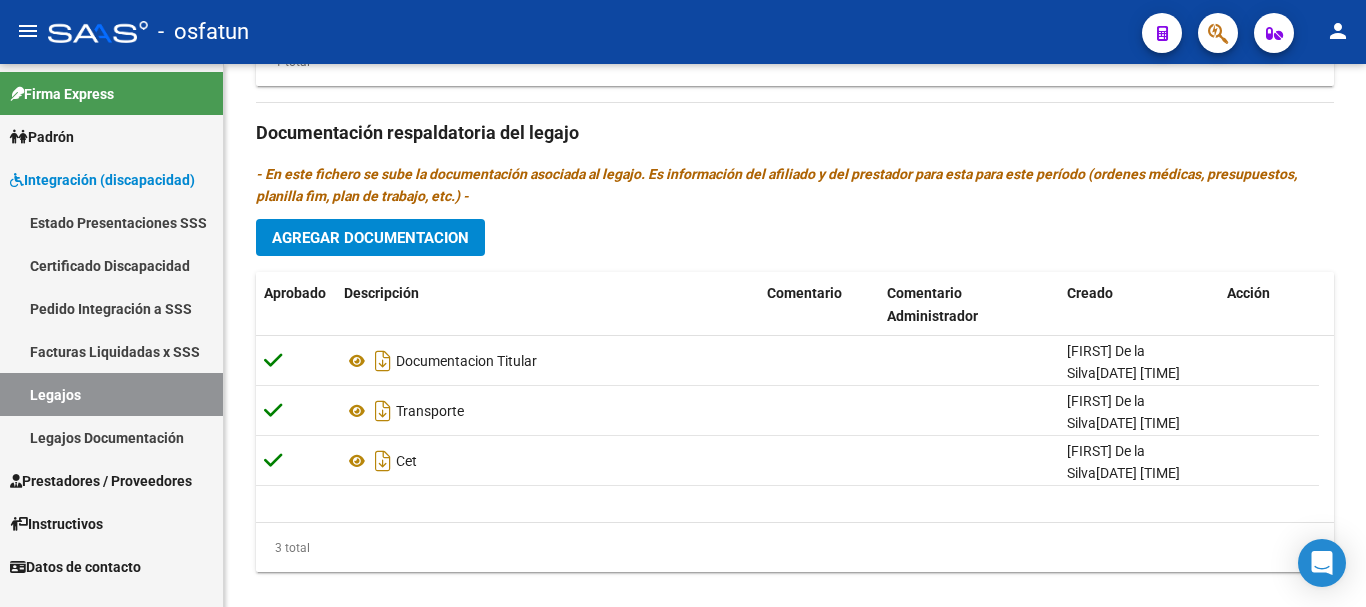 scroll, scrollTop: 1061, scrollLeft: 0, axis: vertical 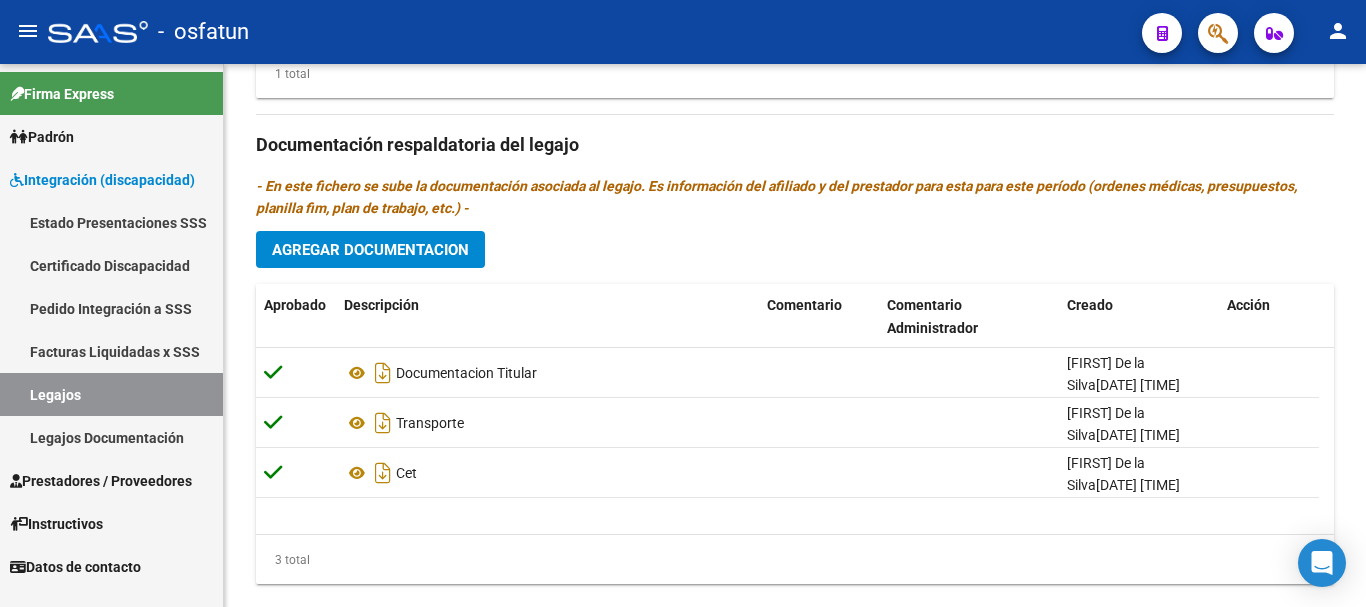 click 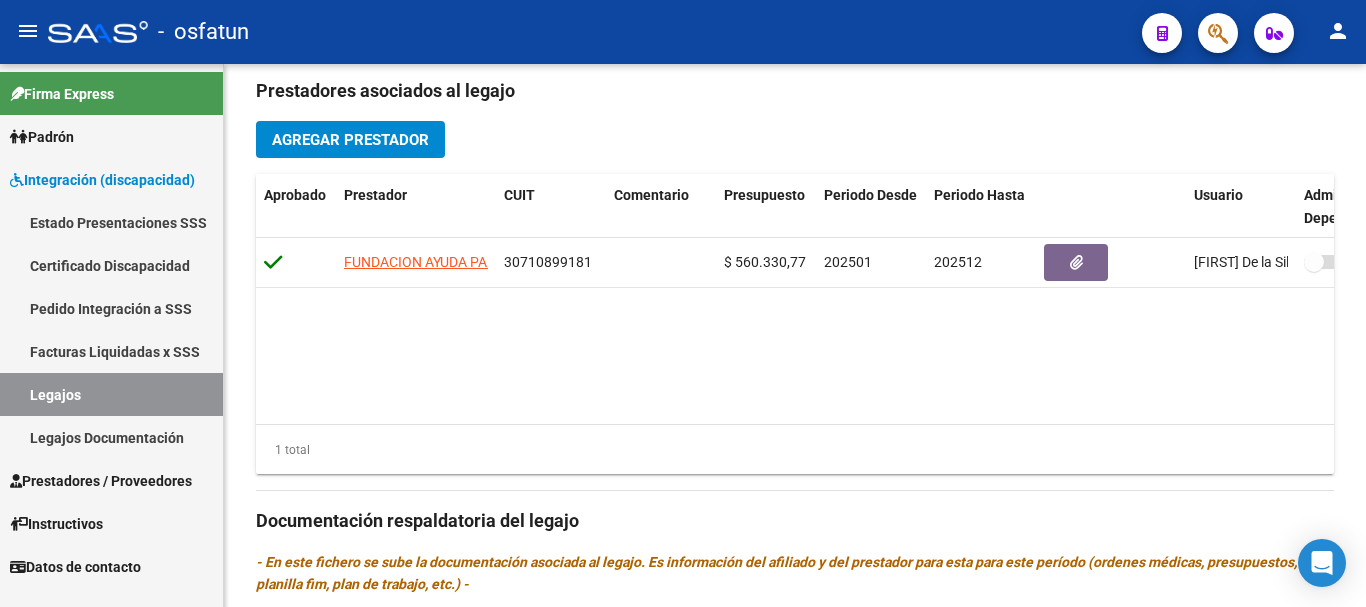 scroll, scrollTop: 652, scrollLeft: 0, axis: vertical 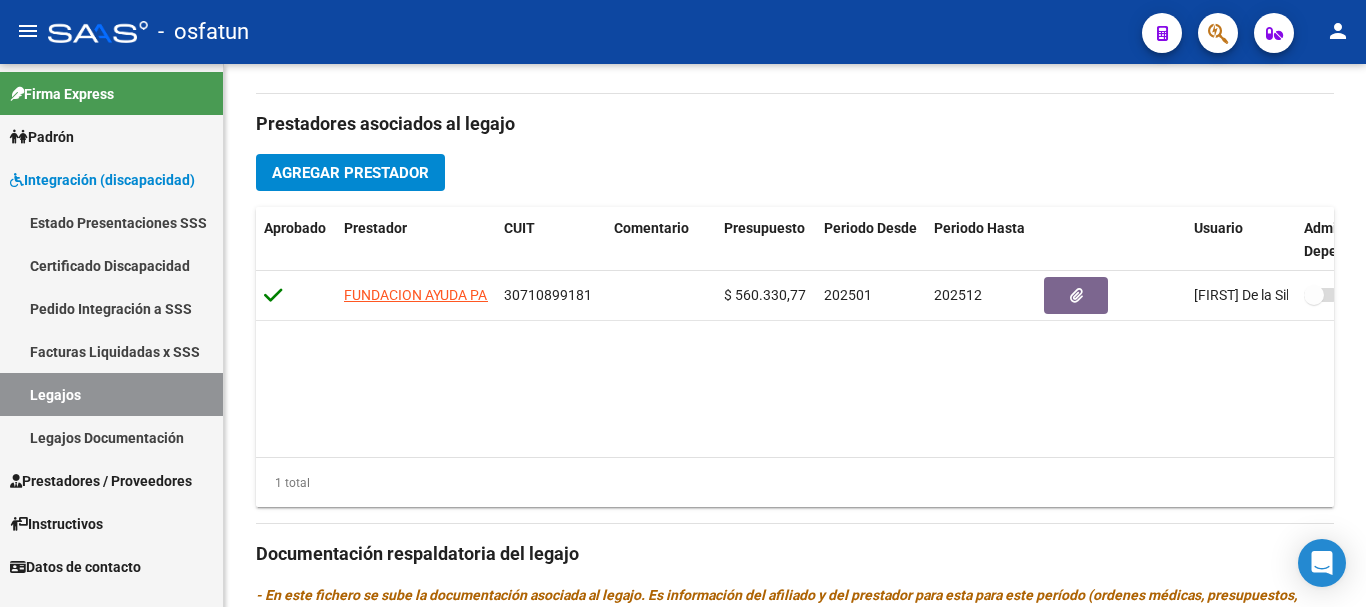 click on "arrow_back Editar 2041    save Guardar cambios Legajo de Integración Modelo Formulario DDJJ para Transporte  /  Modelo Conformidad Transporte  /  Modelo Presupuesto Transporte  /  Modelo Conformidad Prestacional  /  Modelo Presupuesto Prestacional  /  ModeloResumen HC  /  Modelo Planilla FIM  Legajo Aprobado.  CUIL  *   [CUIL] Ingresar CUIL  [LAST] [LAST] [FIRST]     Análisis Afiliado    Certificado Discapacidad ARCA Padrón Nombre Afiliado  *   [LAST] [LAST] [FIRST] Ingresar el nombre  Periodo Desde  *   [DATE] Ej: 202203  Periodo Hasta  *   [DATE] Ej: 202212  Admite Dependencia   Comentarios                                  Prestadores asociados al legajo Agregar Prestador Aprobado Prestador CUIT Comentario Presupuesto Periodo Desde Periodo Hasta Usuario Admite Dependencia FUNDACION AYUDA PARA LOS NIÑOS CON AUTISMO (A.NI.A.) [CUIT]      $ 560.330,77  [DATE] [DATE] [FIRST]  De la Silva    [DATE]    1 total Documentación respaldatoria del legajo Agregar Documentacion Aprobado Creado" 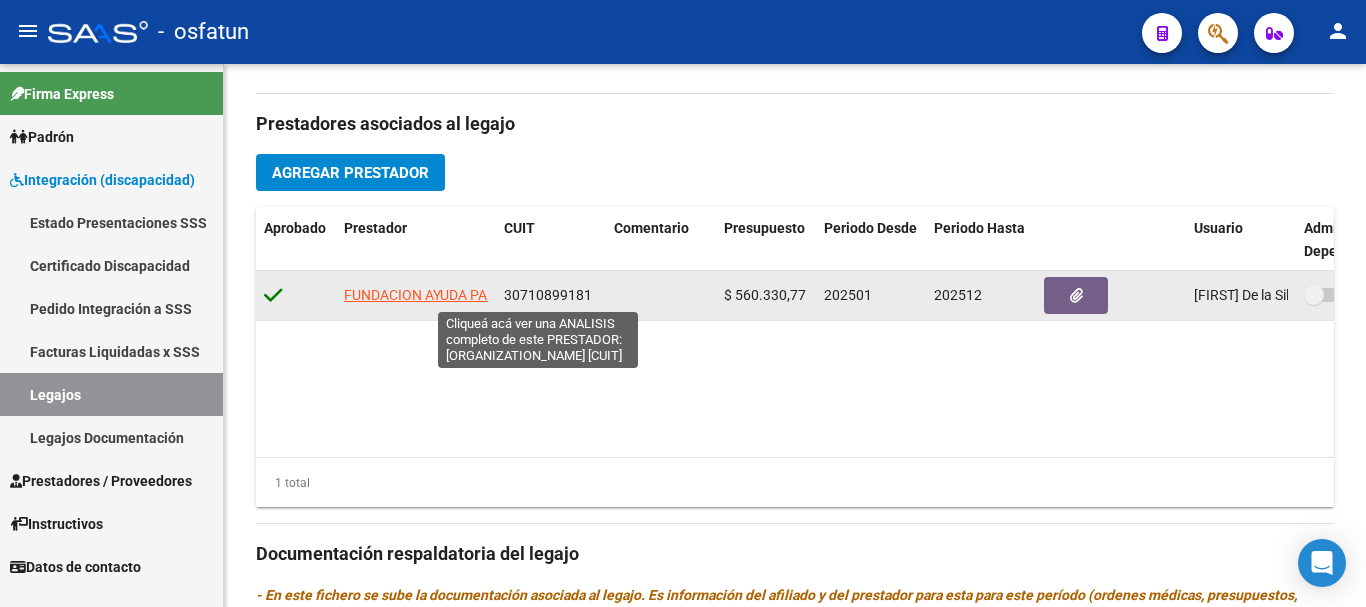 click on "FUNDACION AYUDA PARA LOS NIÑOS CON AUTISMO (A.NI.A.)" 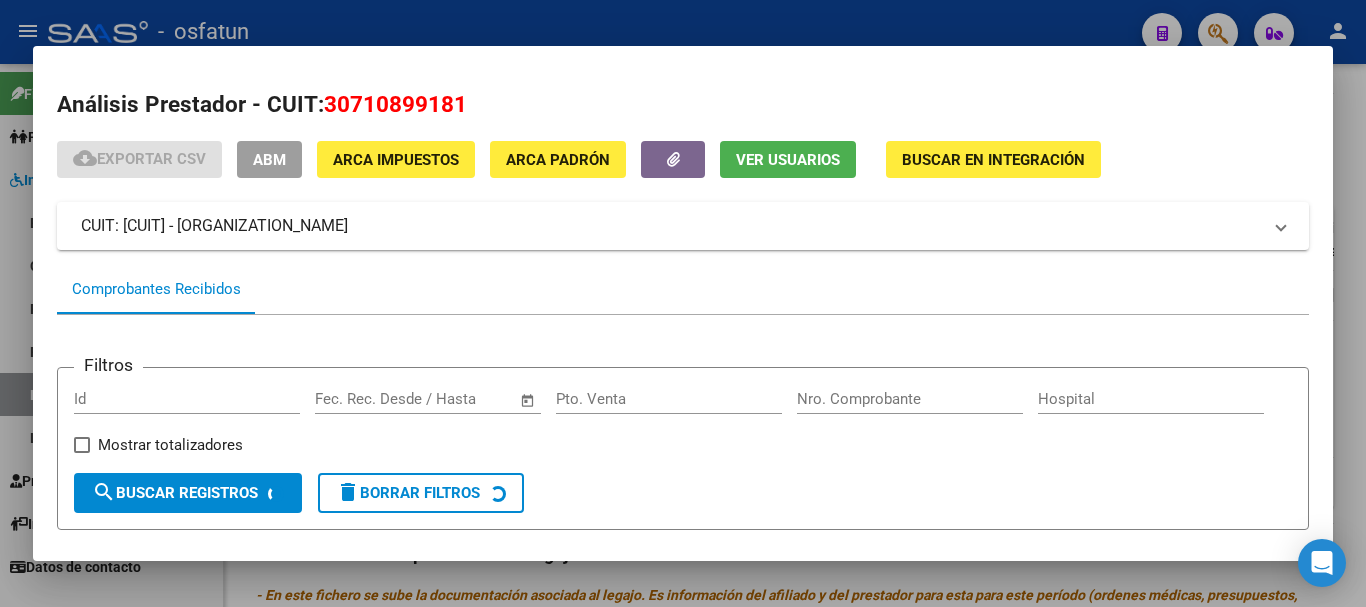 click at bounding box center [683, 303] 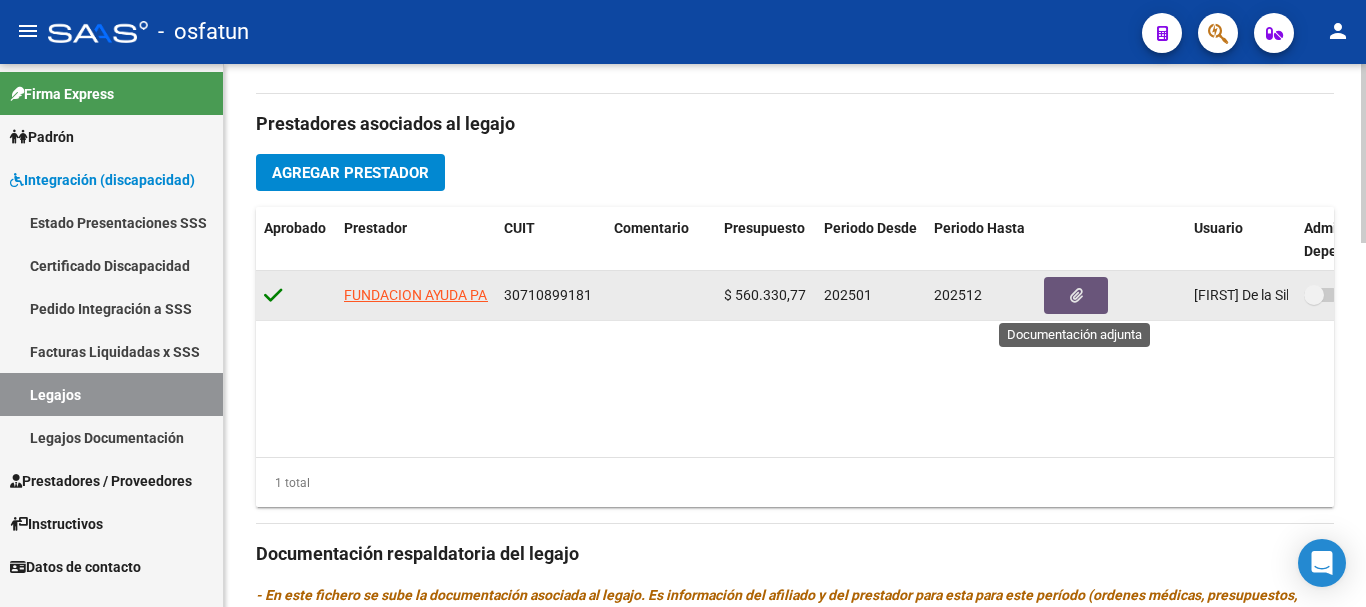 click 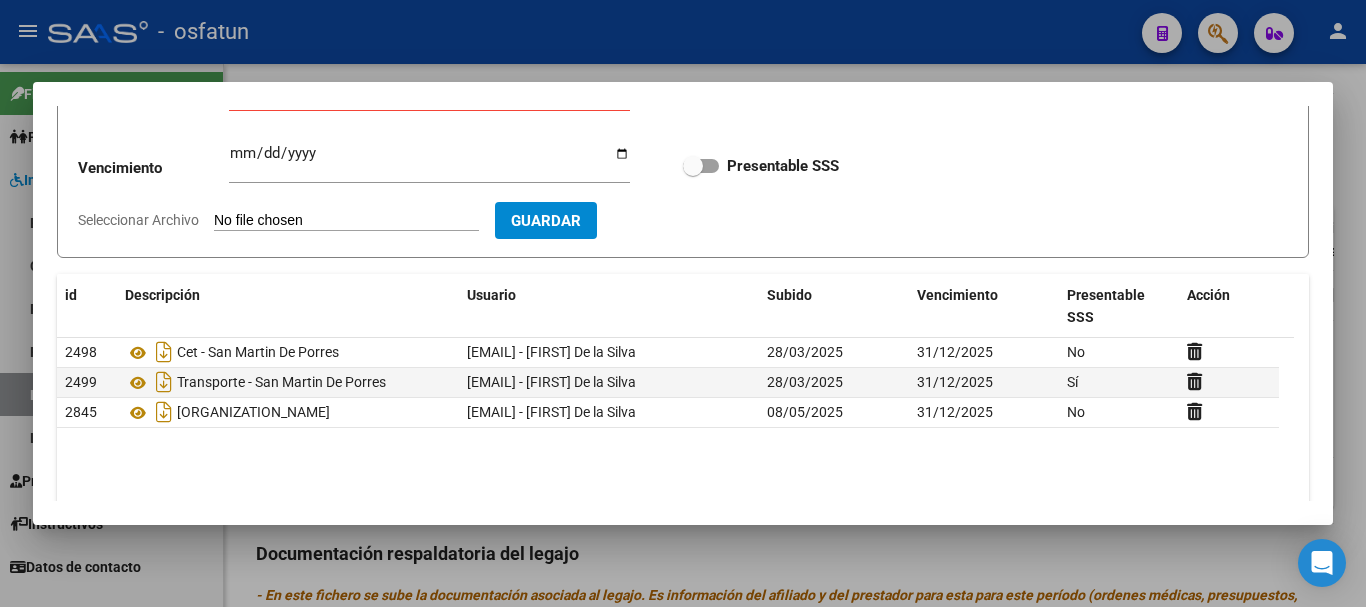 scroll, scrollTop: 159, scrollLeft: 0, axis: vertical 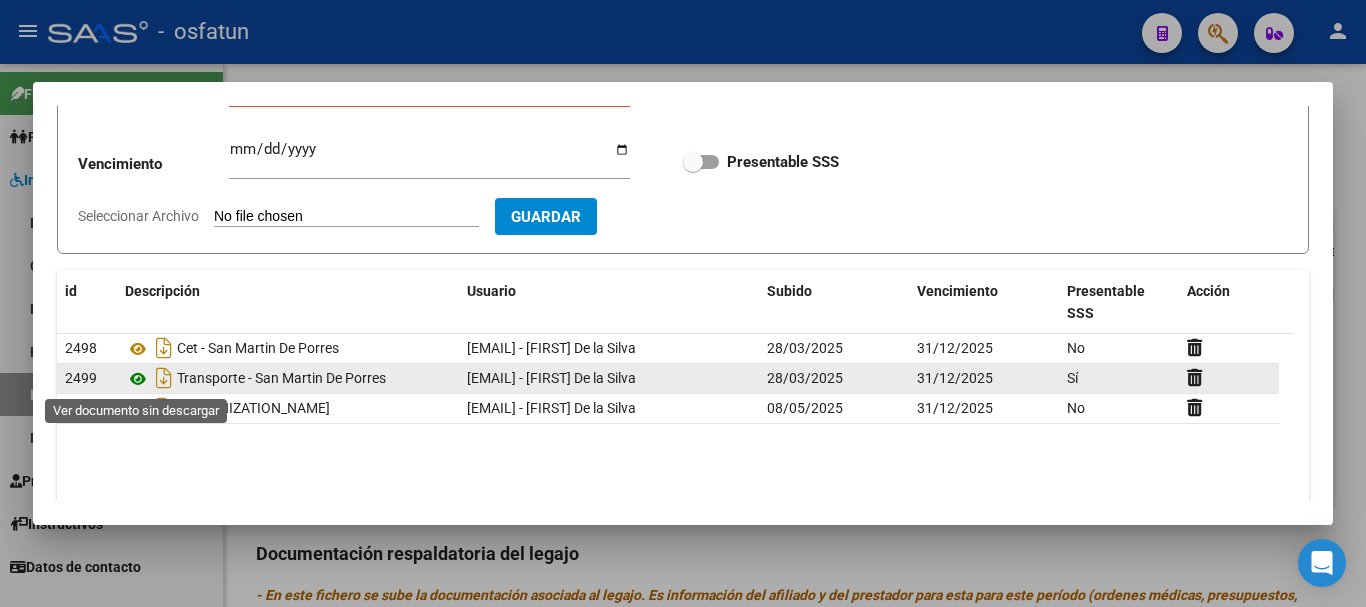 click 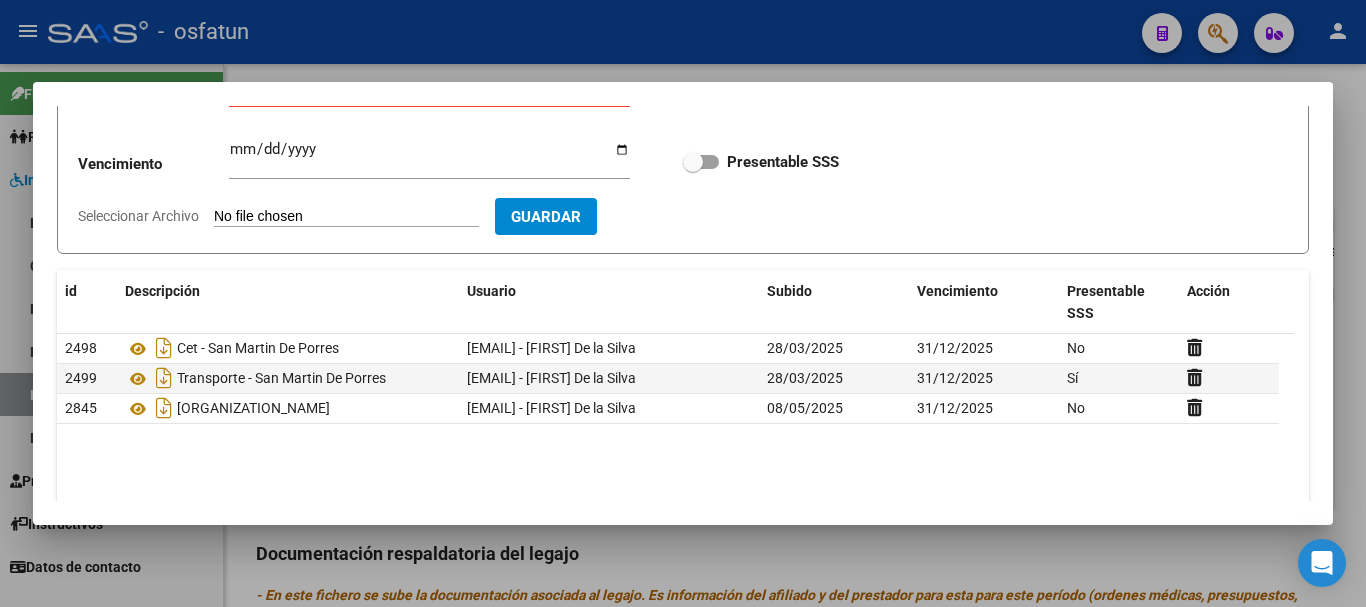click at bounding box center [683, 303] 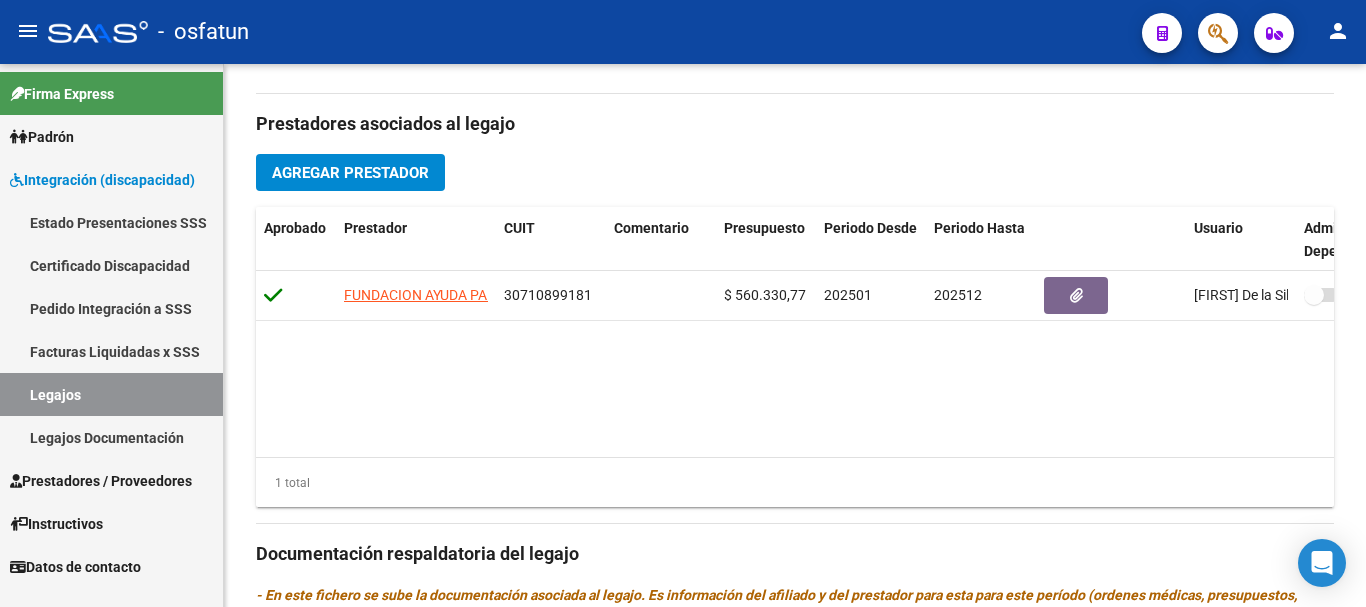 click on "Prestadores / Proveedores" at bounding box center [101, 481] 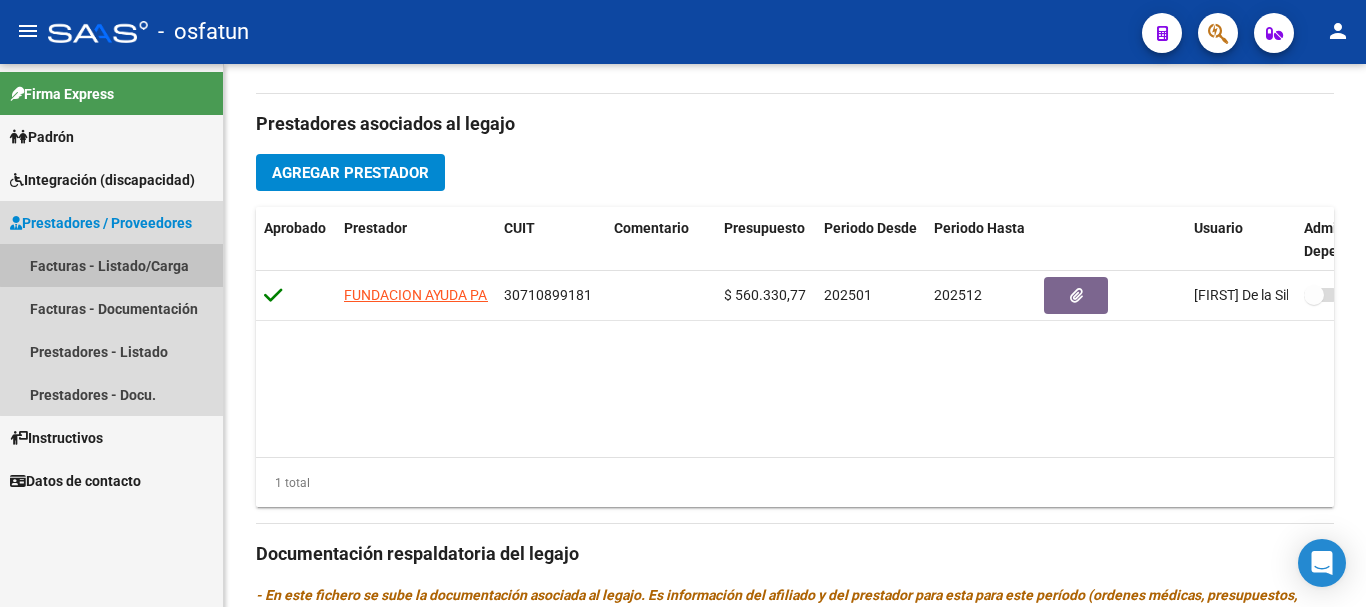 click on "Facturas - Listado/Carga" at bounding box center [111, 265] 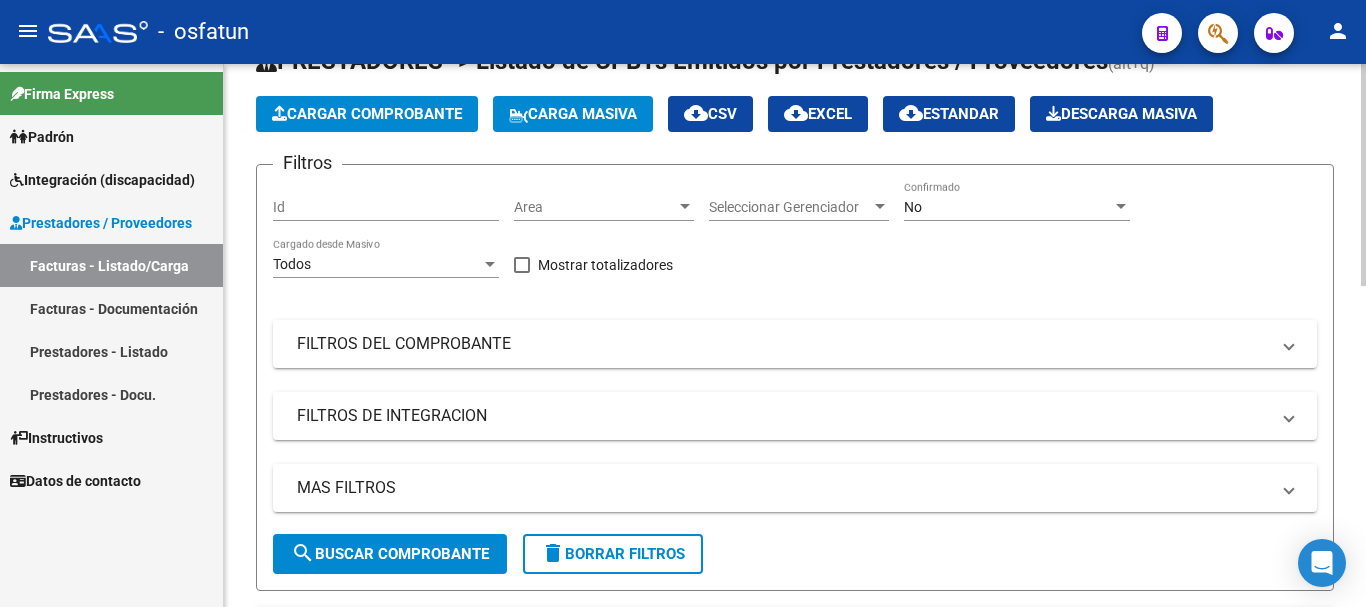 scroll, scrollTop: 17, scrollLeft: 0, axis: vertical 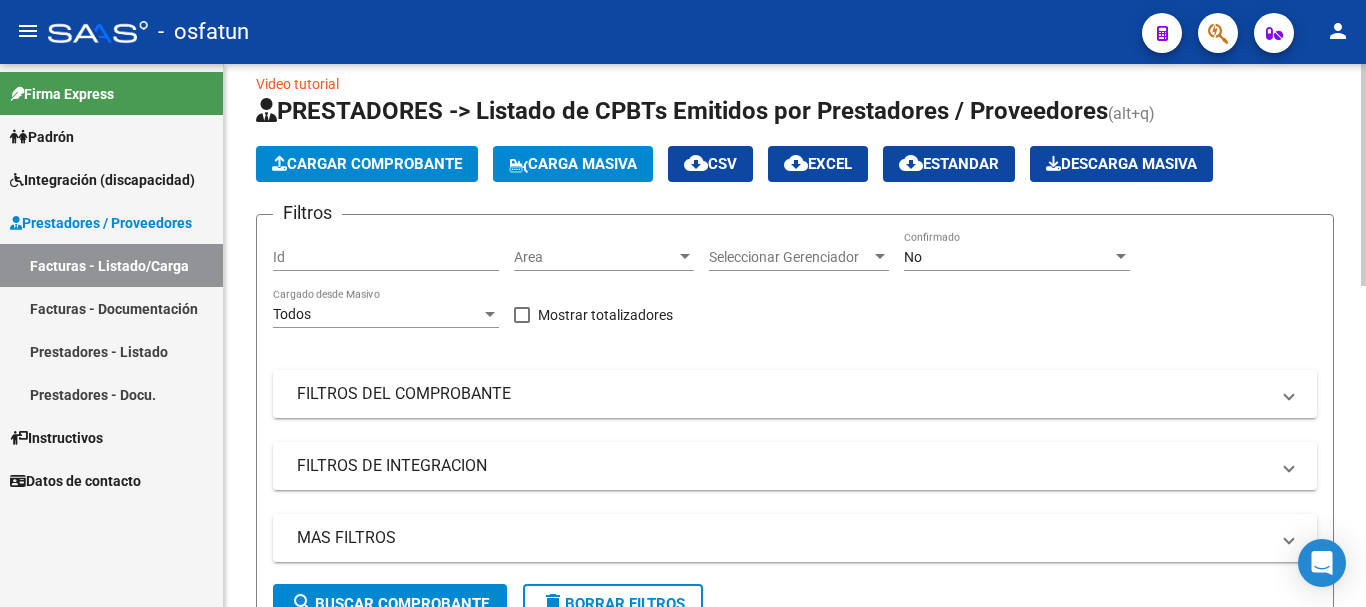 click on "Video tutorial   PRESTADORES -> Listado de CPBTs Emitidos por Prestadores / Proveedores (alt+q)   Cargar Comprobante
Carga Masiva  cloud_download  CSV  cloud_download  EXCEL  cloud_download  Estandar   Descarga Masiva
Filtros Id Area Area Seleccionar Gerenciador Seleccionar Gerenciador No Confirmado Todos Cargado desde Masivo   Mostrar totalizadores   FILTROS DEL COMPROBANTE  Comprobante Tipo Comprobante Tipo Start date – End date Fec. Comprobante Desde / Hasta Días Emisión Desde(cant. días) Días Emisión Hasta(cant. días) CUIT / Razón Social Pto. Venta Nro. Comprobante Código SSS CAE Válido CAE Válido Todos Cargado Módulo Hosp. Todos Tiene facturacion Apócrifa Hospital Refes  FILTROS DE INTEGRACION  Todos Cargado en Para Enviar SSS Período De Prestación Campos del Archivo de Rendición Devuelto x SSS (dr_envio) Todos Rendido x SSS (dr_envio) Tipo de Registro Tipo de Registro Período Presentación Período Presentación Campos del Legajo Asociado (preaprobación) Todos  MAS FILTROS  Op" 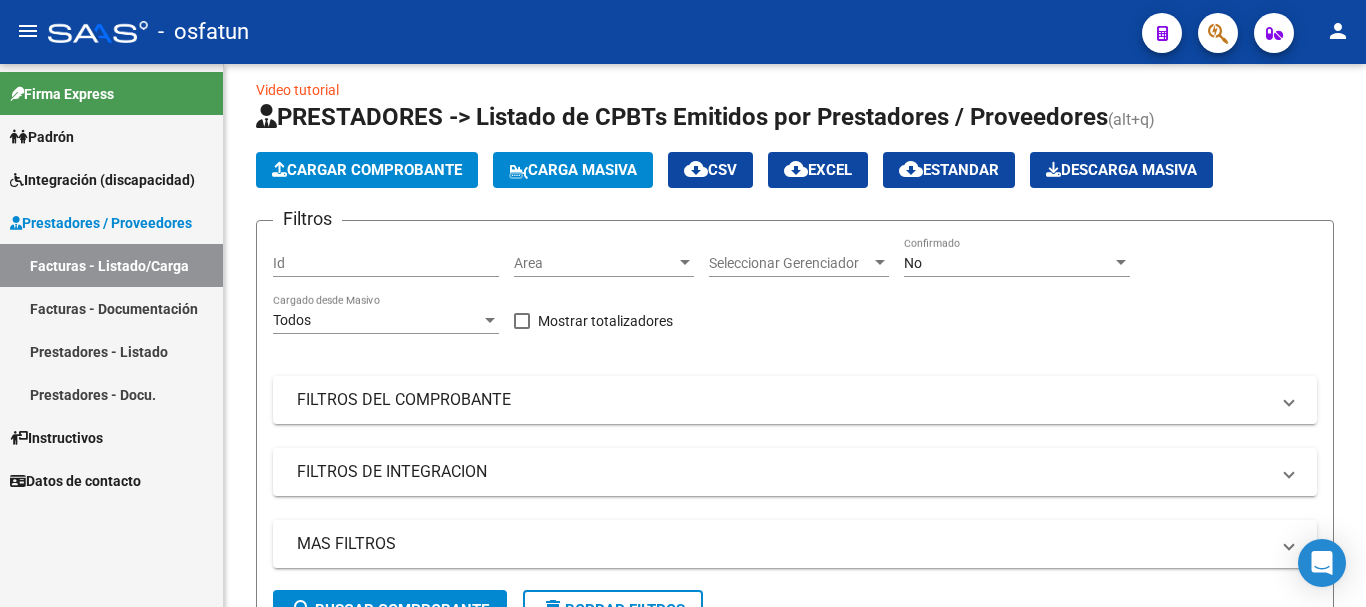 click on "Facturas - Listado/Carga" at bounding box center (111, 265) 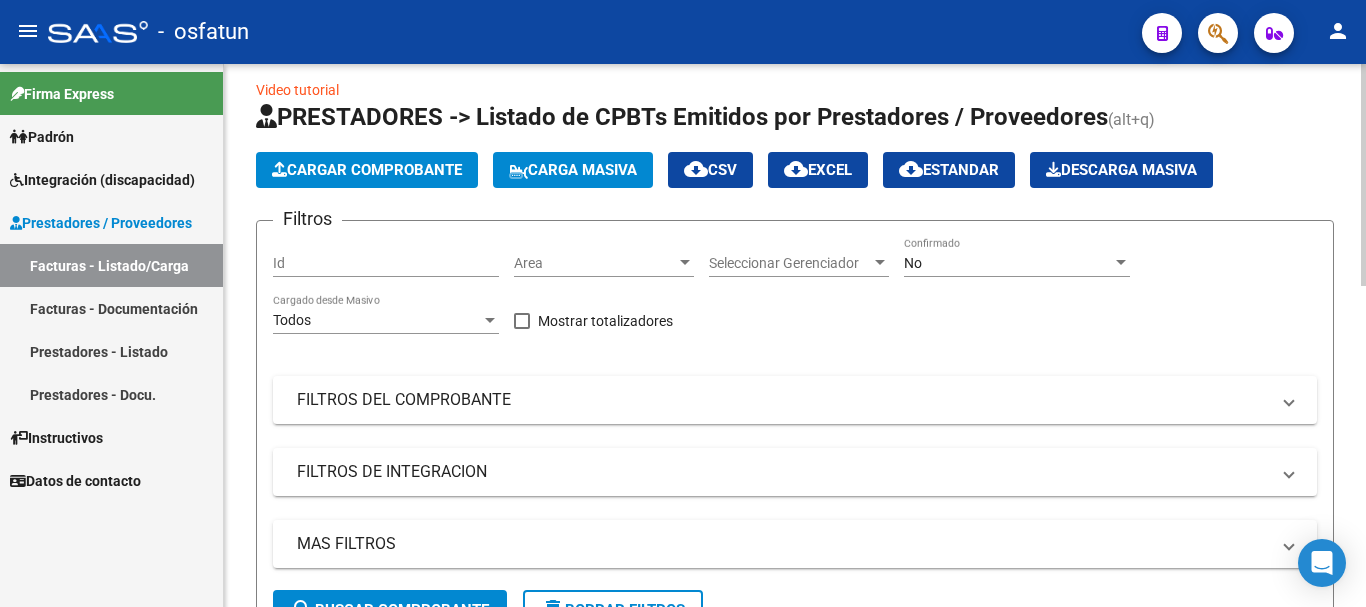 click on "Cargar Comprobante" 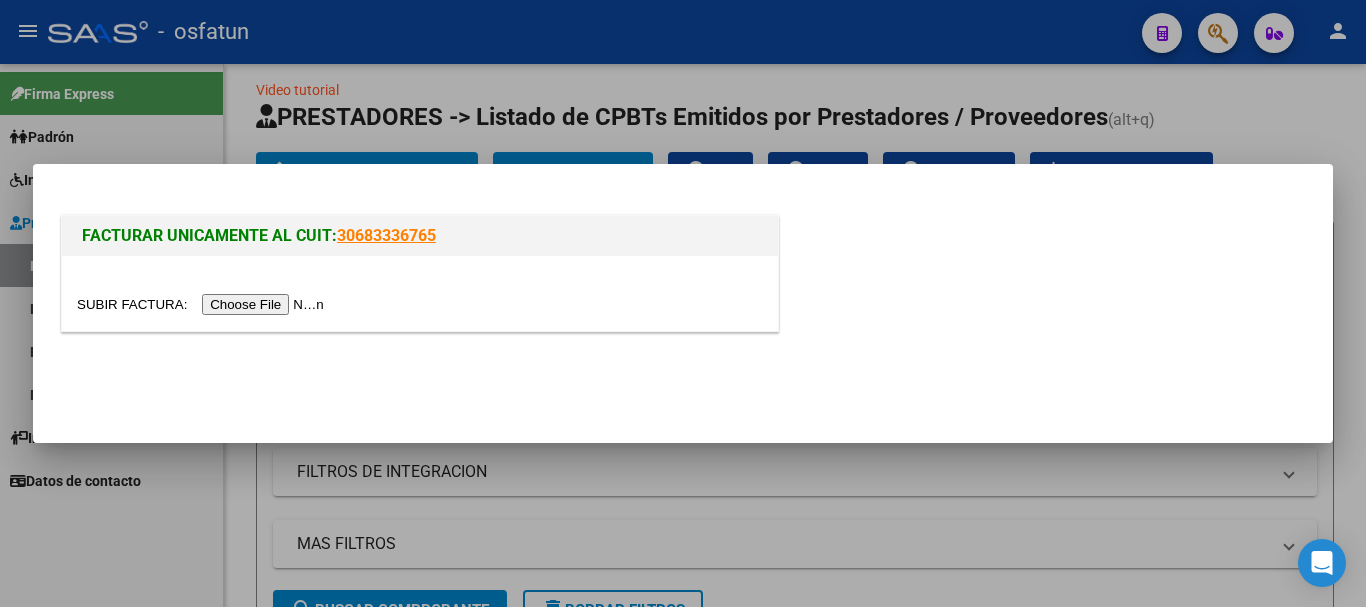 click at bounding box center (203, 304) 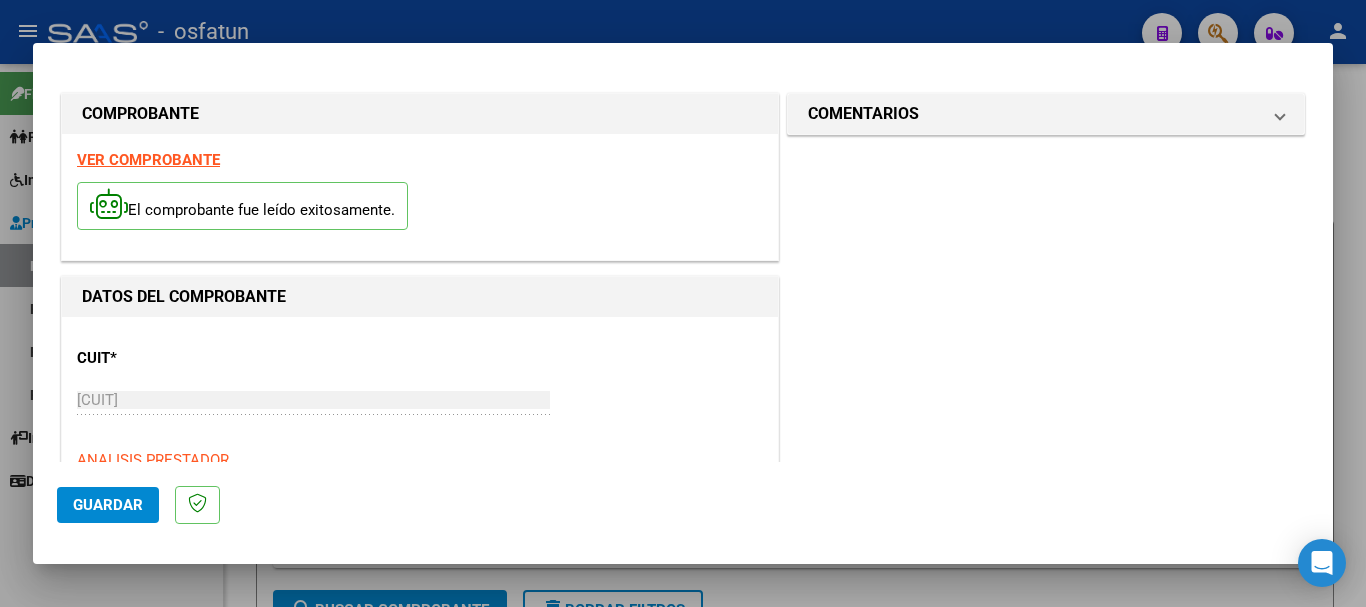 click on "COMPROBANTE VER COMPROBANTE          El comprobante fue leído exitosamente.  DATOS DEL COMPROBANTE CUIT  *   [CUIT] Ingresar CUIT  ANALISIS PRESTADOR  FUNDACION AYUDA PARA LOS NIÑOS CON AUTISMO (A.NI.A.)  ARCA Padrón  Area destinado * Integración Seleccionar Area  Facturado por orden de  O02 - Osfatun Propio Seleccionar Gerenciador Luego de guardar debe preaprobar la factura asociandola a un legajo de integración y subir la documentación respaldatoria (planilla de asistencia o ddjj para período de aislamiento)  Período de Prestación (Ej: 202305 para Mayo 2023    Ingrese el Período de Prestación como indica el ejemplo   Comprobante Tipo * Factura C Seleccionar Tipo Punto de Venta  *   4 Ingresar el Nro.  Número  *   11010 Ingresar el Nro.  Monto  *   $ 248.667,84 Ingresar el monto  Fecha del Cpbt.  *   [DATE] Ingresar la fecha  CAE / CAEA (no ingrese CAI)    [CAE] Ingresar el CAE o CAEA (no ingrese CAI)  Fecha Recibido  *   [DATE] Ingresar la fecha  Fecha de Vencimiento" at bounding box center (683, 264) 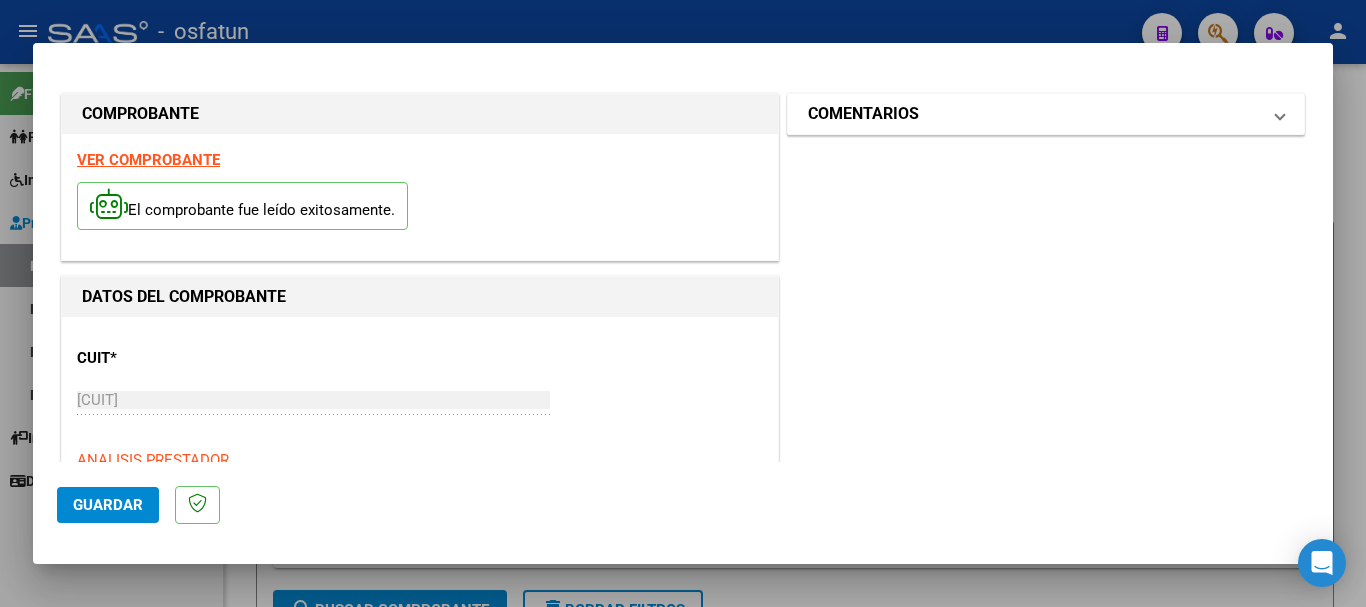 drag, startPoint x: 1205, startPoint y: 123, endPoint x: 858, endPoint y: 307, distance: 392.76584 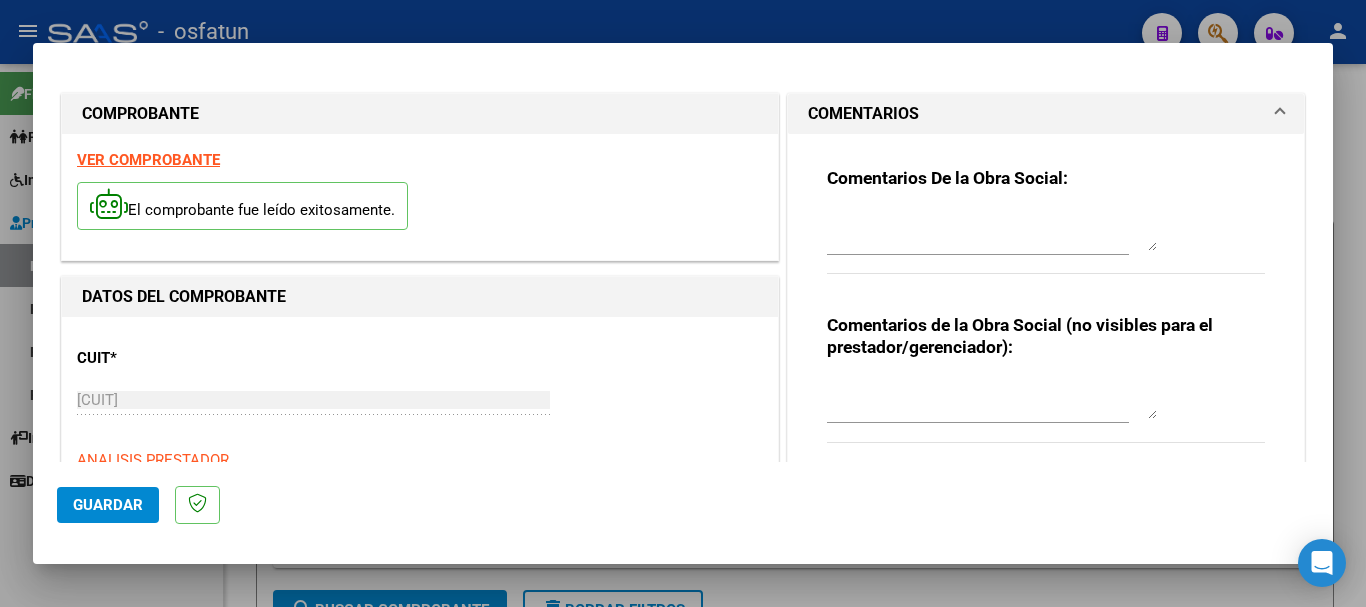 click at bounding box center (992, 399) 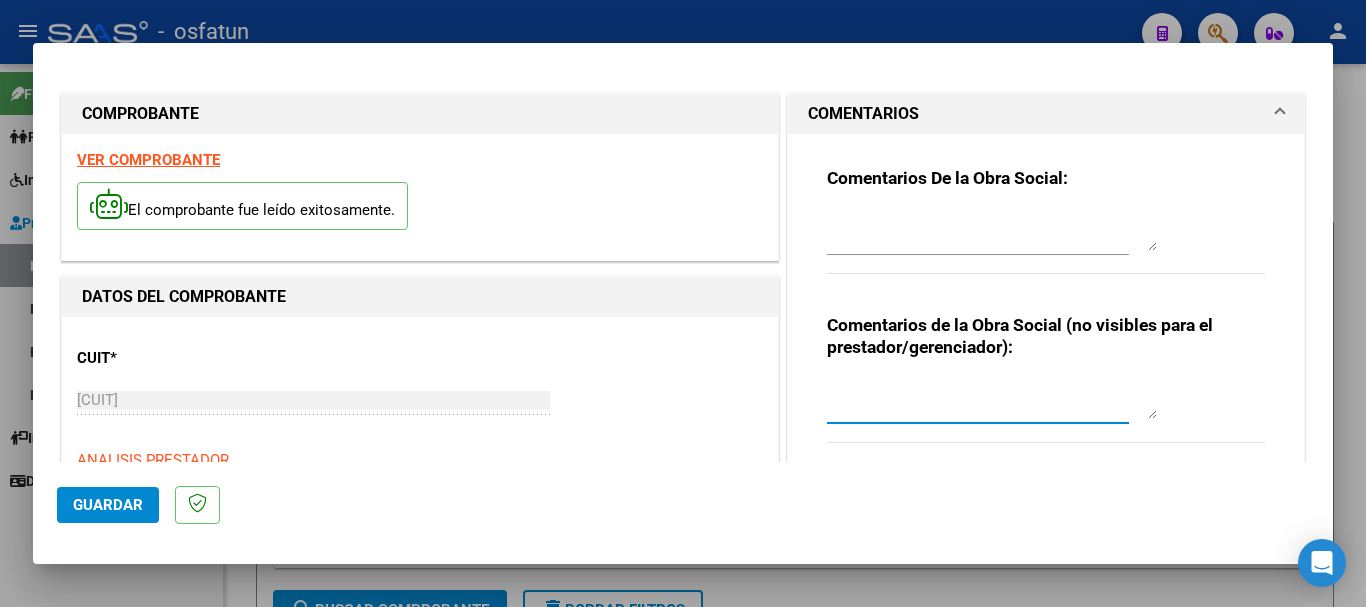 paste on "Cargado Banegas M. Laura / sin verificación de legajo." 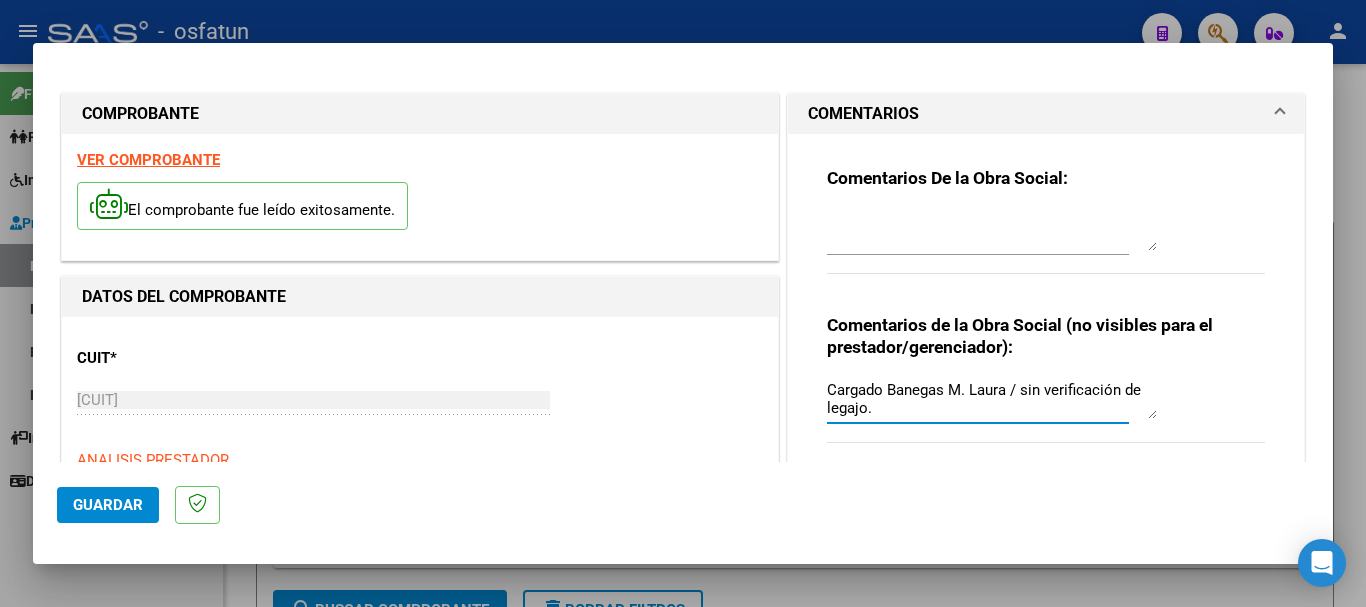 type on "Cargado Banegas M. Laura / sin verificación de legajo." 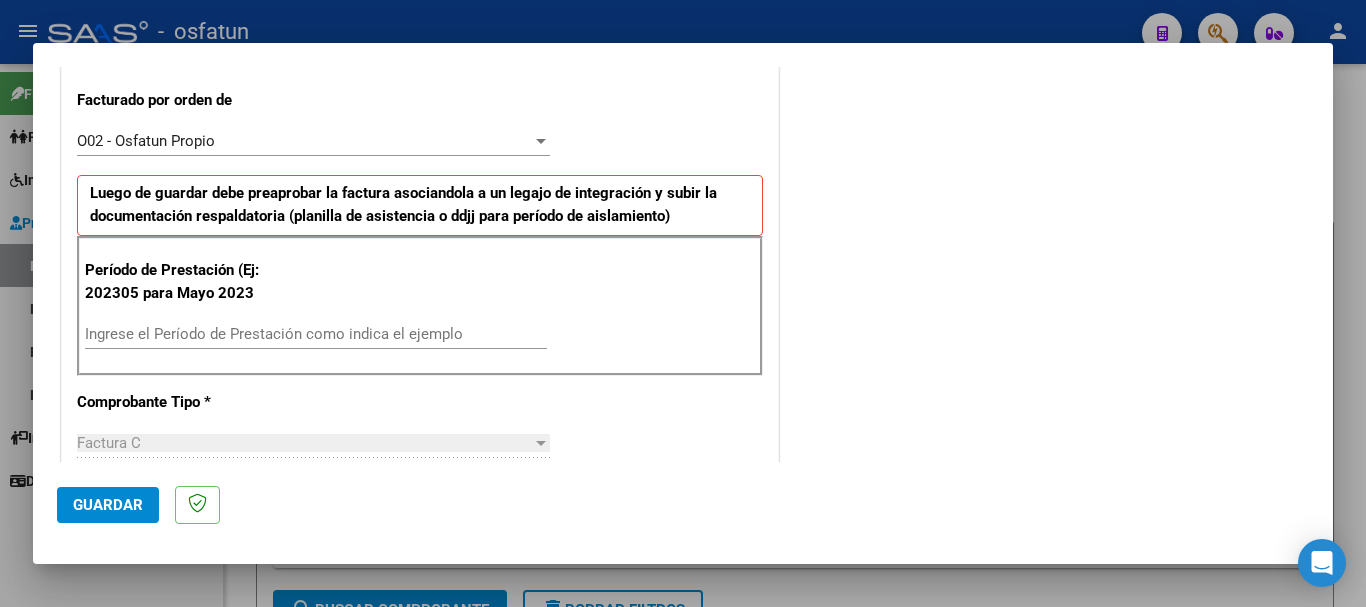 scroll, scrollTop: 595, scrollLeft: 0, axis: vertical 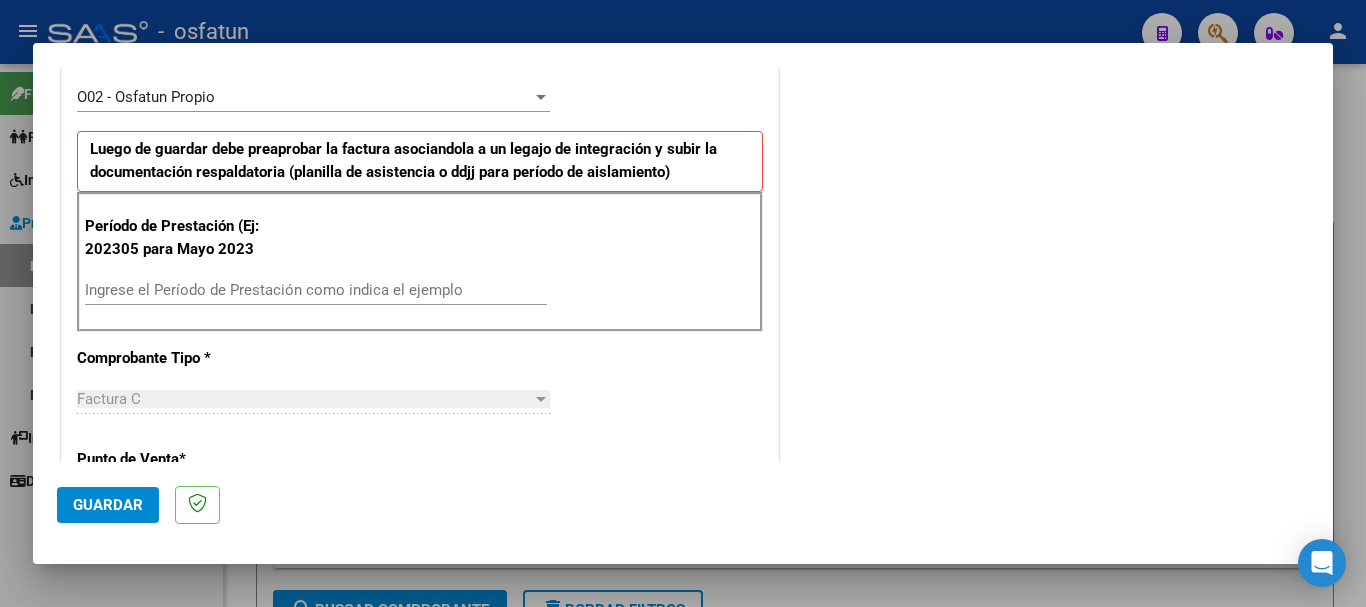 click on "Ingrese el Período de Prestación como indica el ejemplo" at bounding box center (316, 290) 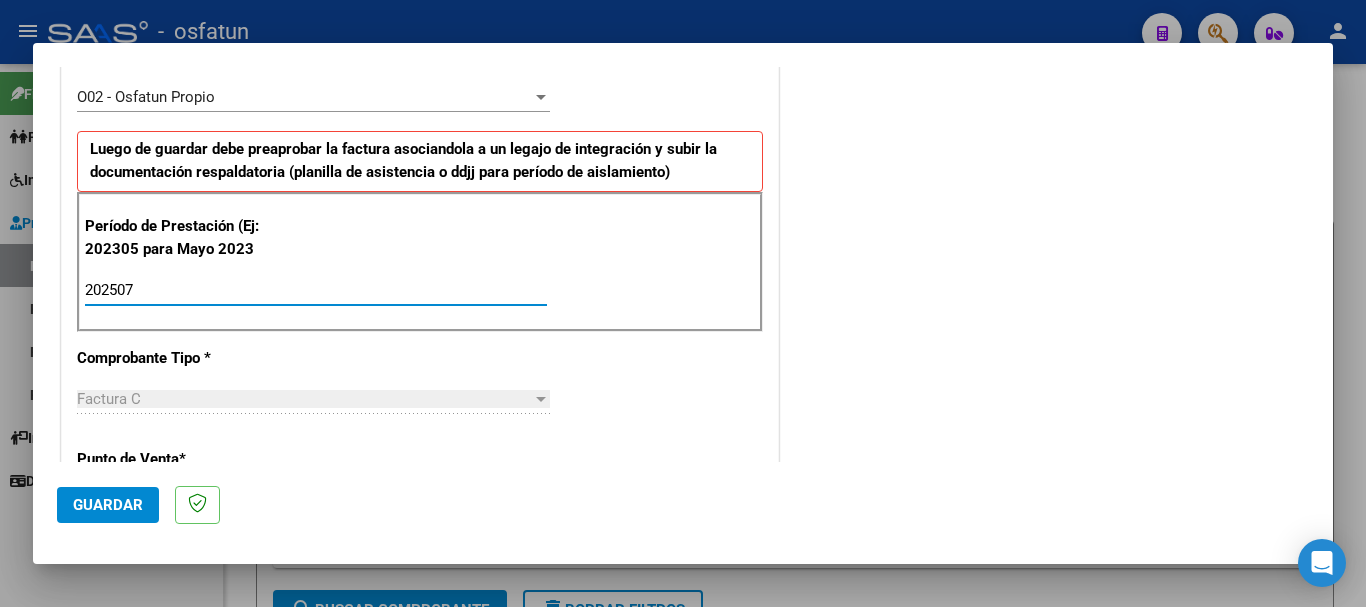 type on "202507" 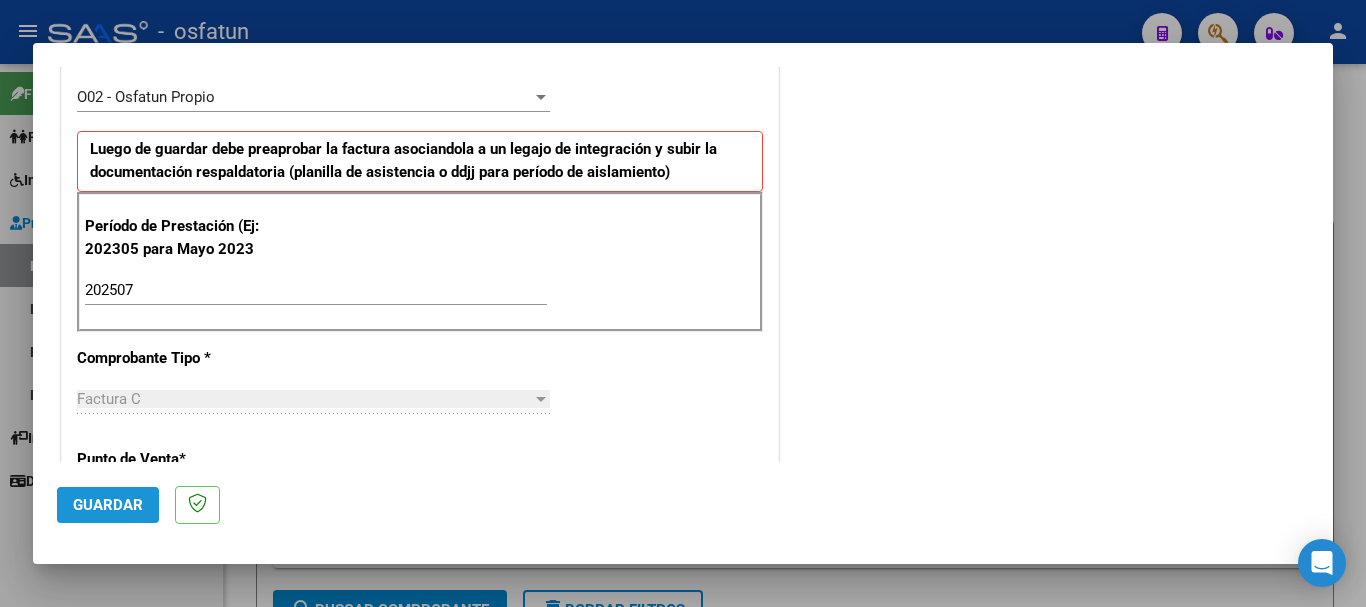 click on "Guardar" 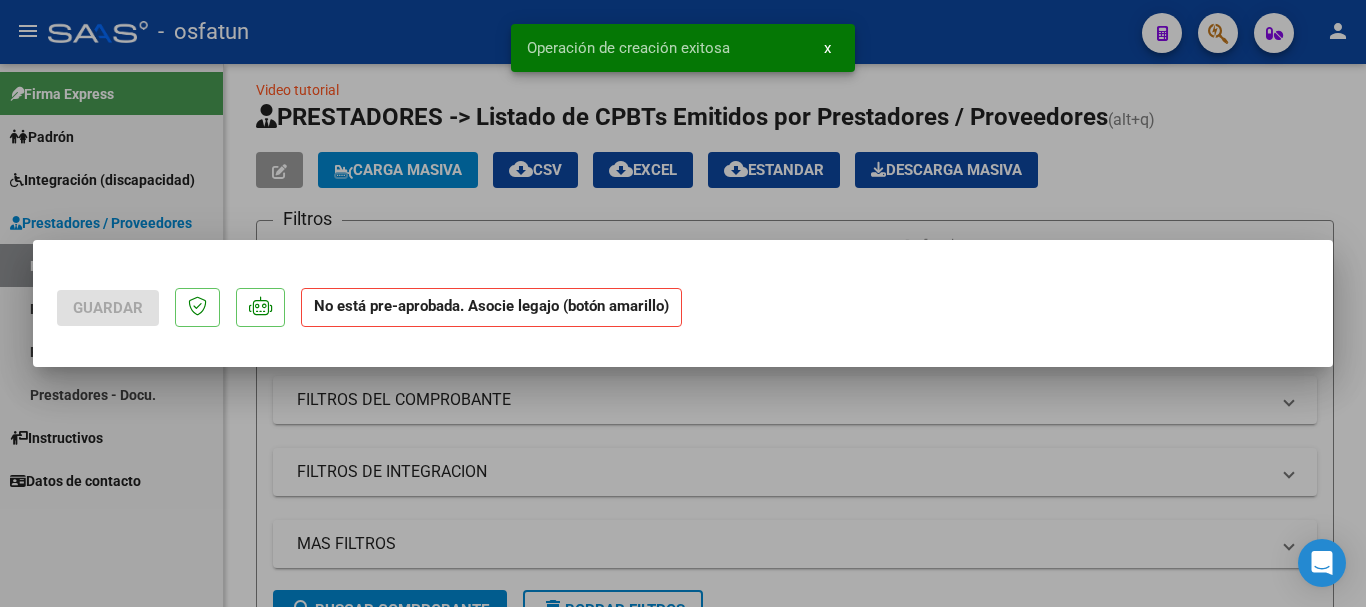 scroll, scrollTop: 0, scrollLeft: 0, axis: both 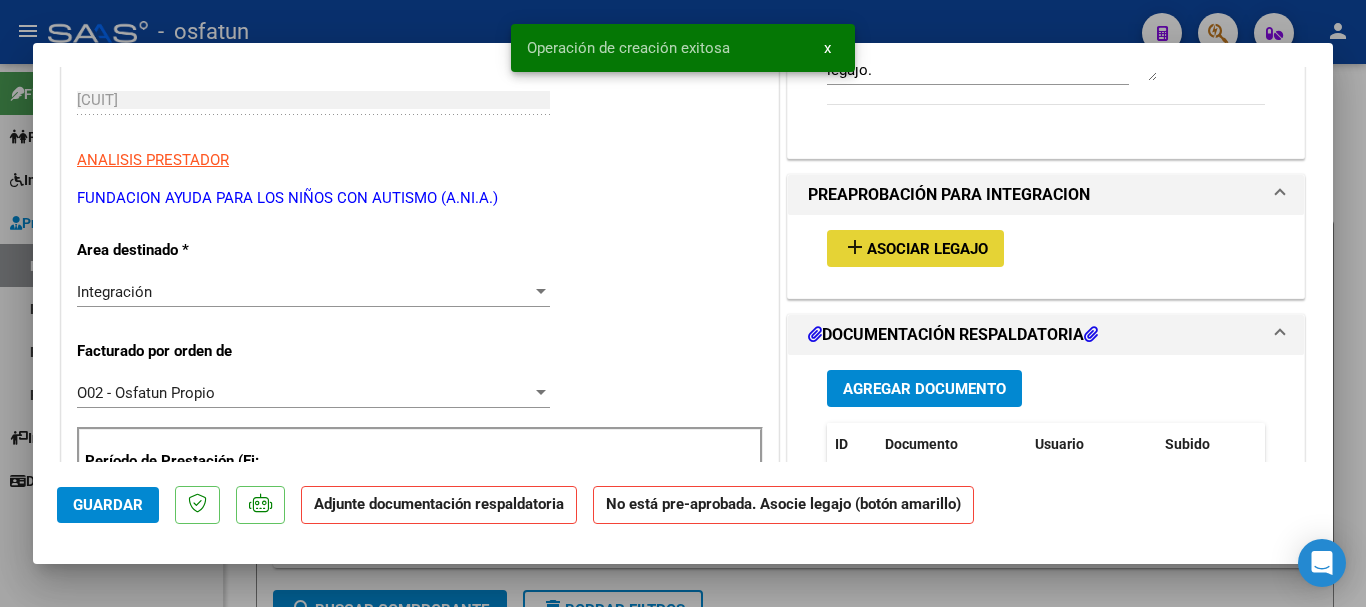 click on "add Asociar Legajo" at bounding box center (915, 248) 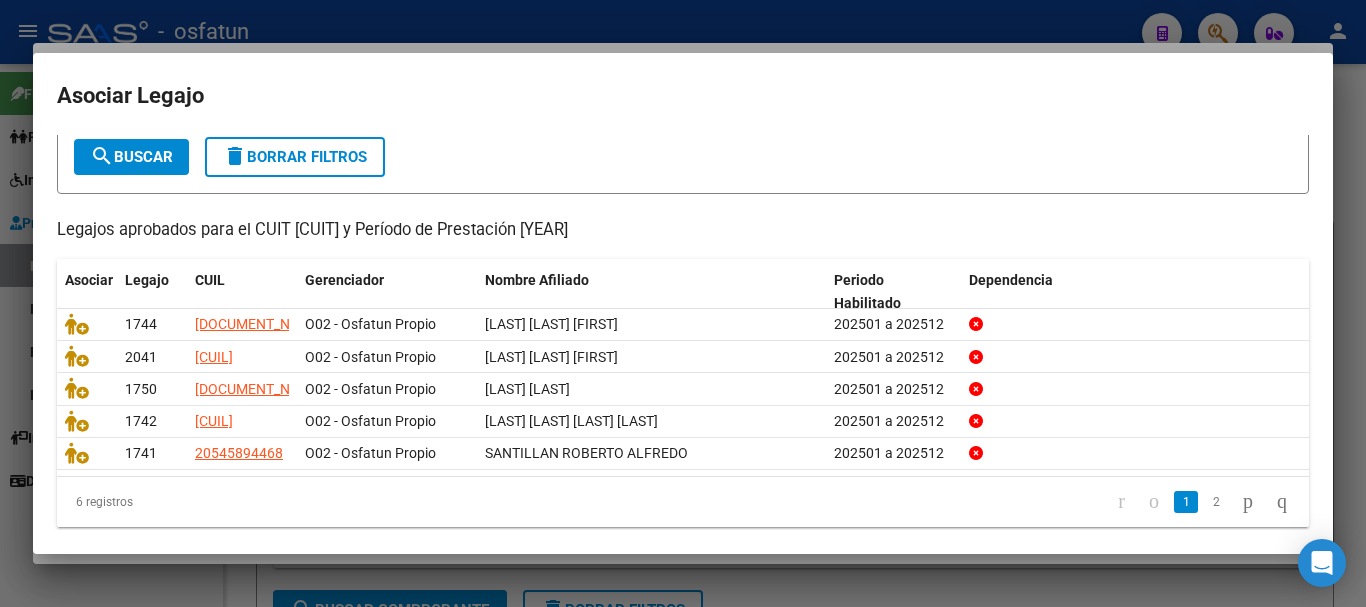 scroll, scrollTop: 131, scrollLeft: 0, axis: vertical 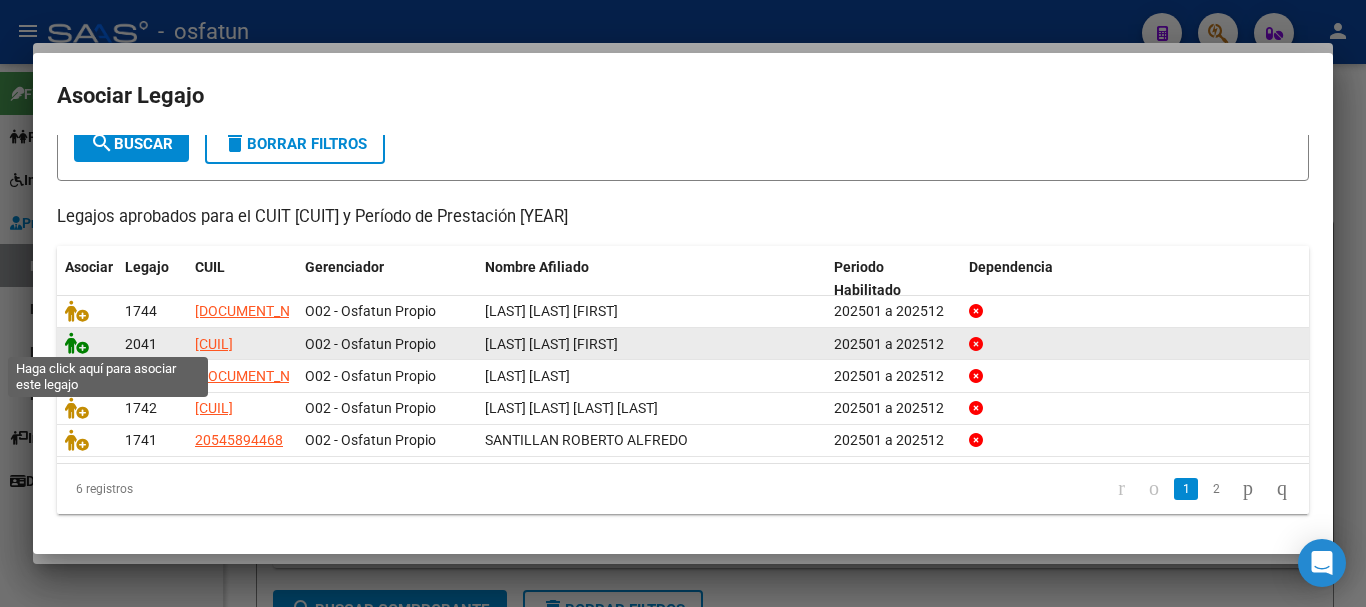 click 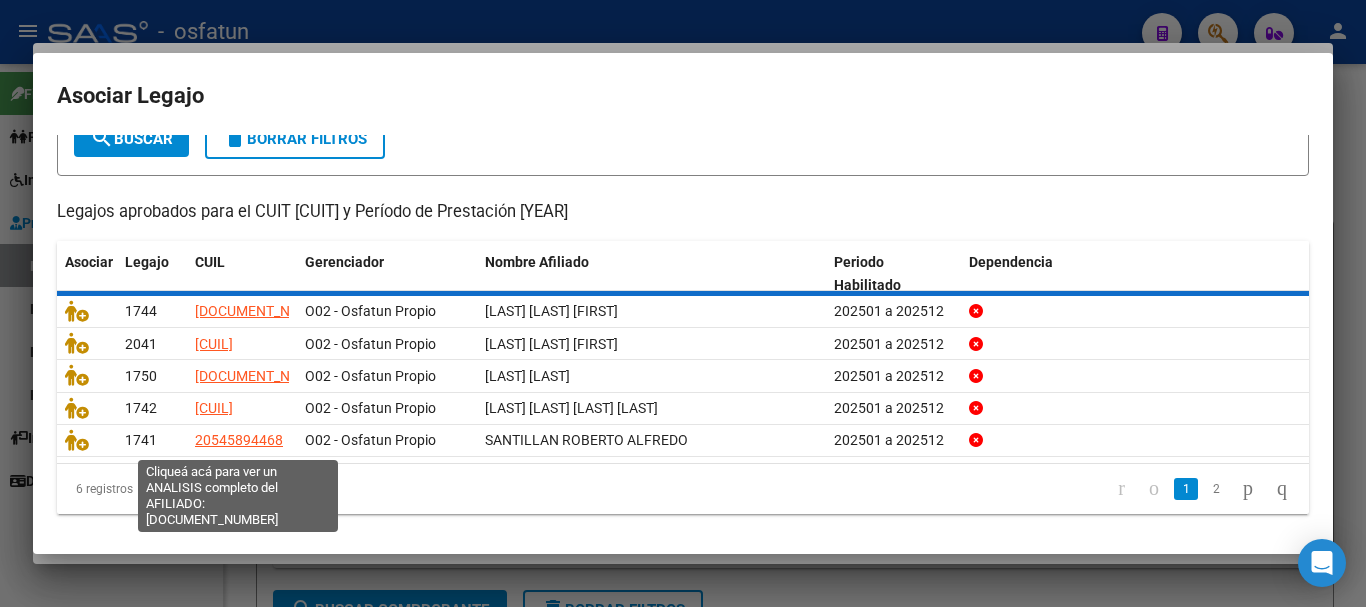 scroll, scrollTop: 0, scrollLeft: 0, axis: both 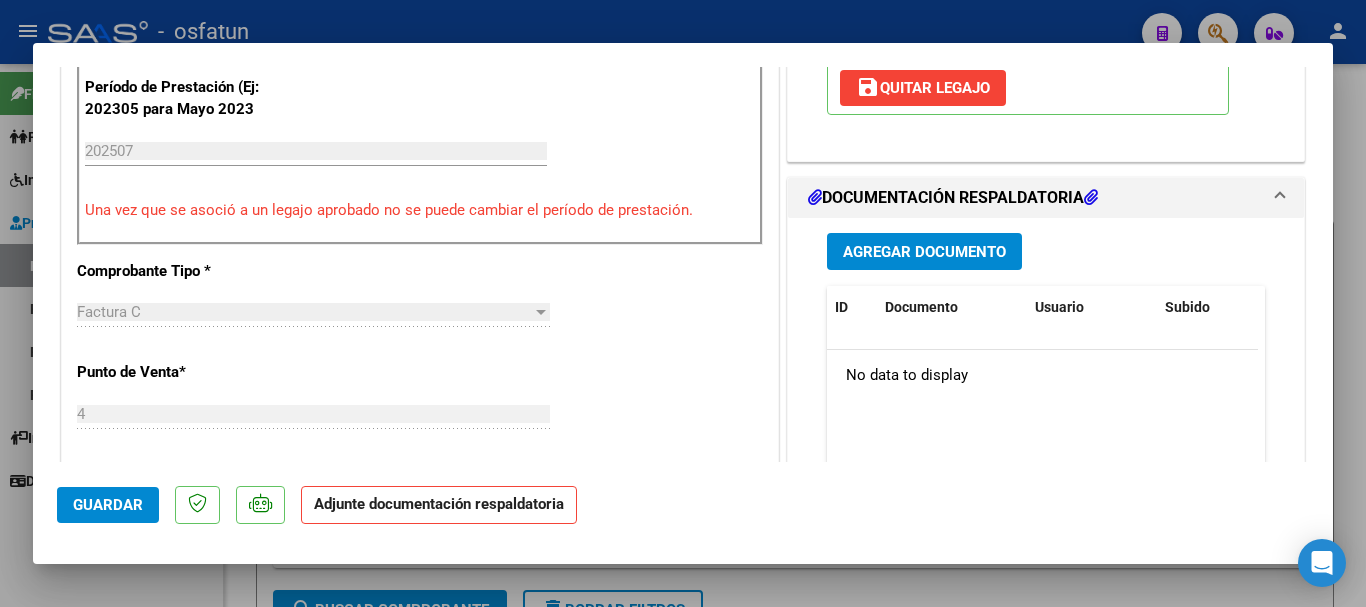 click on "Agregar Documento" at bounding box center (924, 252) 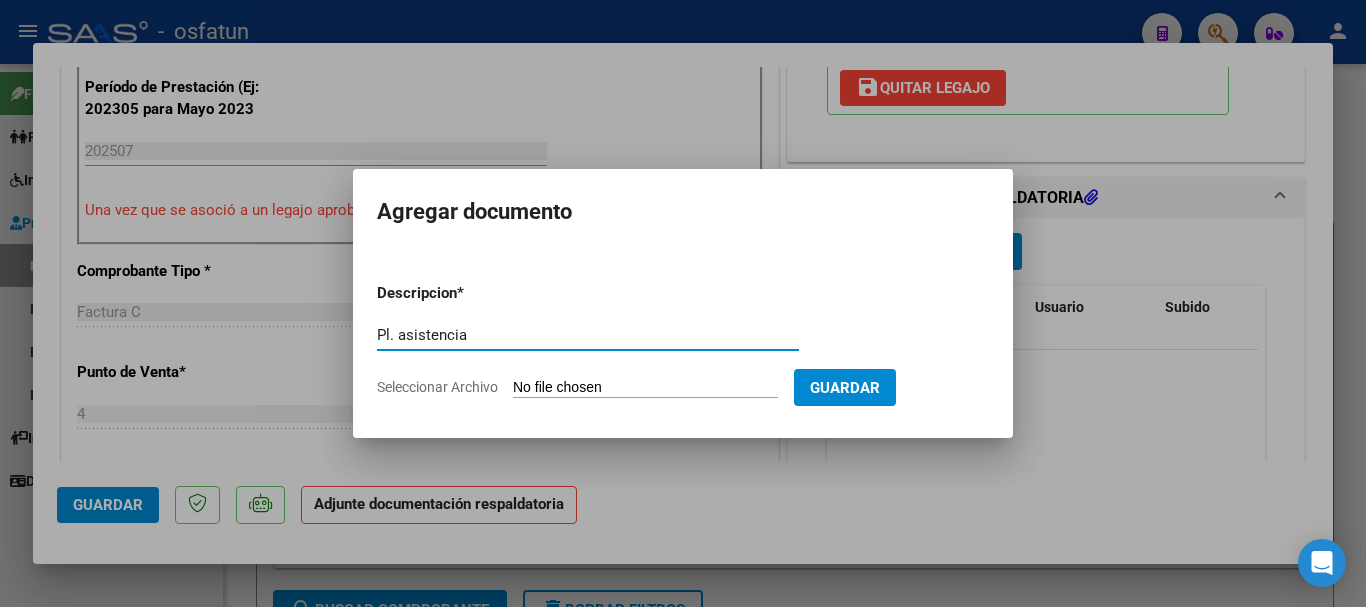 type on "Pl. asistencia" 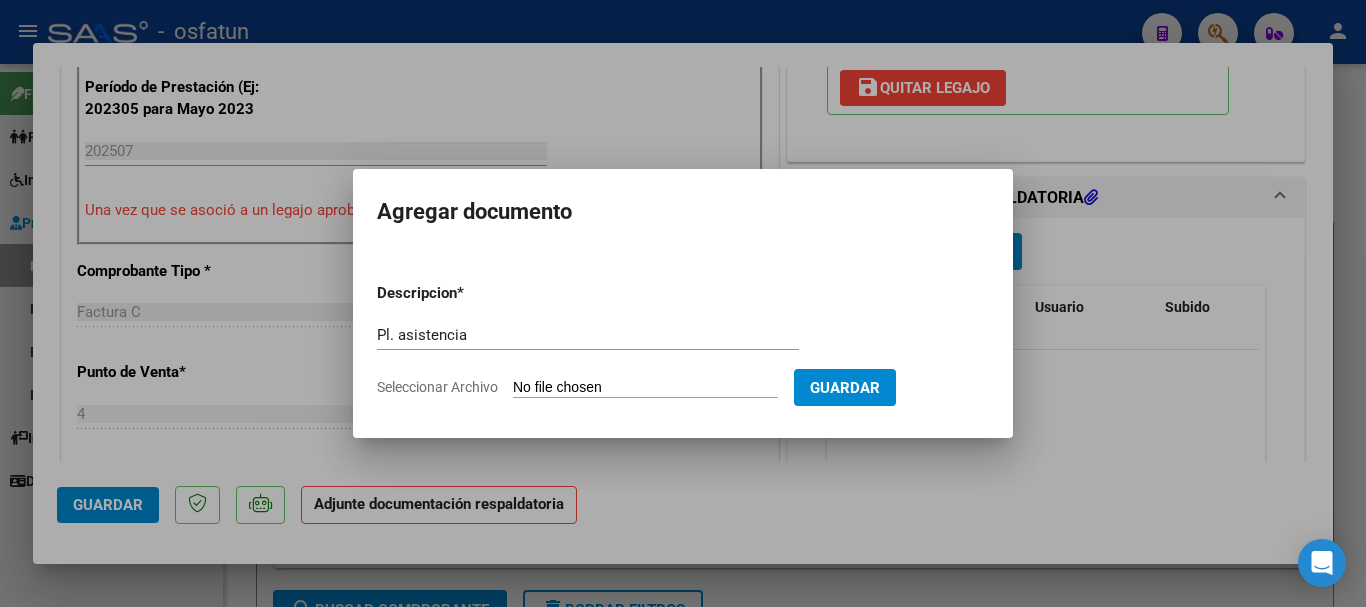 type on "C:\fakepath\Planilla asistencia.pdf" 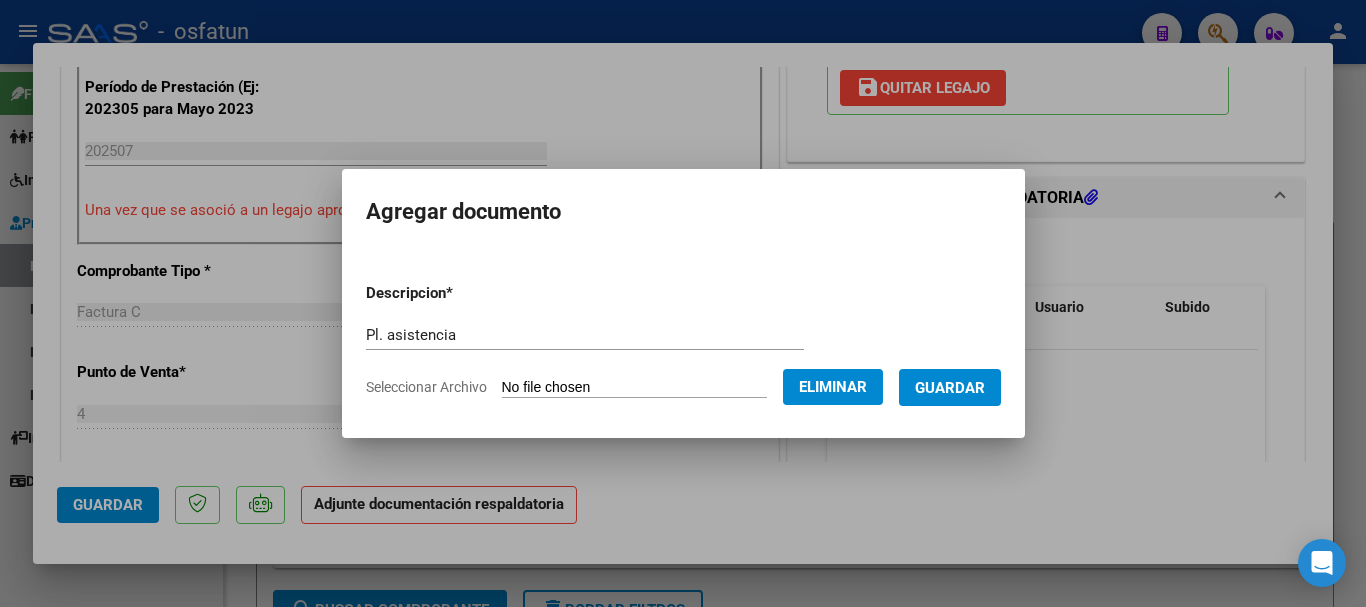 click on "Descripcion  *   Pl. asistencia Escriba aquí una descripcion  Seleccionar Archivo Eliminar Guardar" at bounding box center [683, 340] 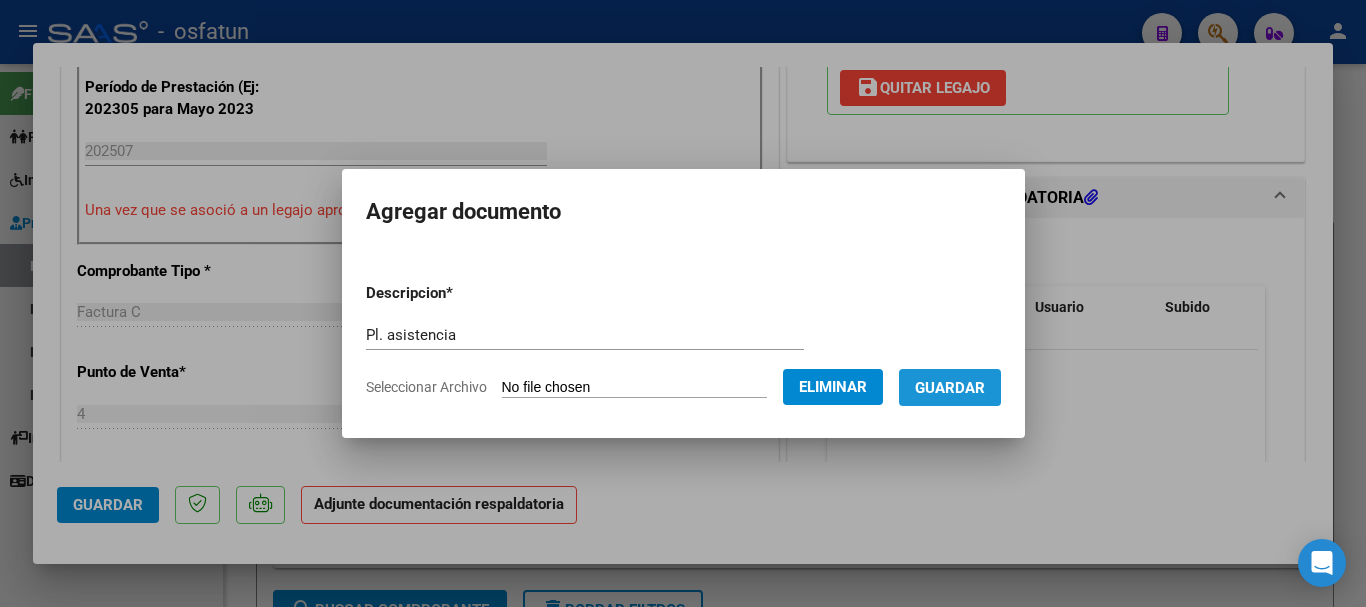 click on "Guardar" at bounding box center [950, 388] 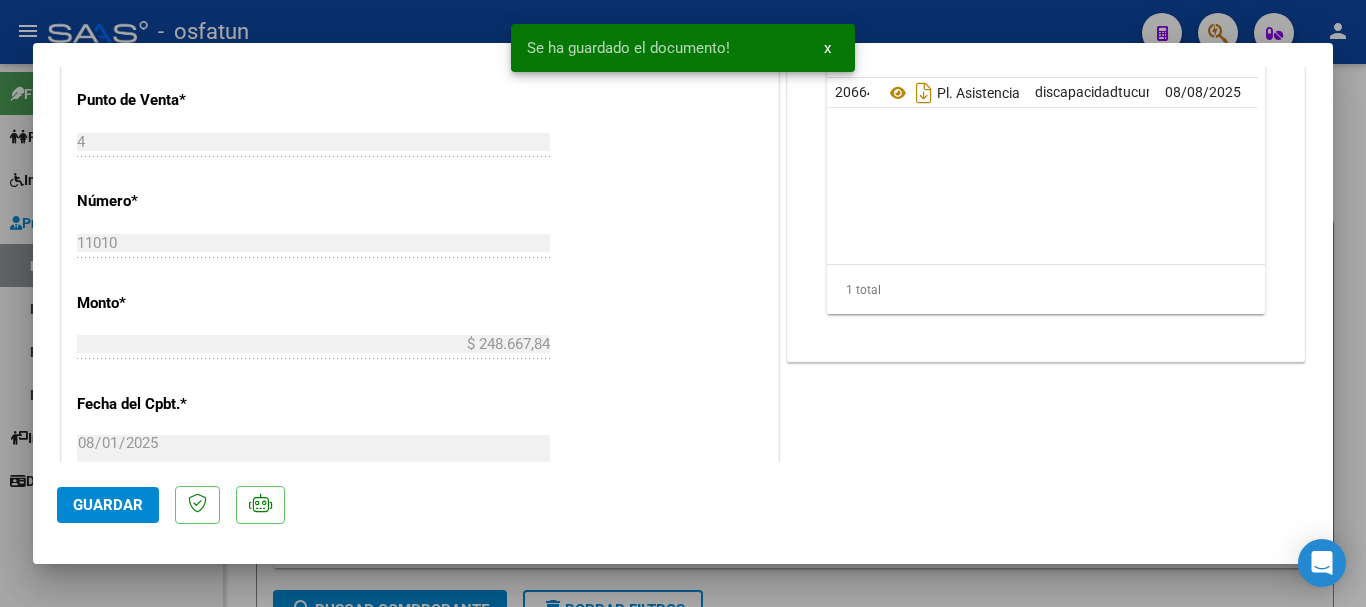 scroll, scrollTop: 1034, scrollLeft: 0, axis: vertical 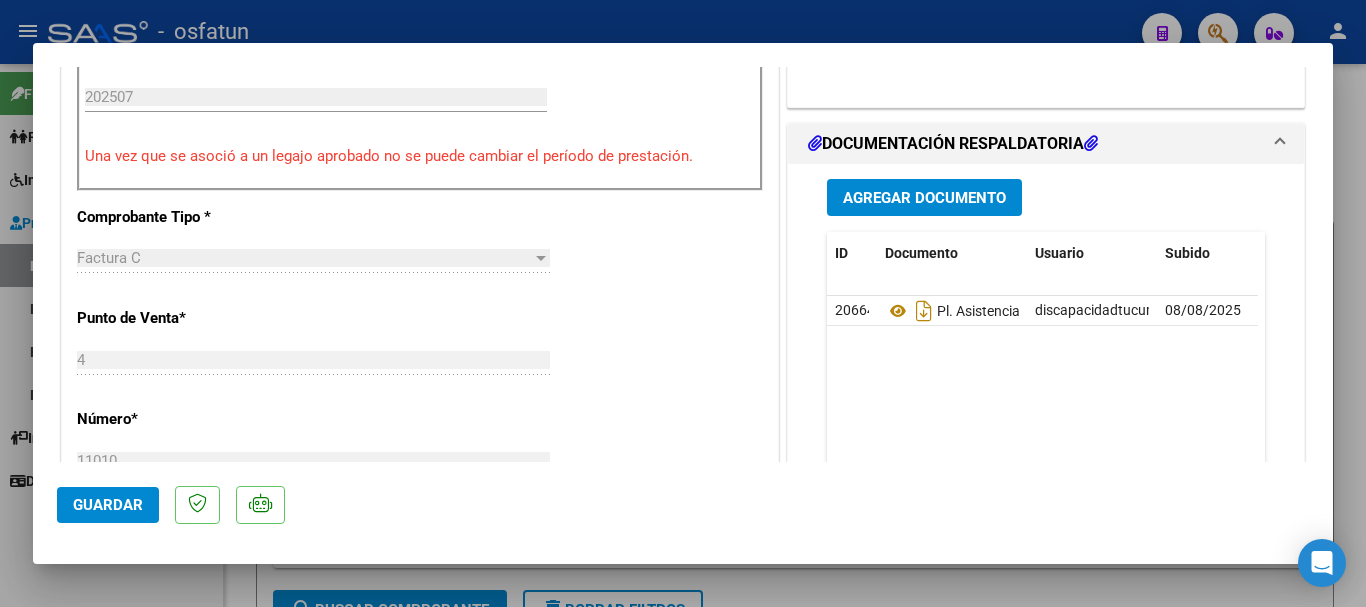 click on "Agregar Documento" at bounding box center [924, 198] 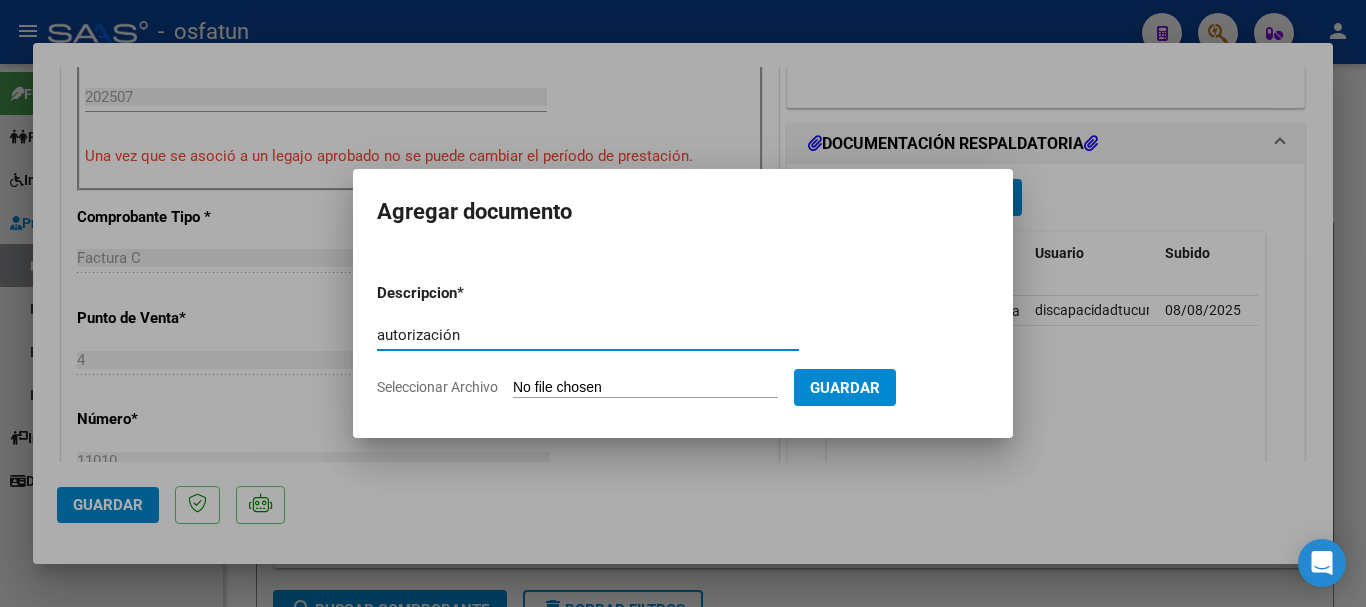 type on "autorización" 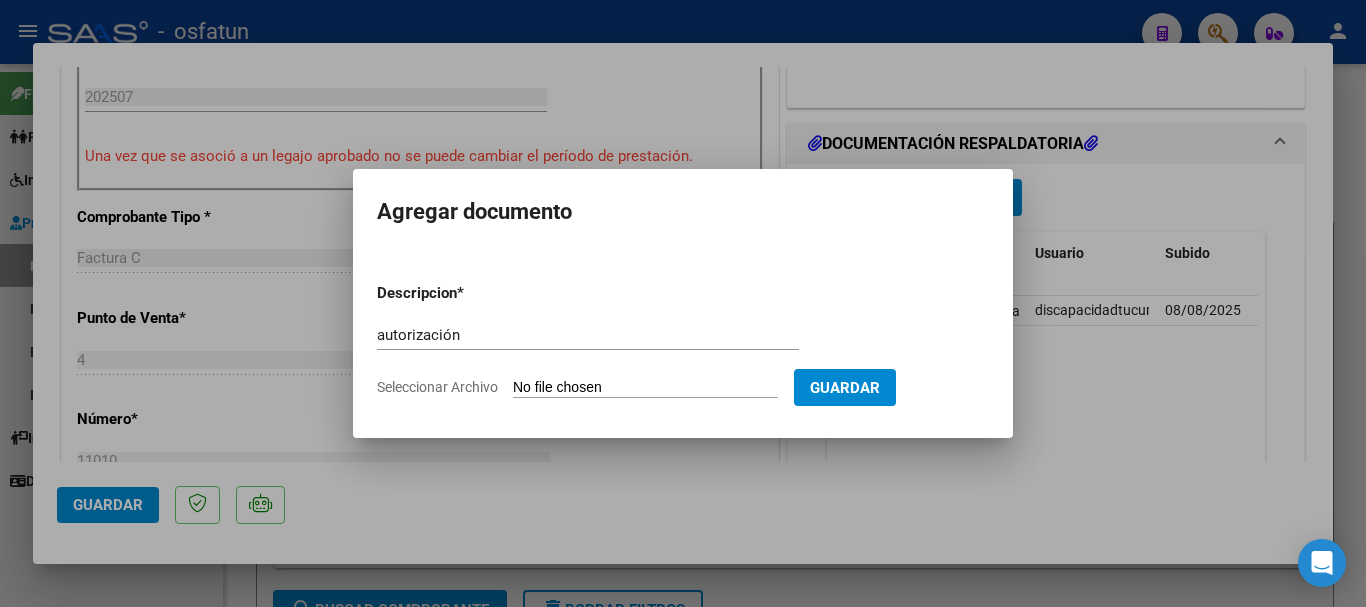 type on "C:\fakepath\[FILENAME]" 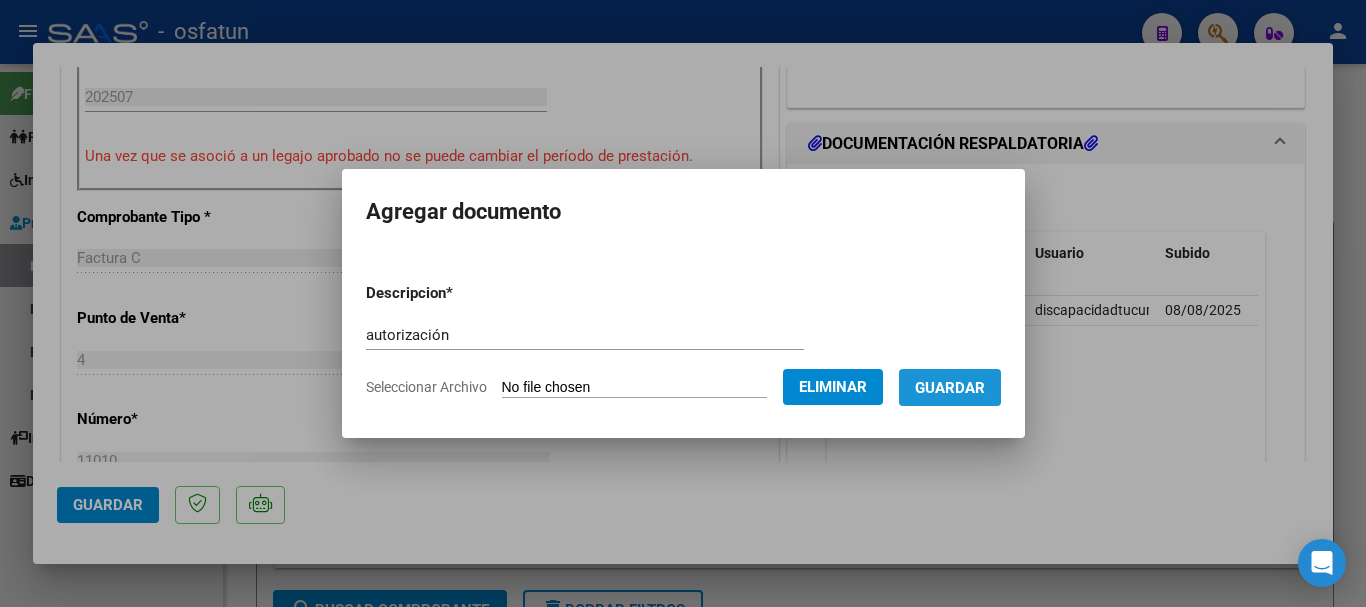 click on "Guardar" at bounding box center (950, 387) 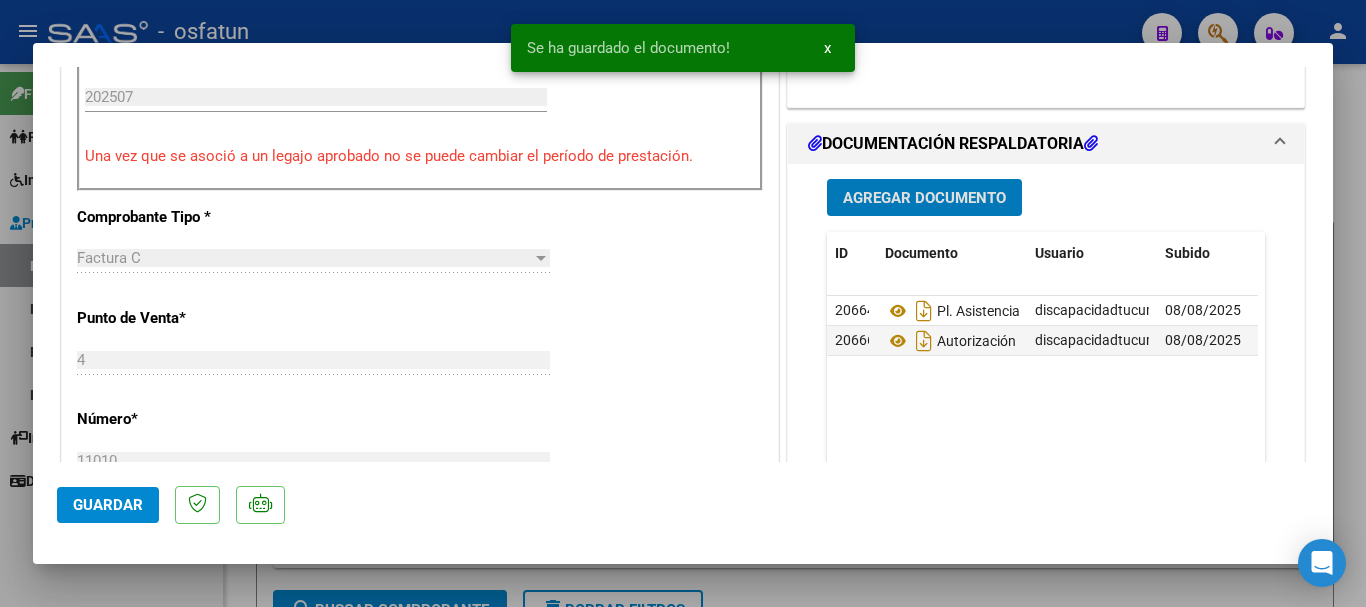 click on "Guardar" 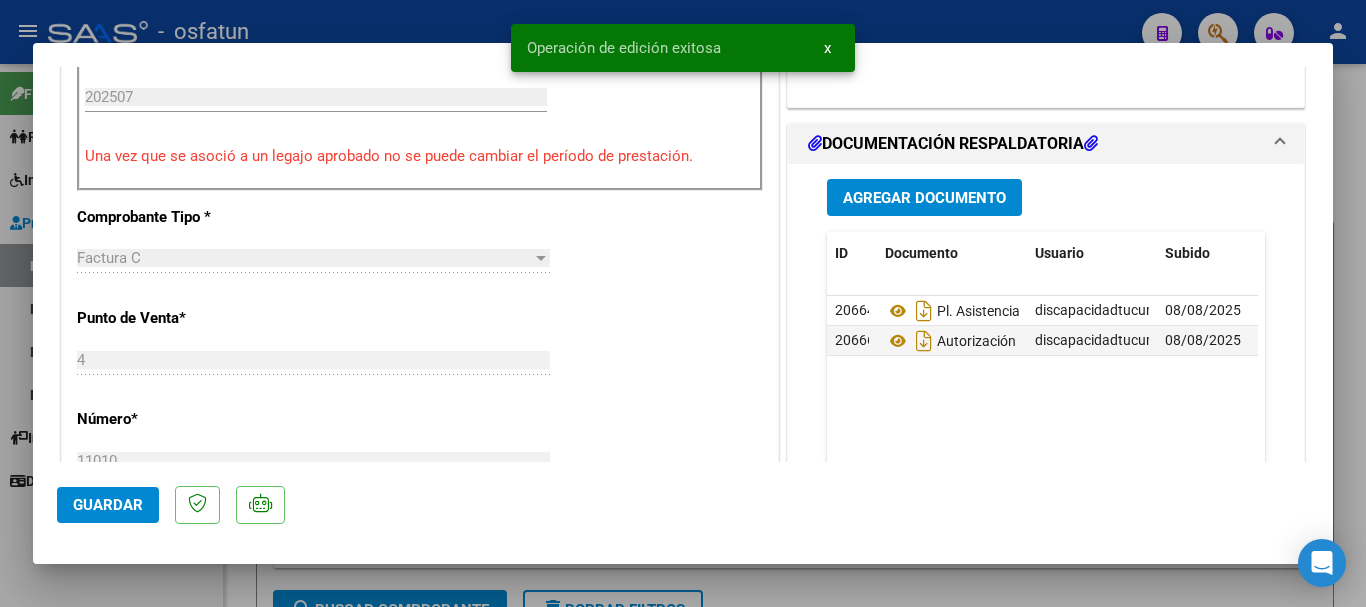 drag, startPoint x: 105, startPoint y: 496, endPoint x: 128, endPoint y: 506, distance: 25.079872 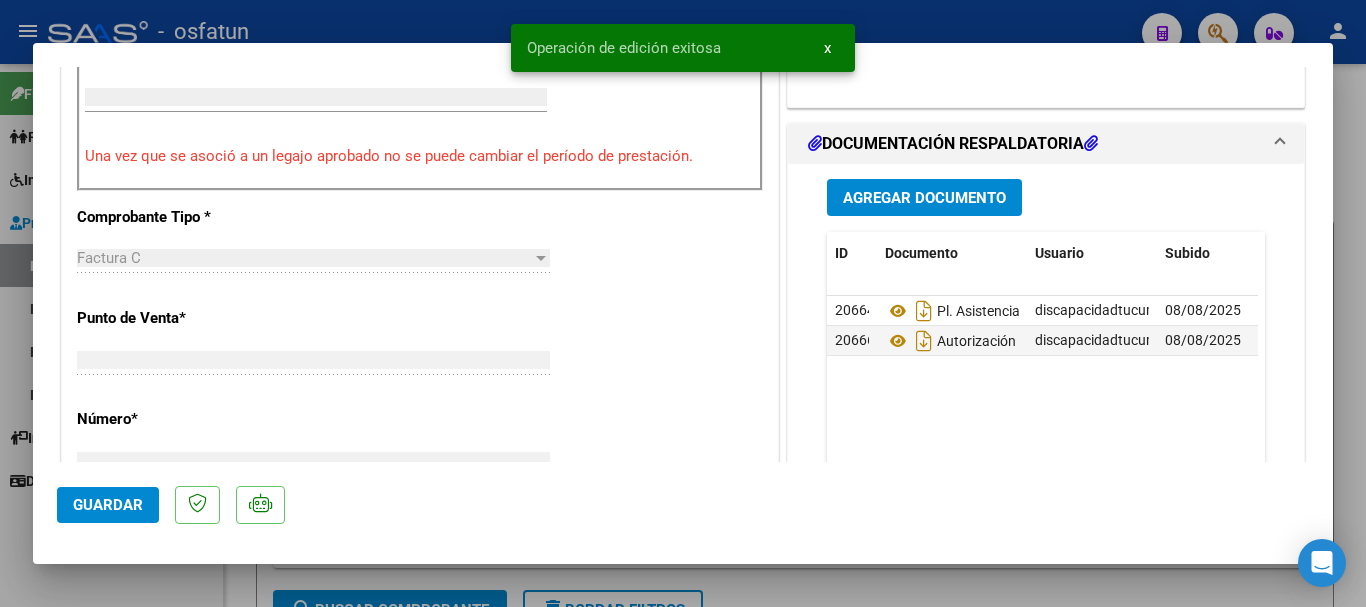 scroll, scrollTop: 725, scrollLeft: 0, axis: vertical 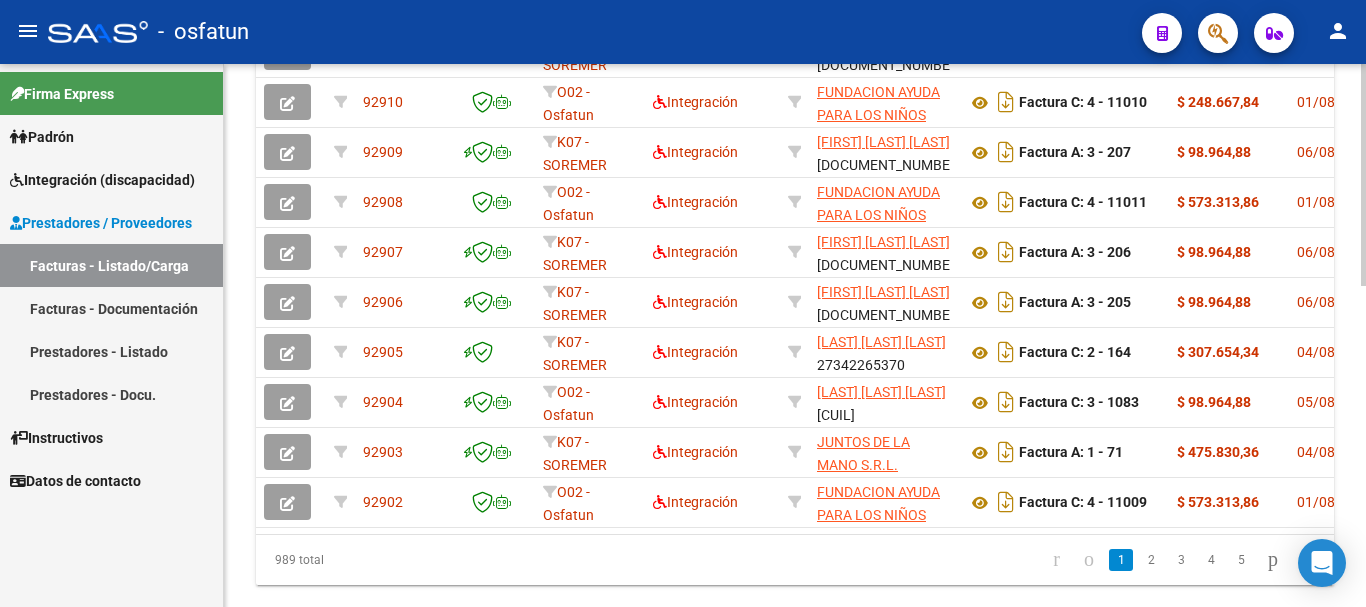 click 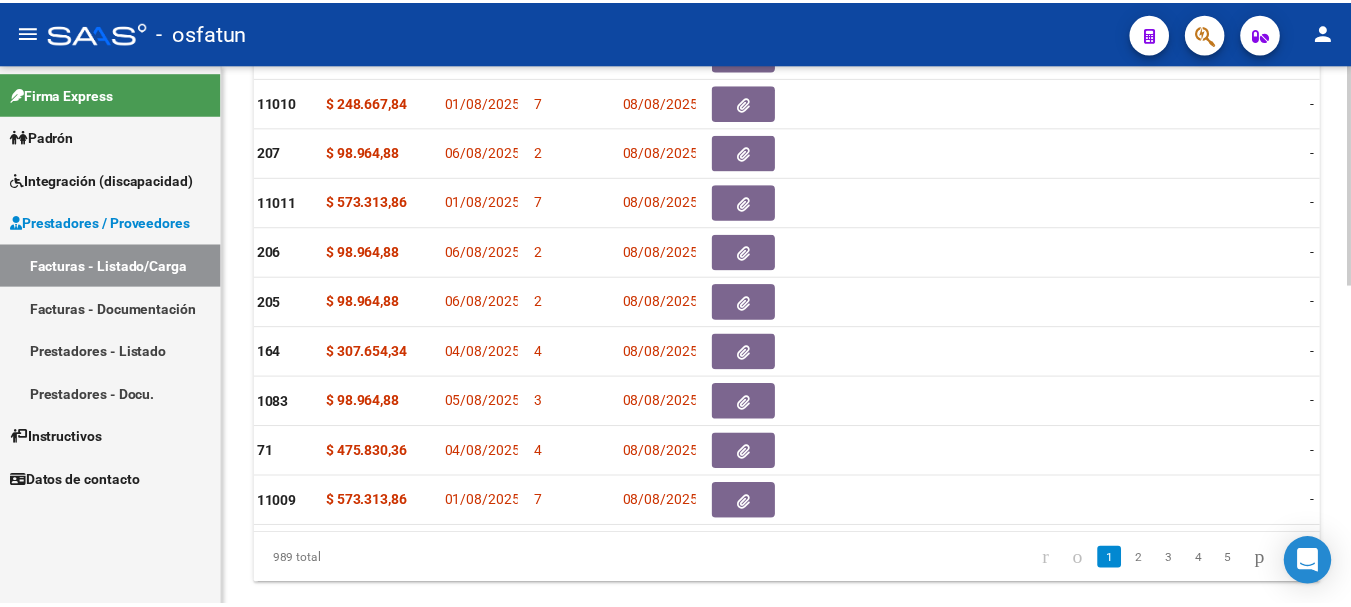 scroll, scrollTop: 0, scrollLeft: 0, axis: both 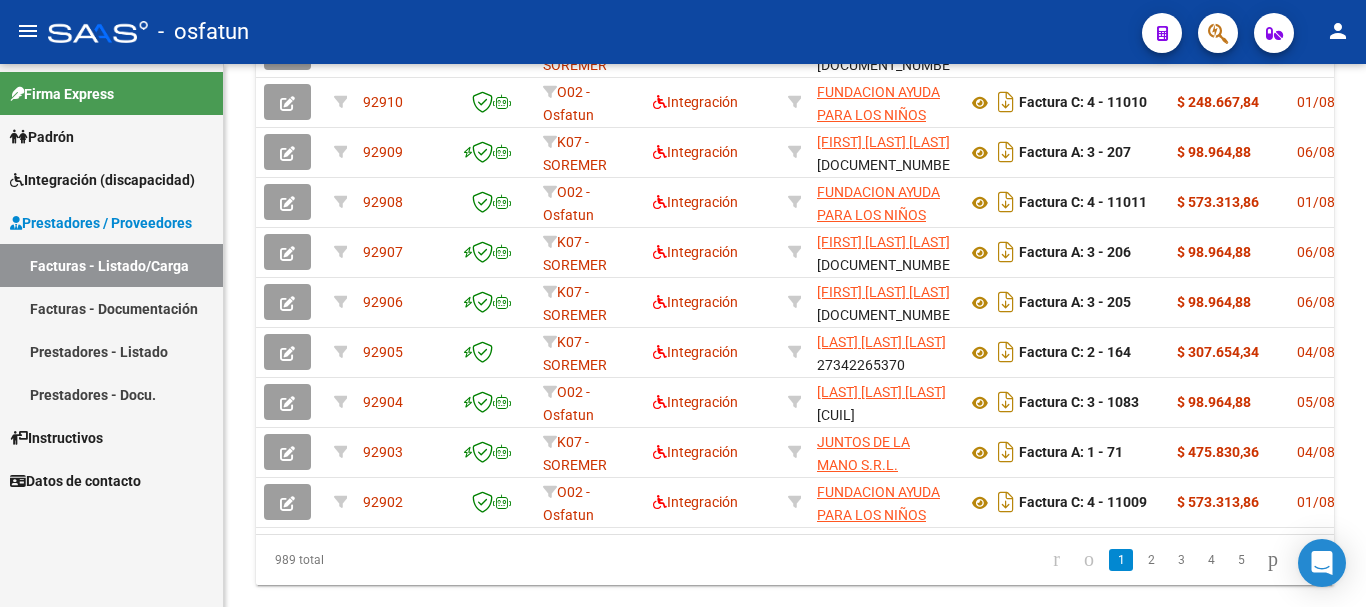 click on "Facturas - Listado/Carga" at bounding box center [111, 265] 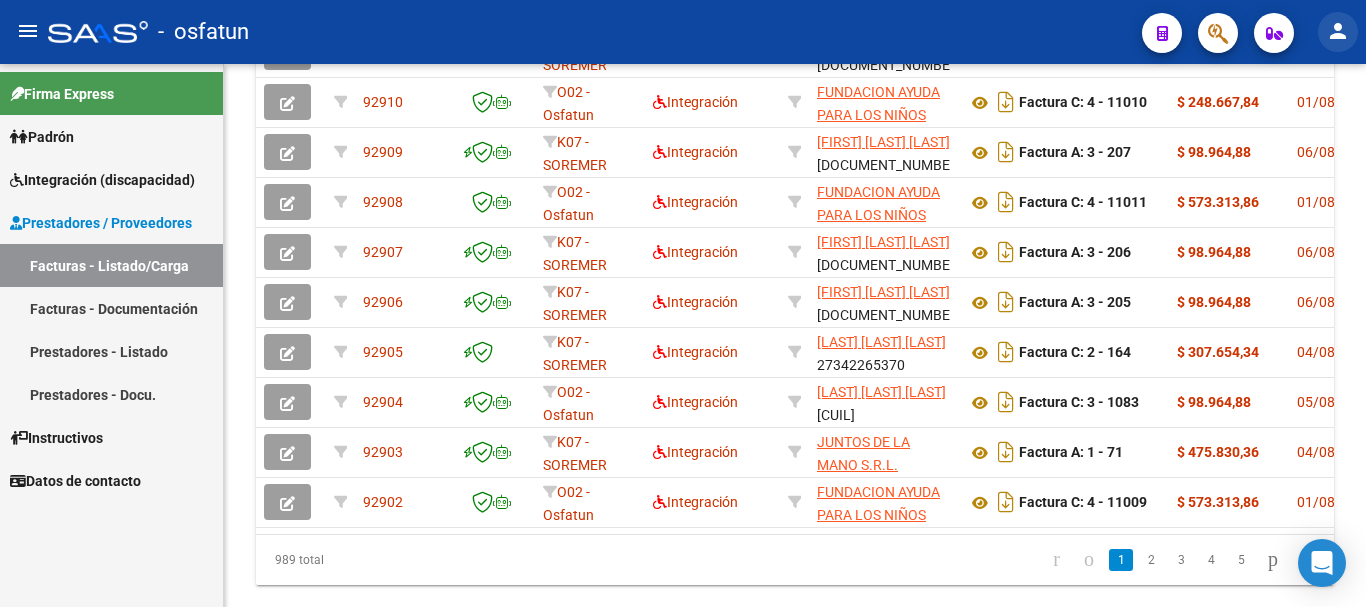 click on "person" 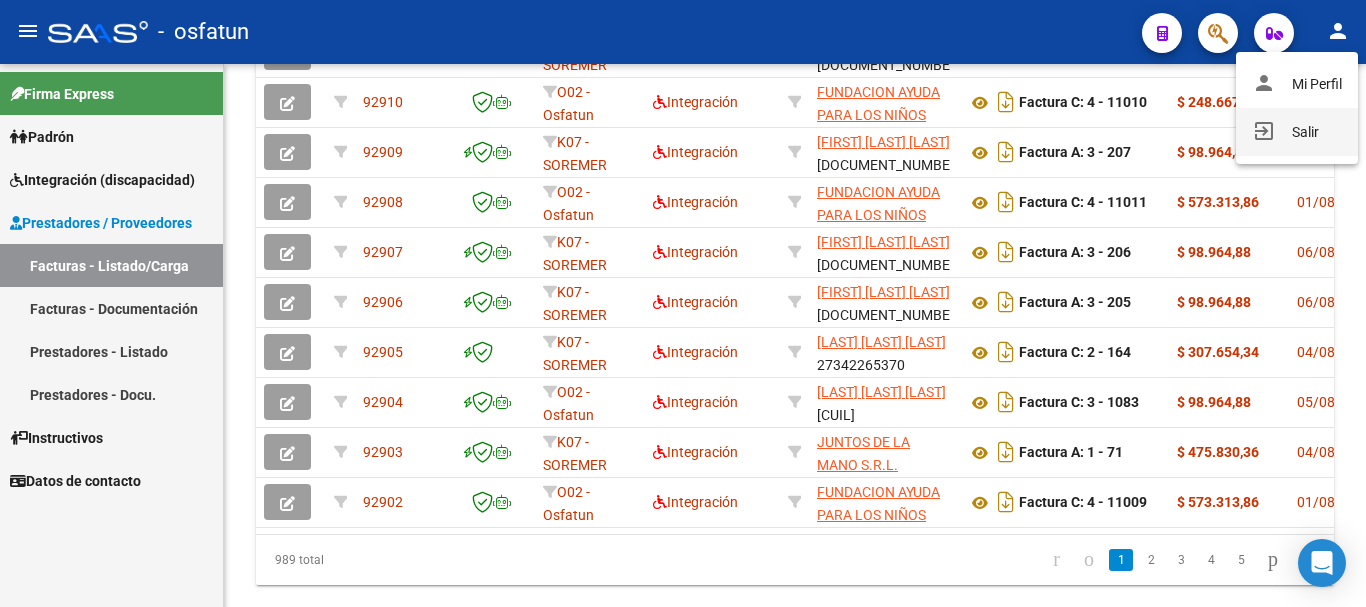 click on "exit_to_app  Salir" at bounding box center [1297, 132] 